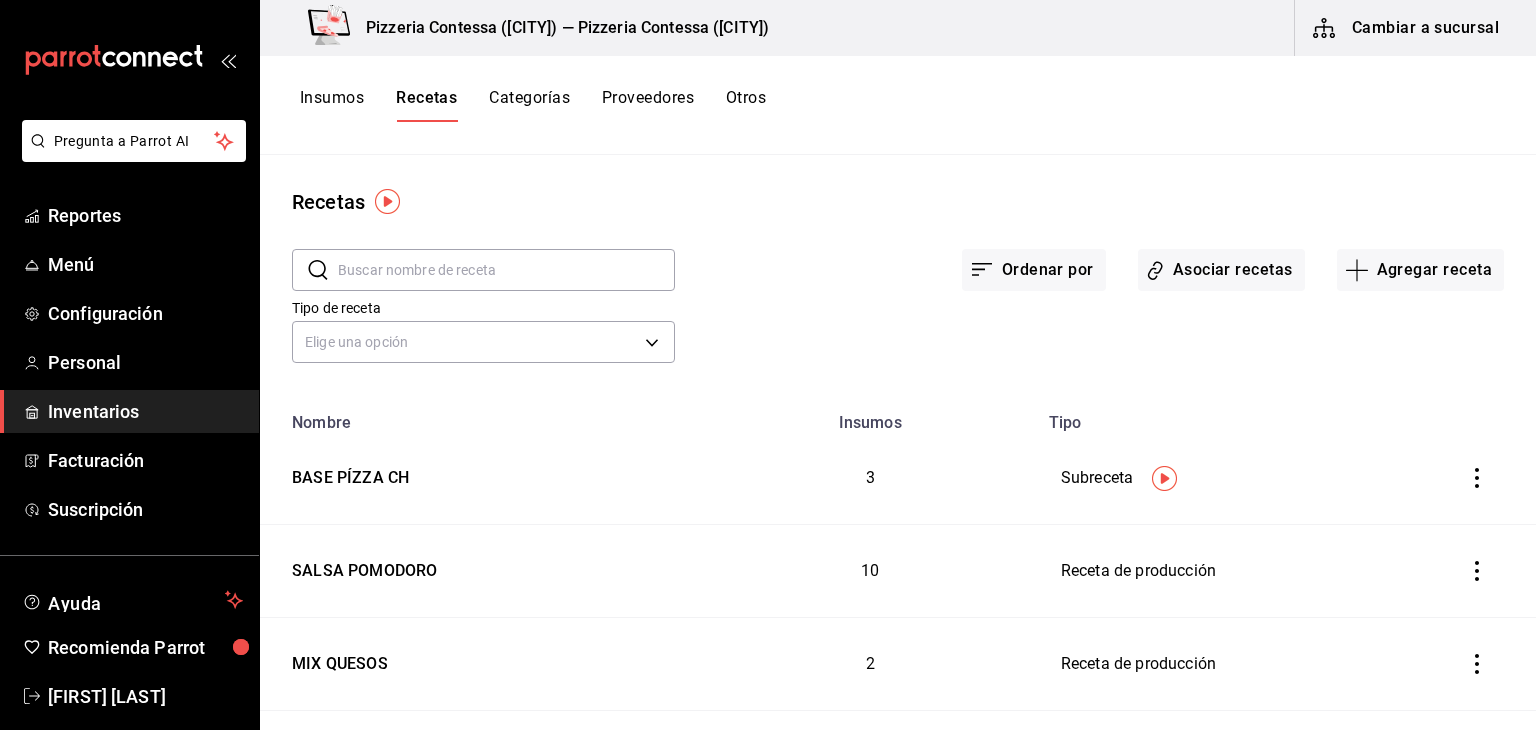 scroll, scrollTop: 0, scrollLeft: 0, axis: both 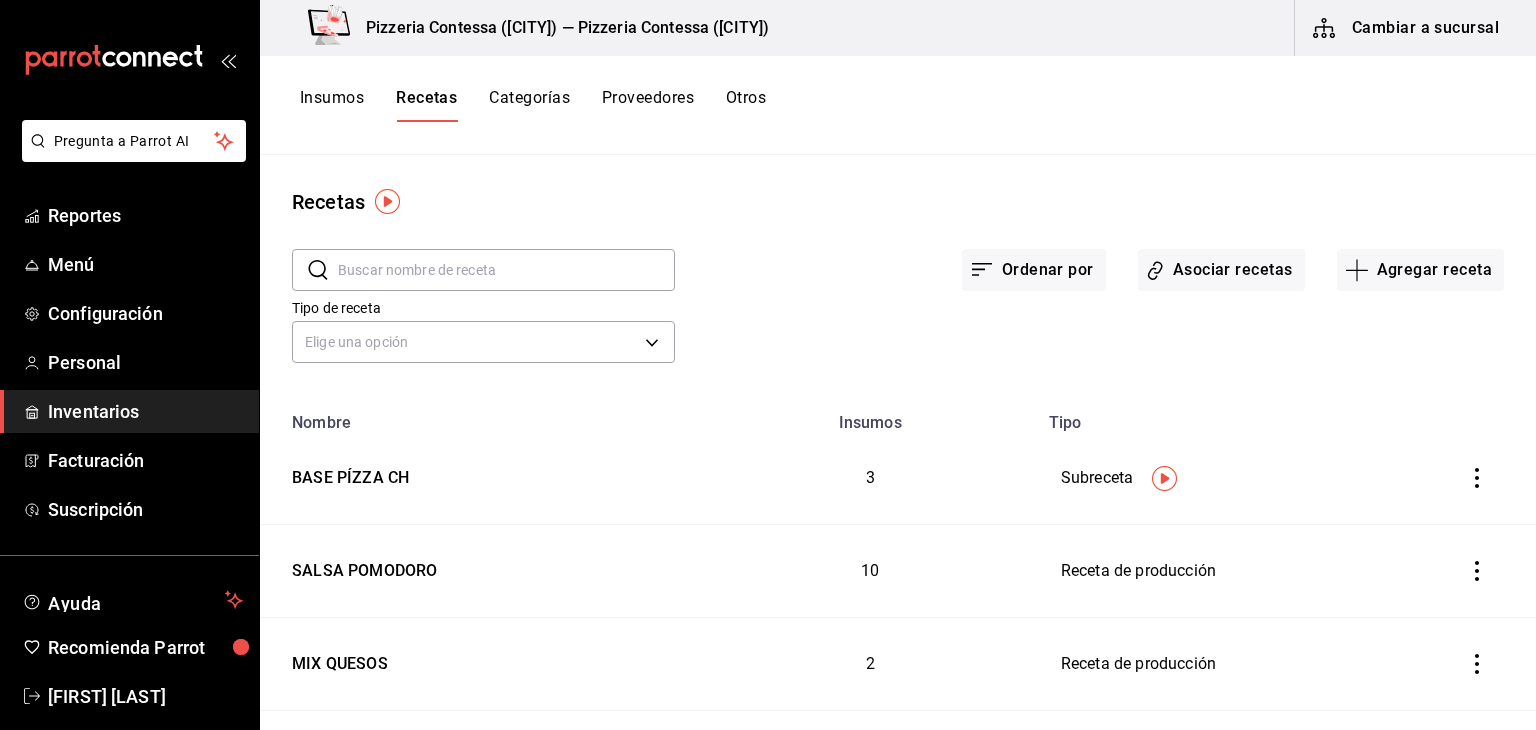 click 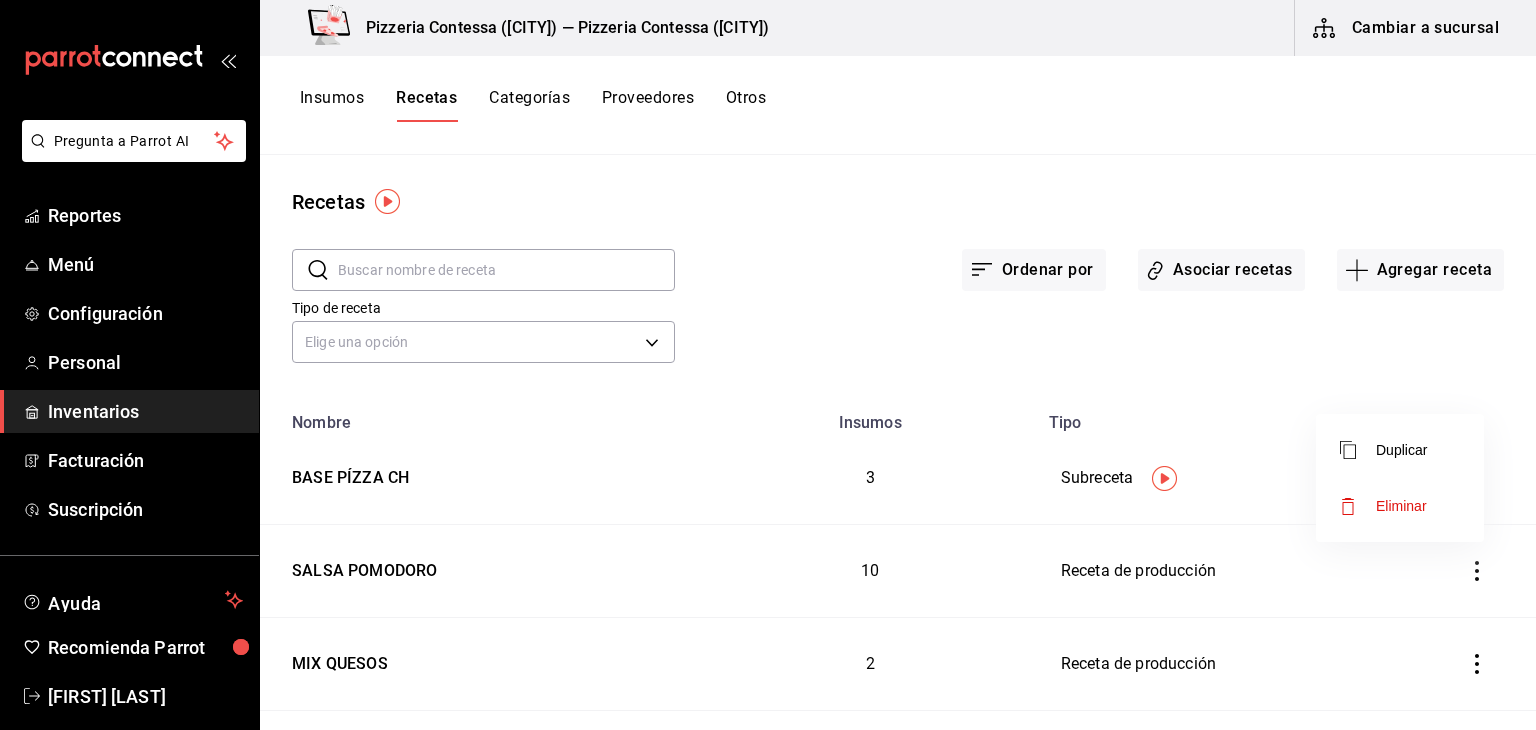 click at bounding box center [768, 365] 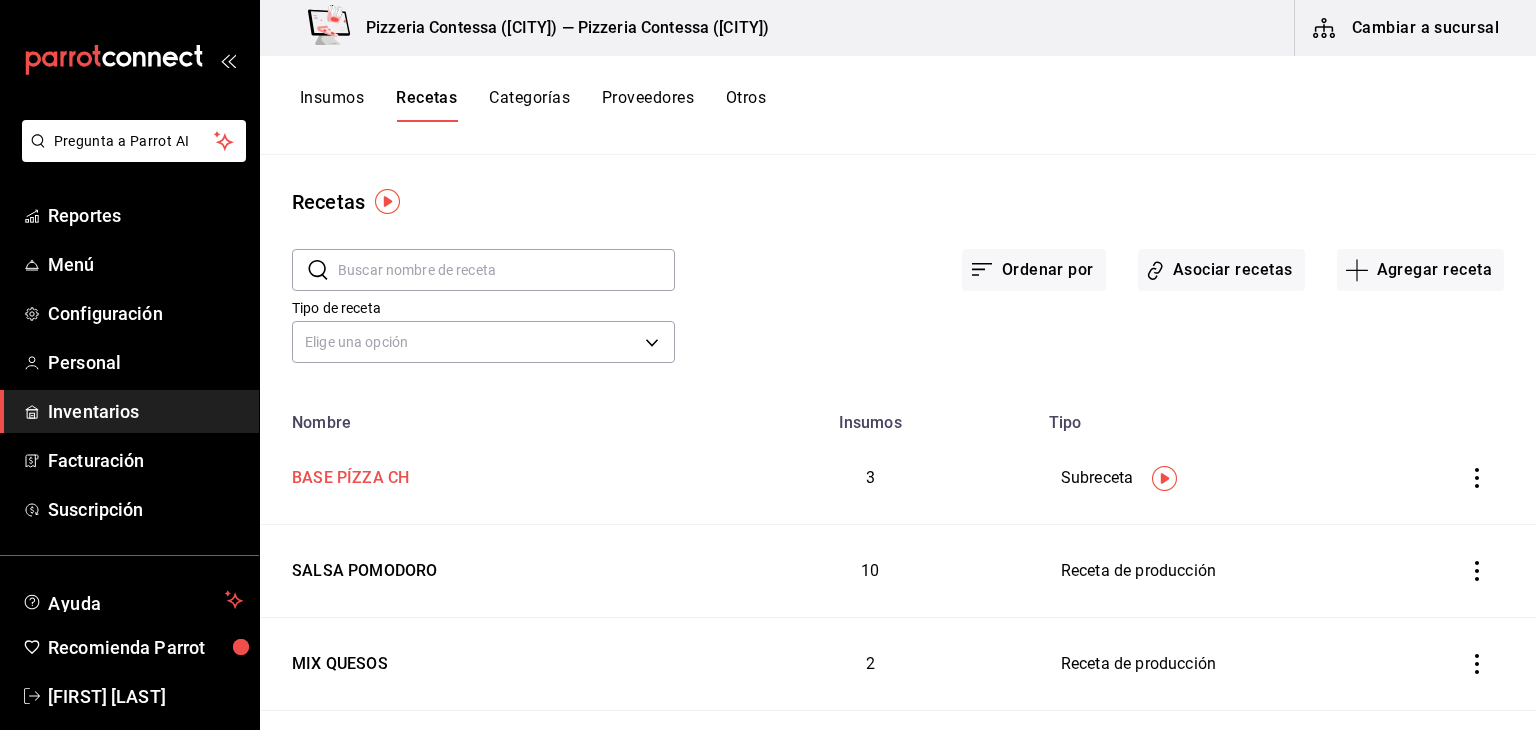 click on "BASE PÍZZA CH" at bounding box center (346, 474) 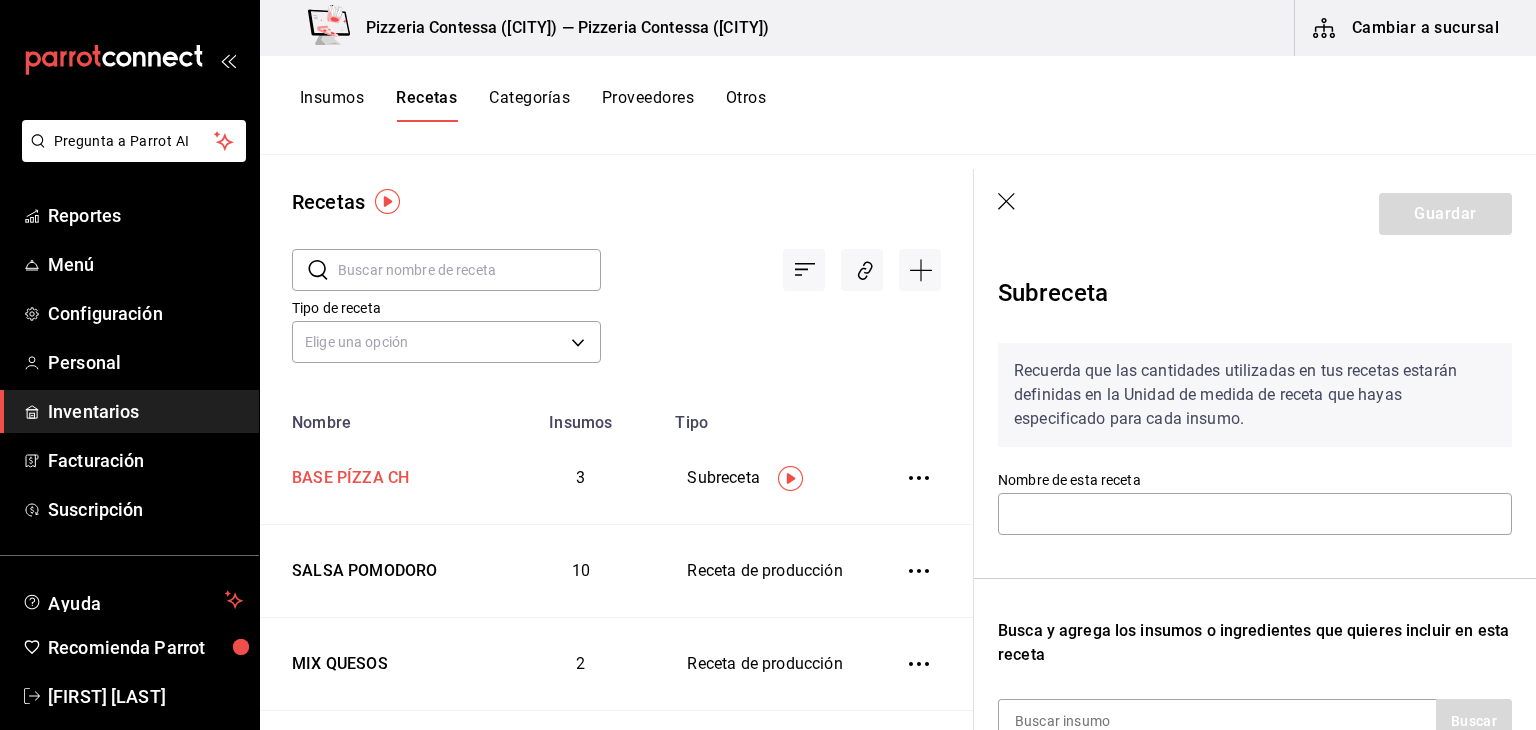 type on "BASE PÍZZA CH" 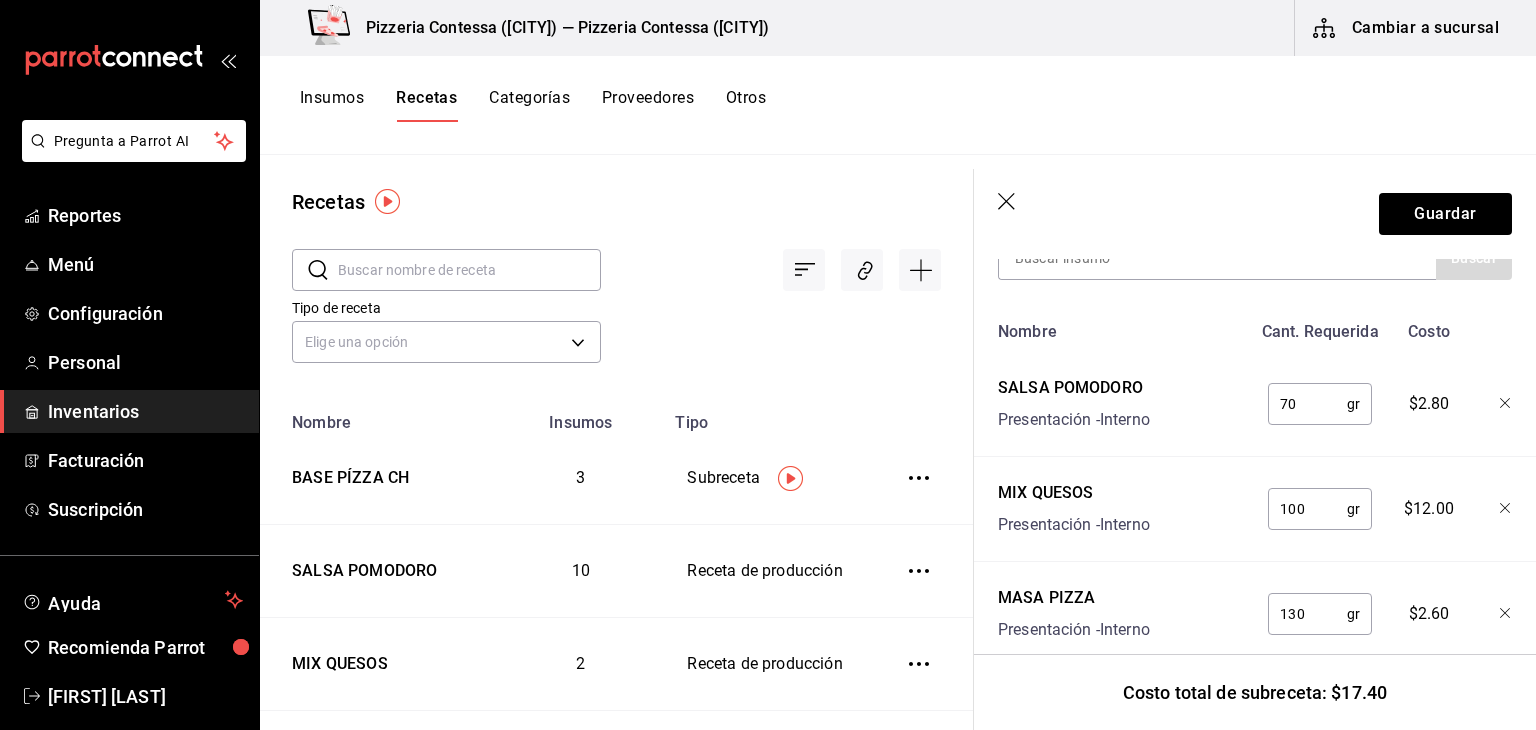 scroll, scrollTop: 519, scrollLeft: 0, axis: vertical 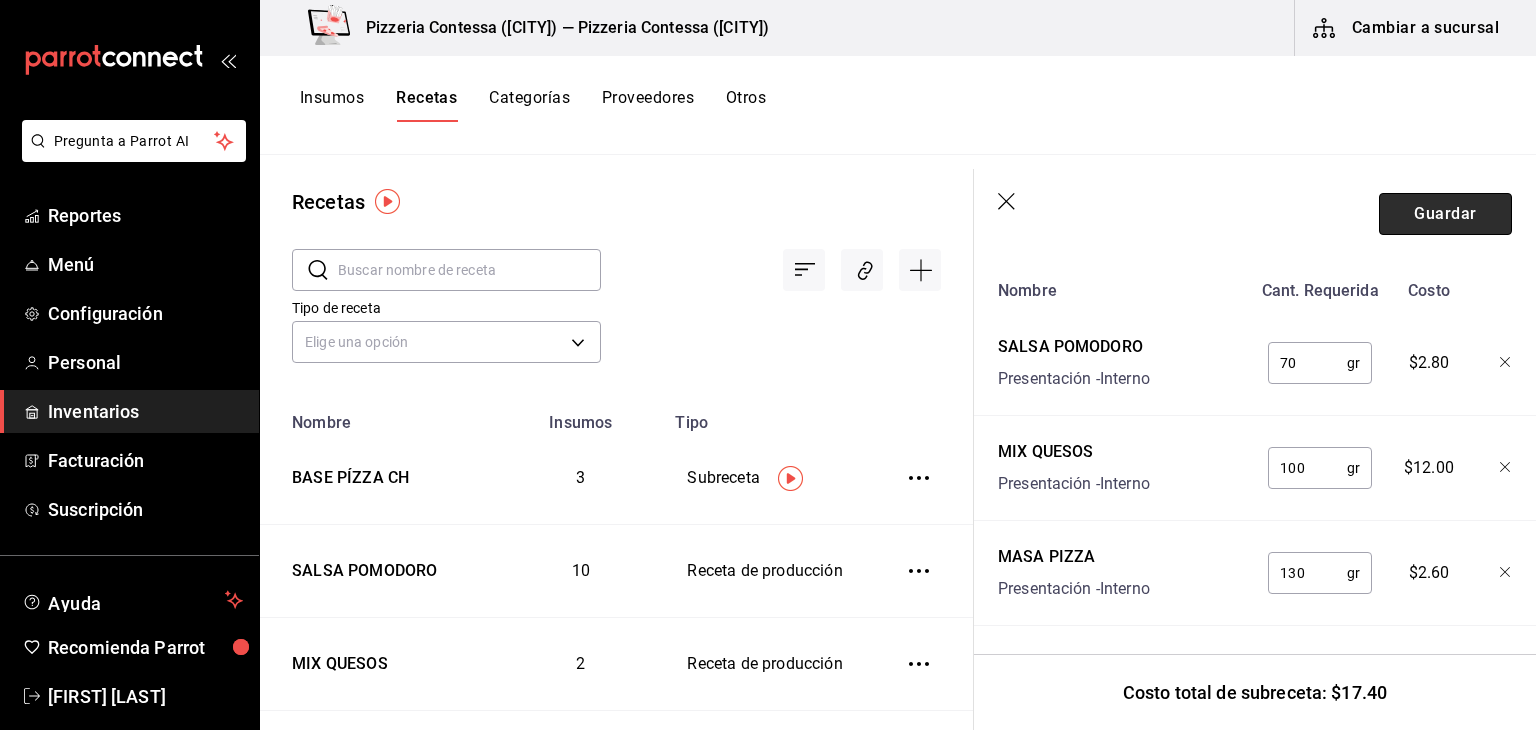 click on "Guardar" at bounding box center [1445, 214] 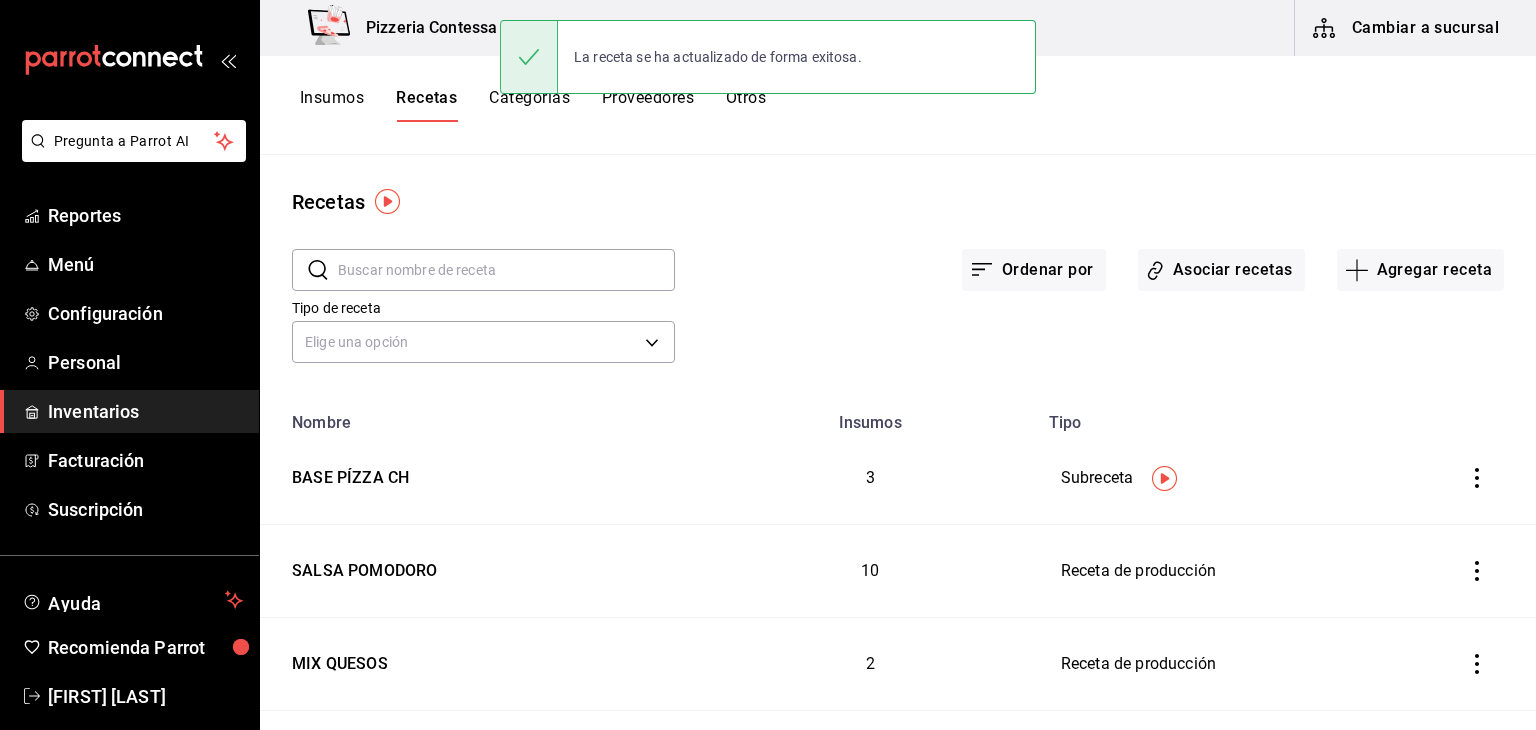 scroll, scrollTop: 0, scrollLeft: 0, axis: both 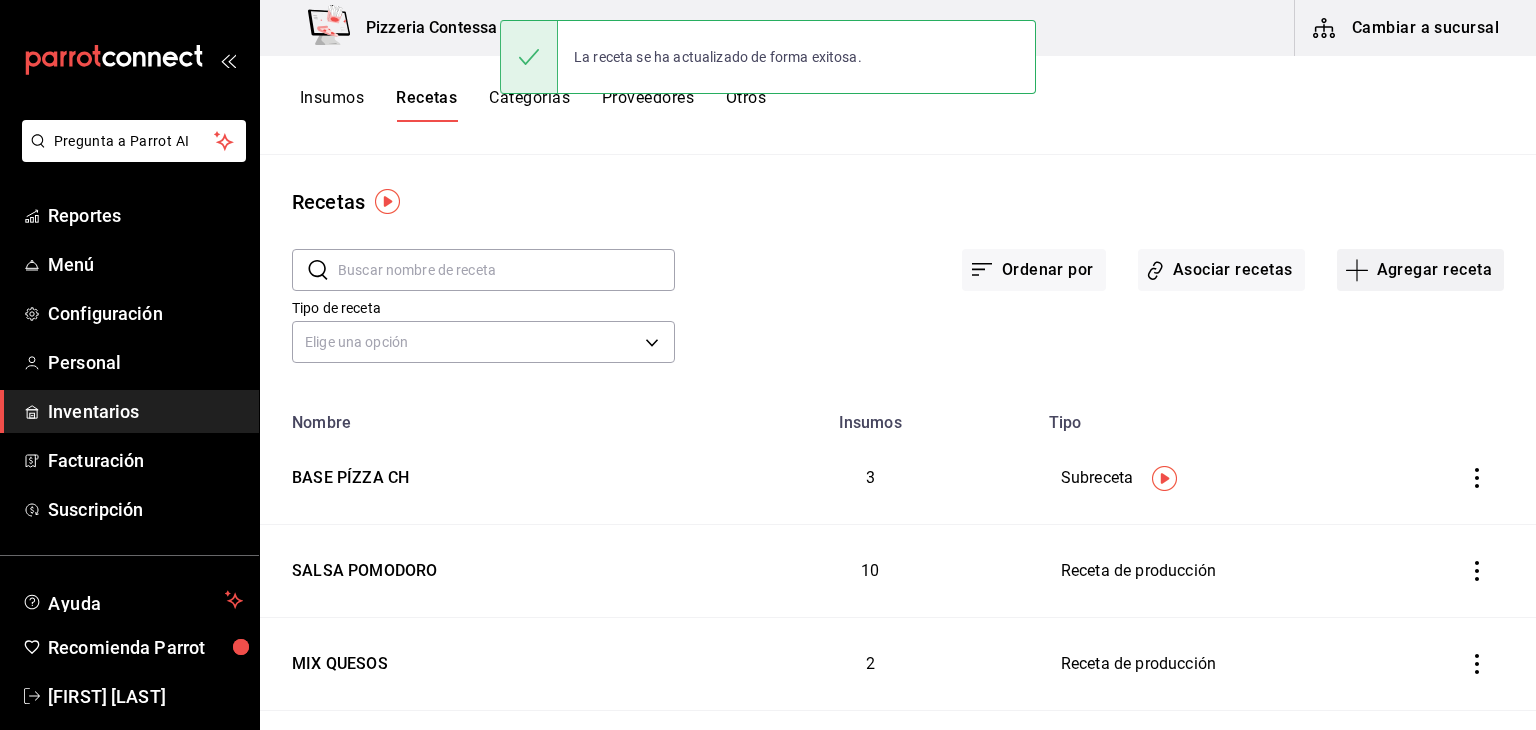click on "Agregar receta" at bounding box center [1420, 270] 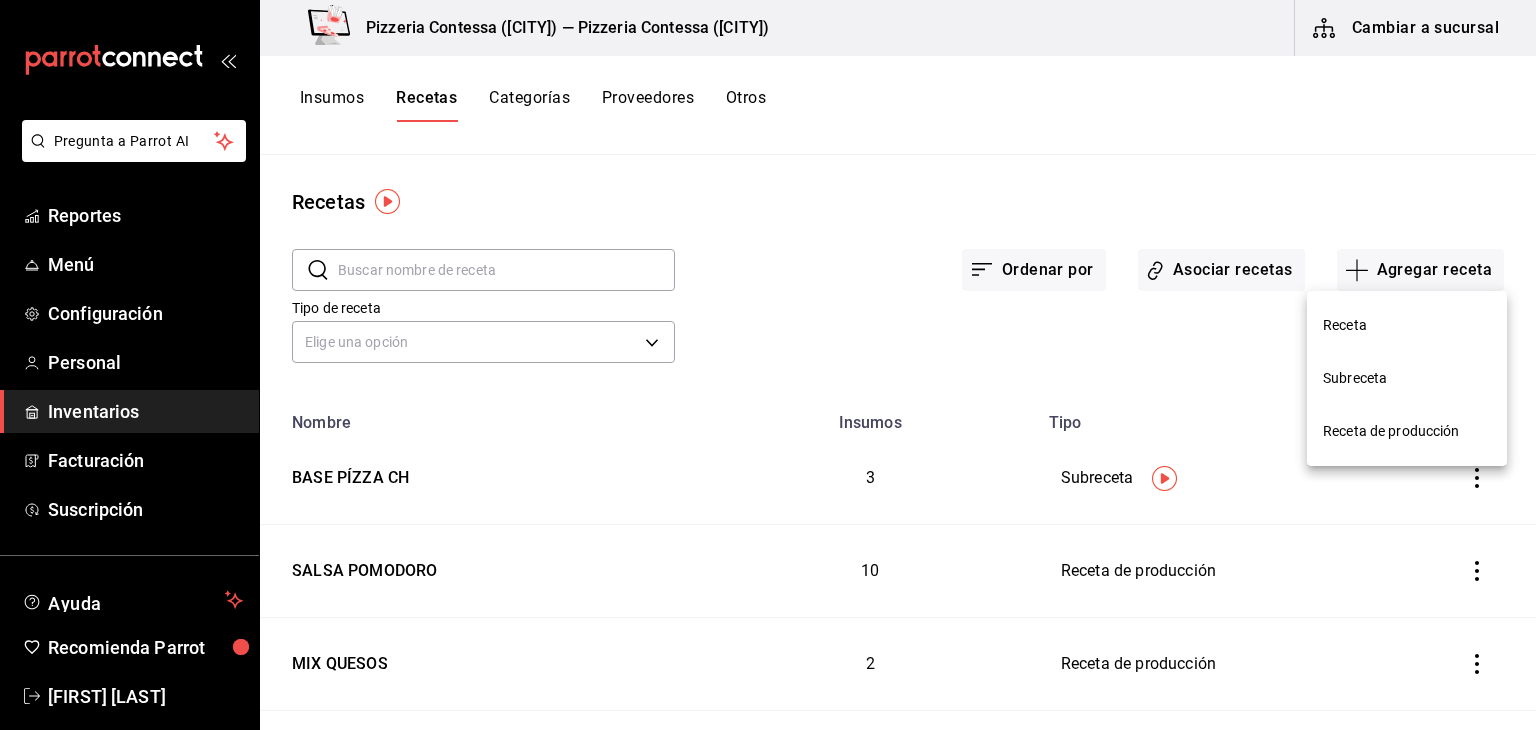 click on "Subreceta" at bounding box center (1407, 378) 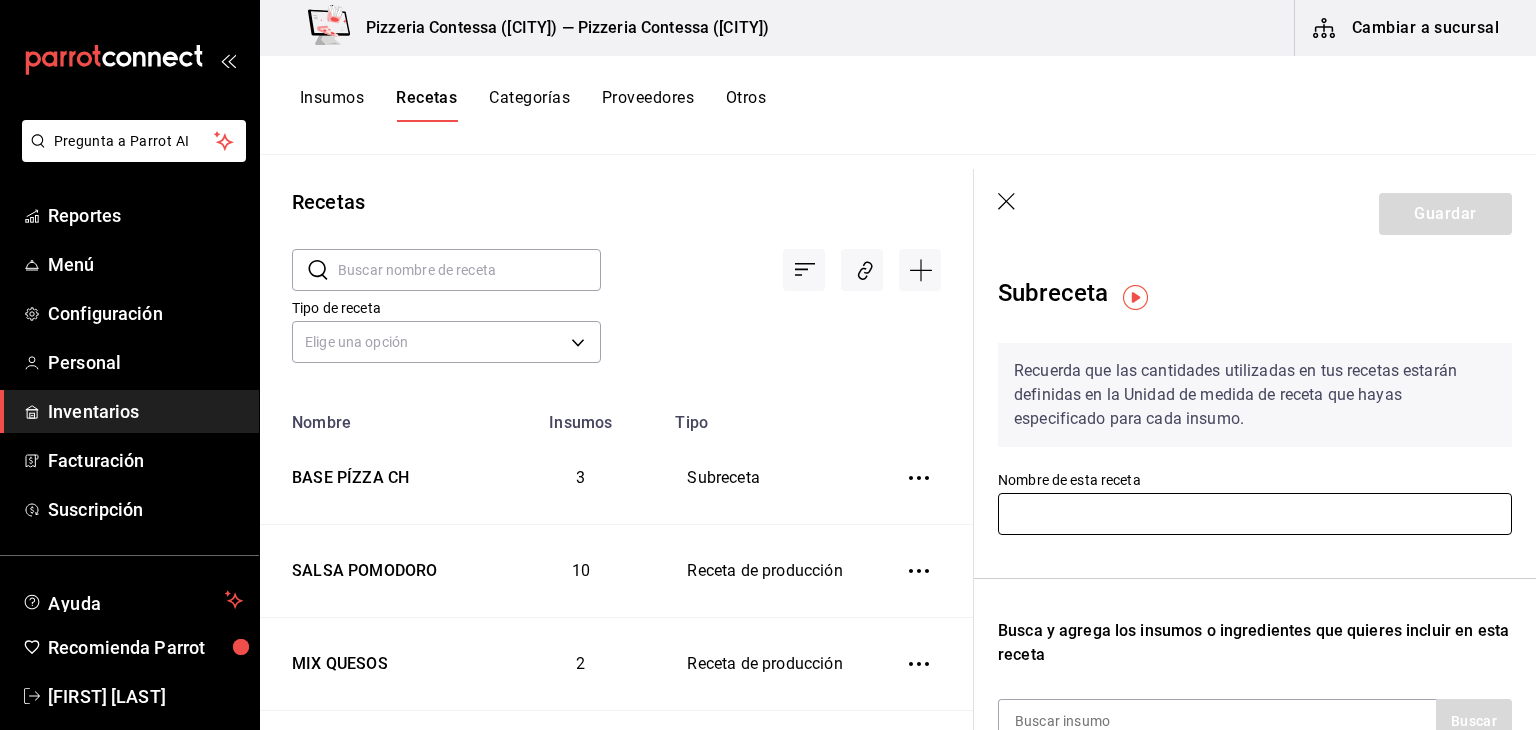 click at bounding box center (1255, 514) 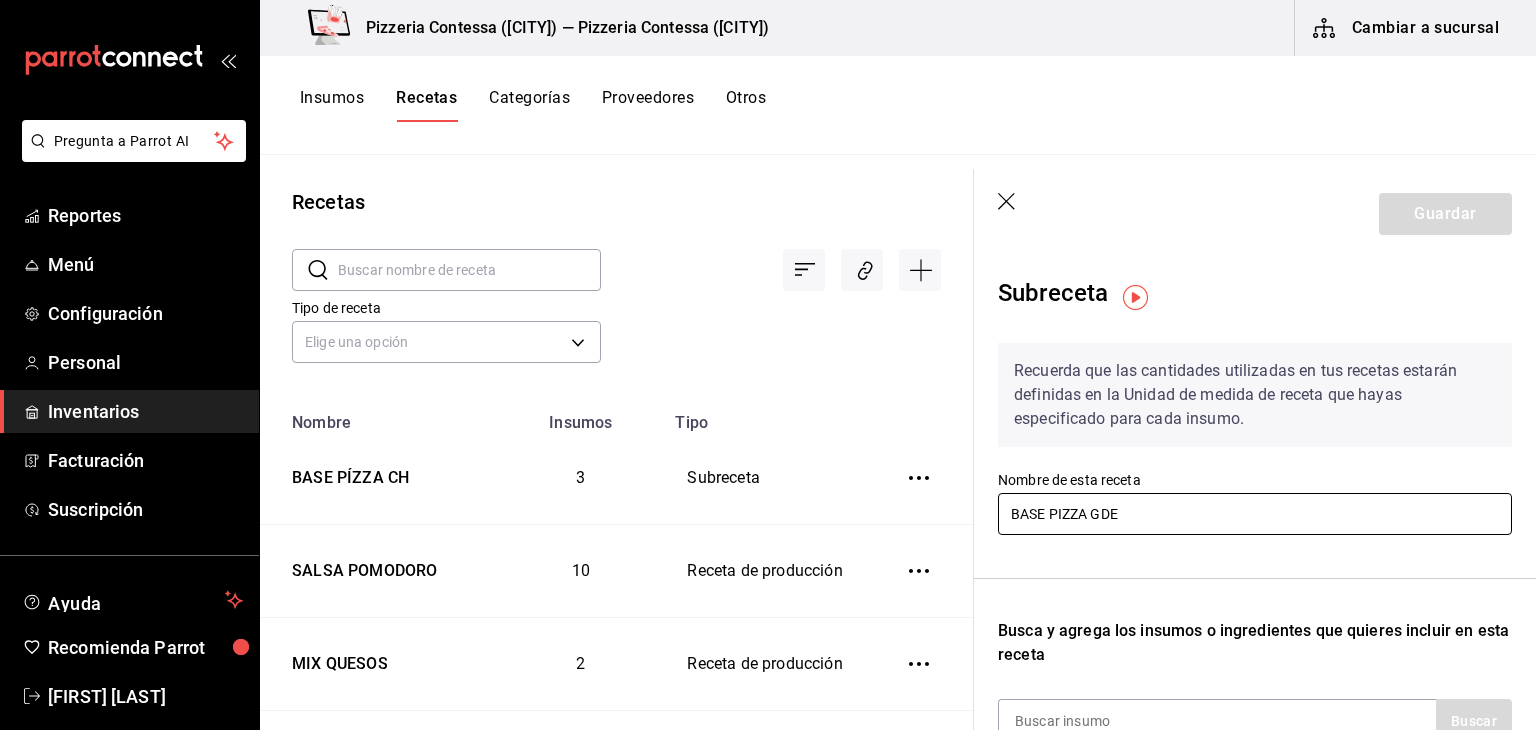 click on "BASE PIZZA GDE" at bounding box center [1255, 514] 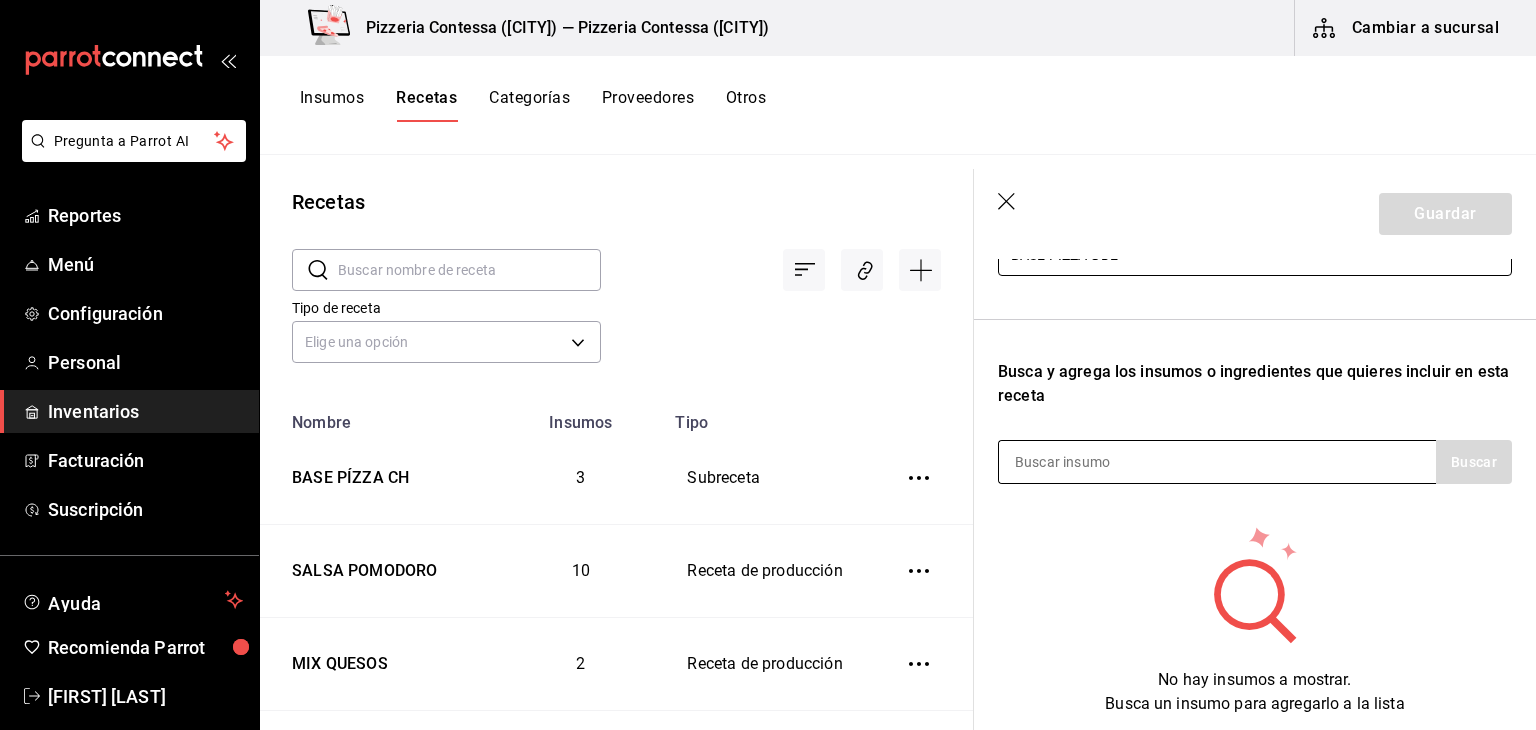 scroll, scrollTop: 340, scrollLeft: 0, axis: vertical 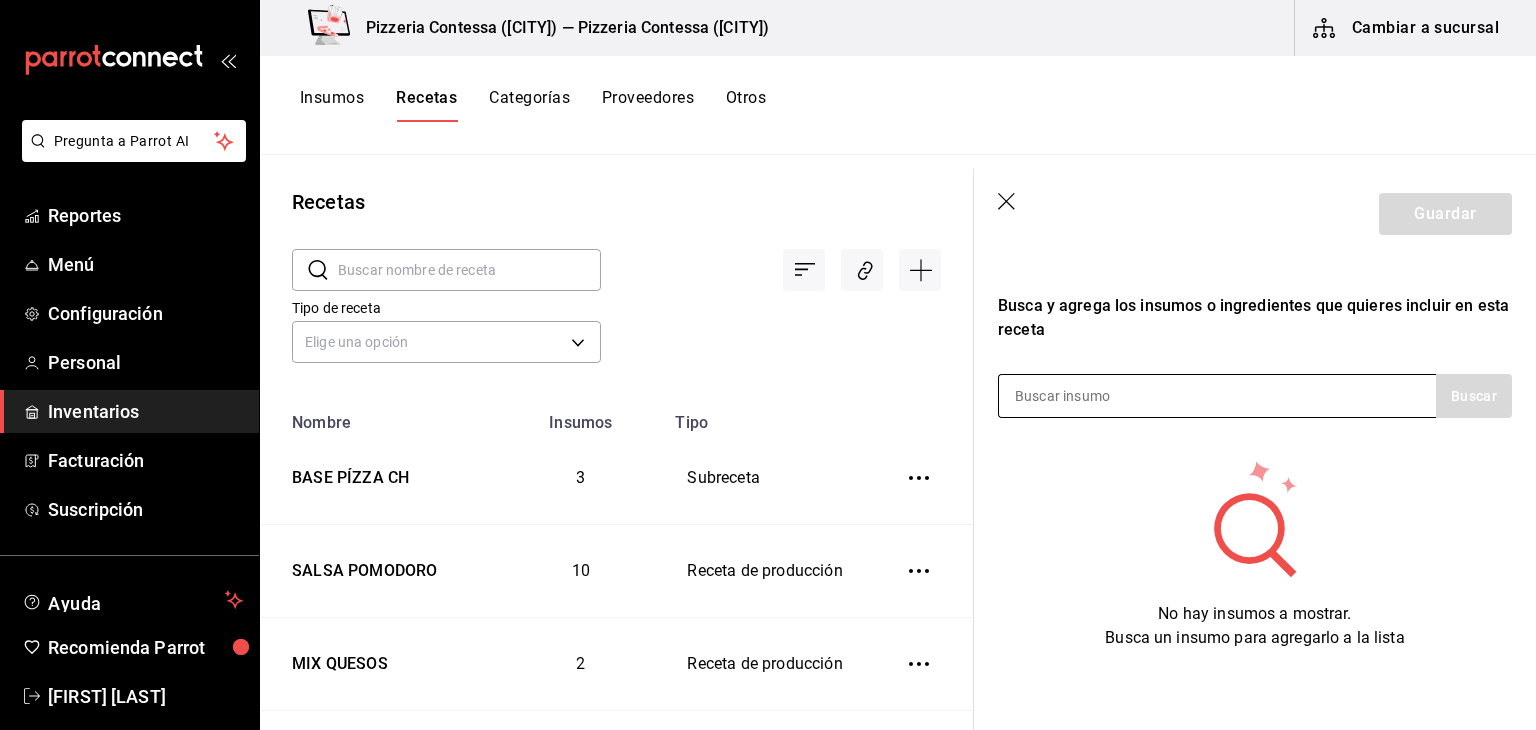 type on "BASE PIZZA GDE" 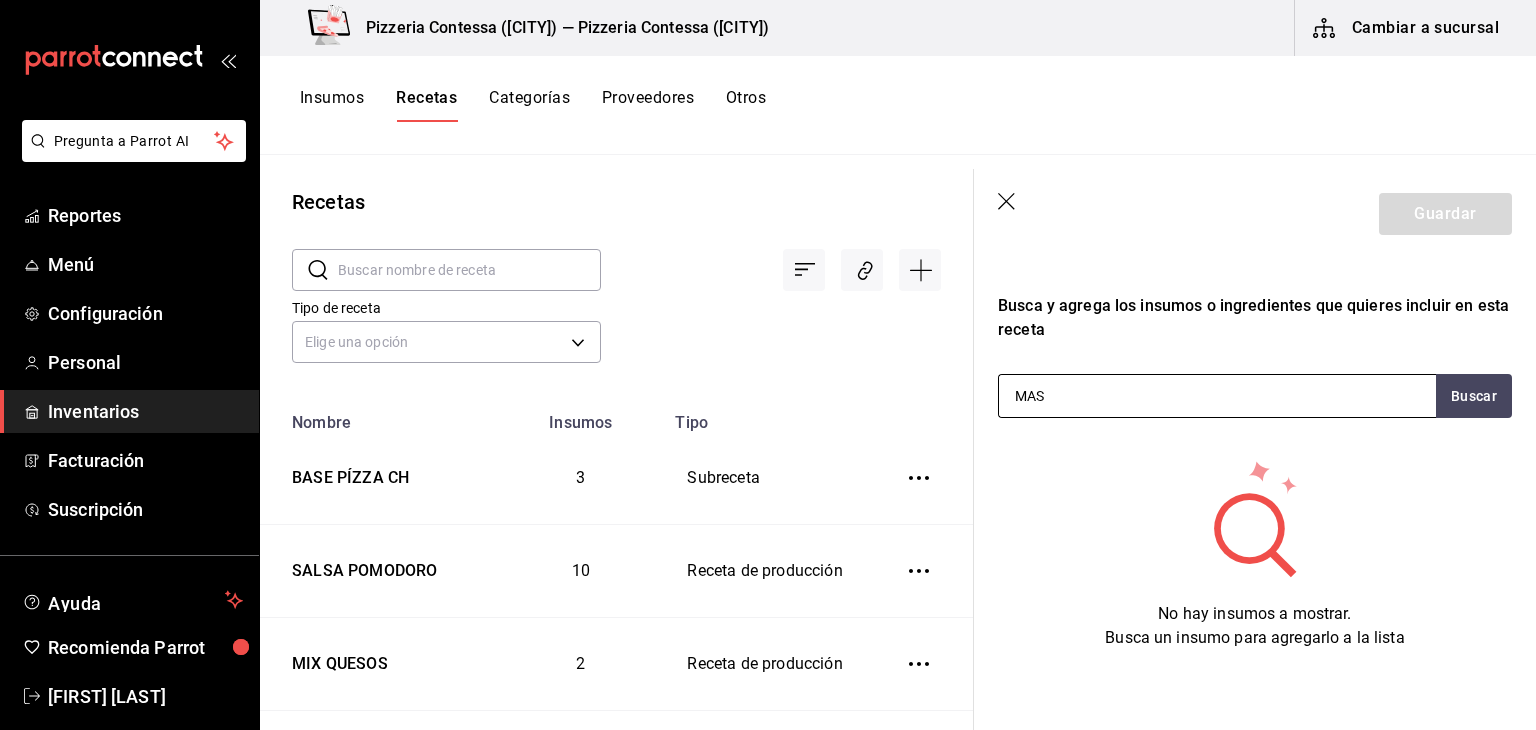 type on "MASA" 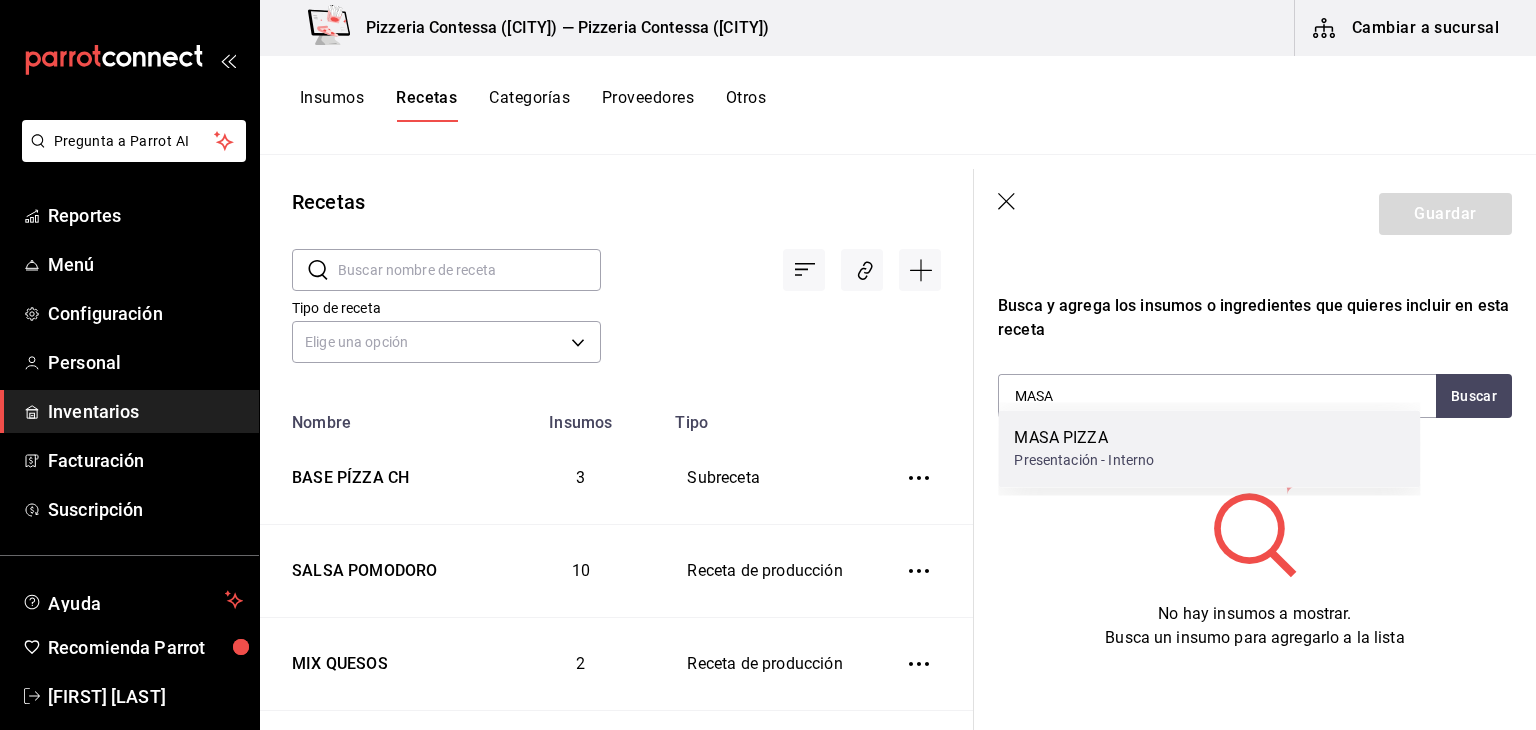 click on "MASA PIZZA" at bounding box center (1084, 438) 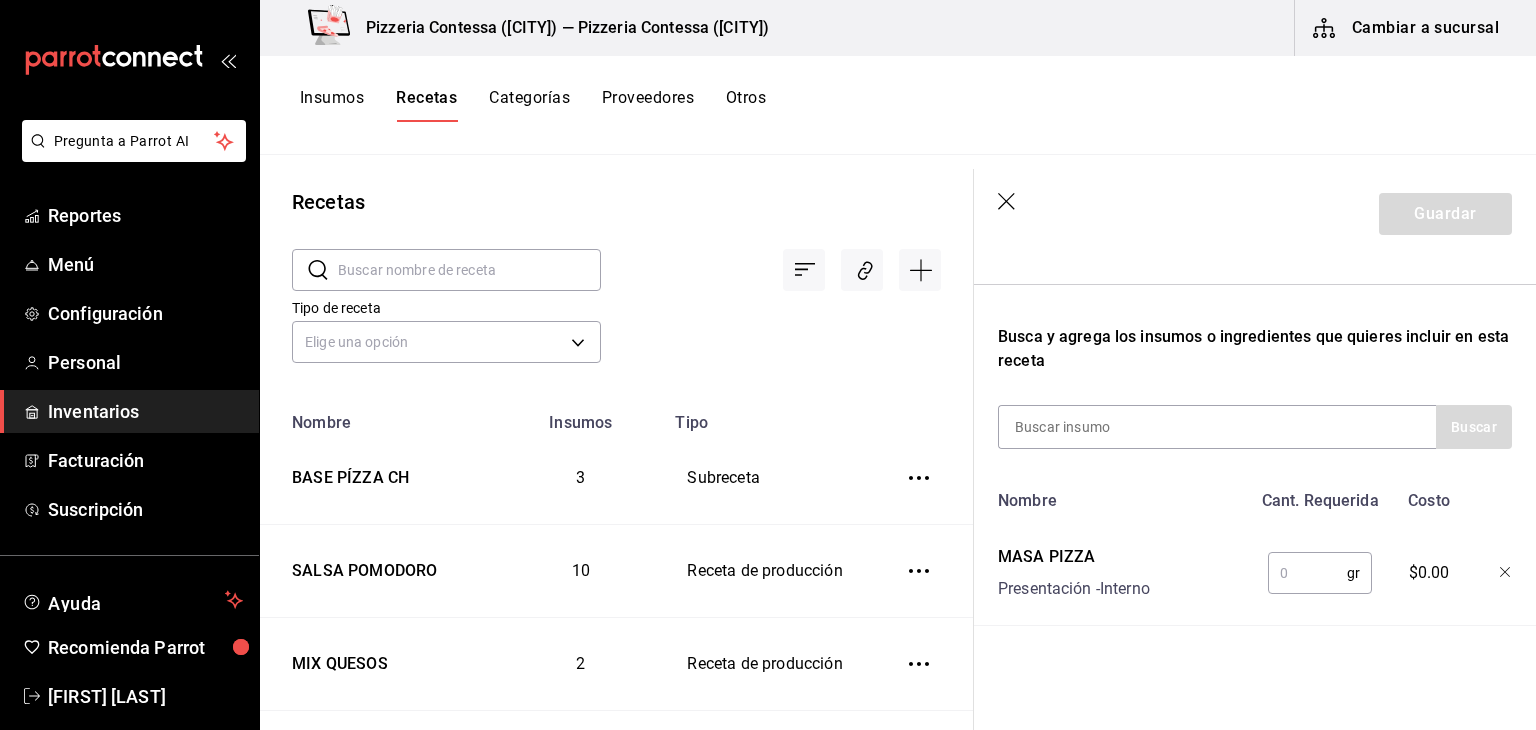 scroll, scrollTop: 309, scrollLeft: 0, axis: vertical 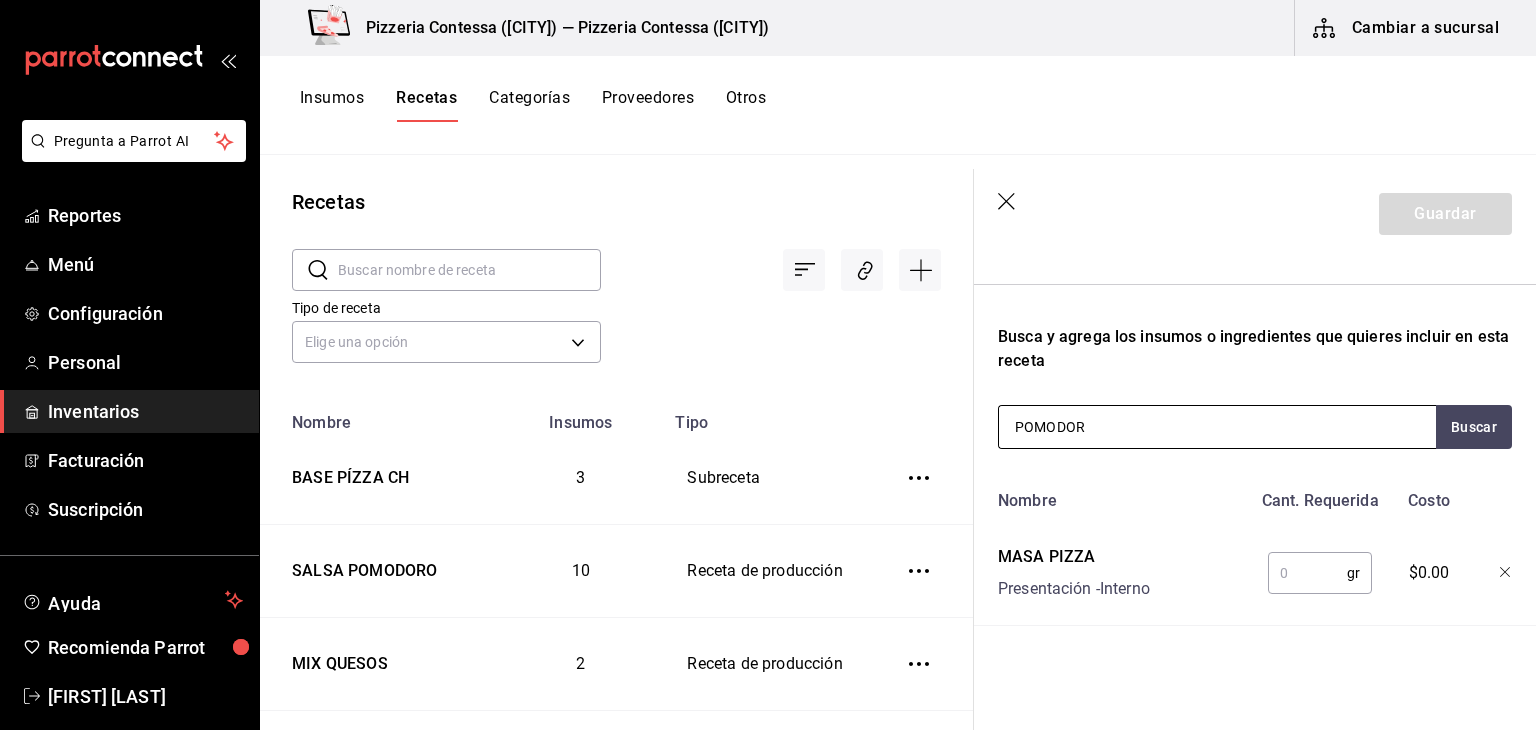 type on "POMODORO" 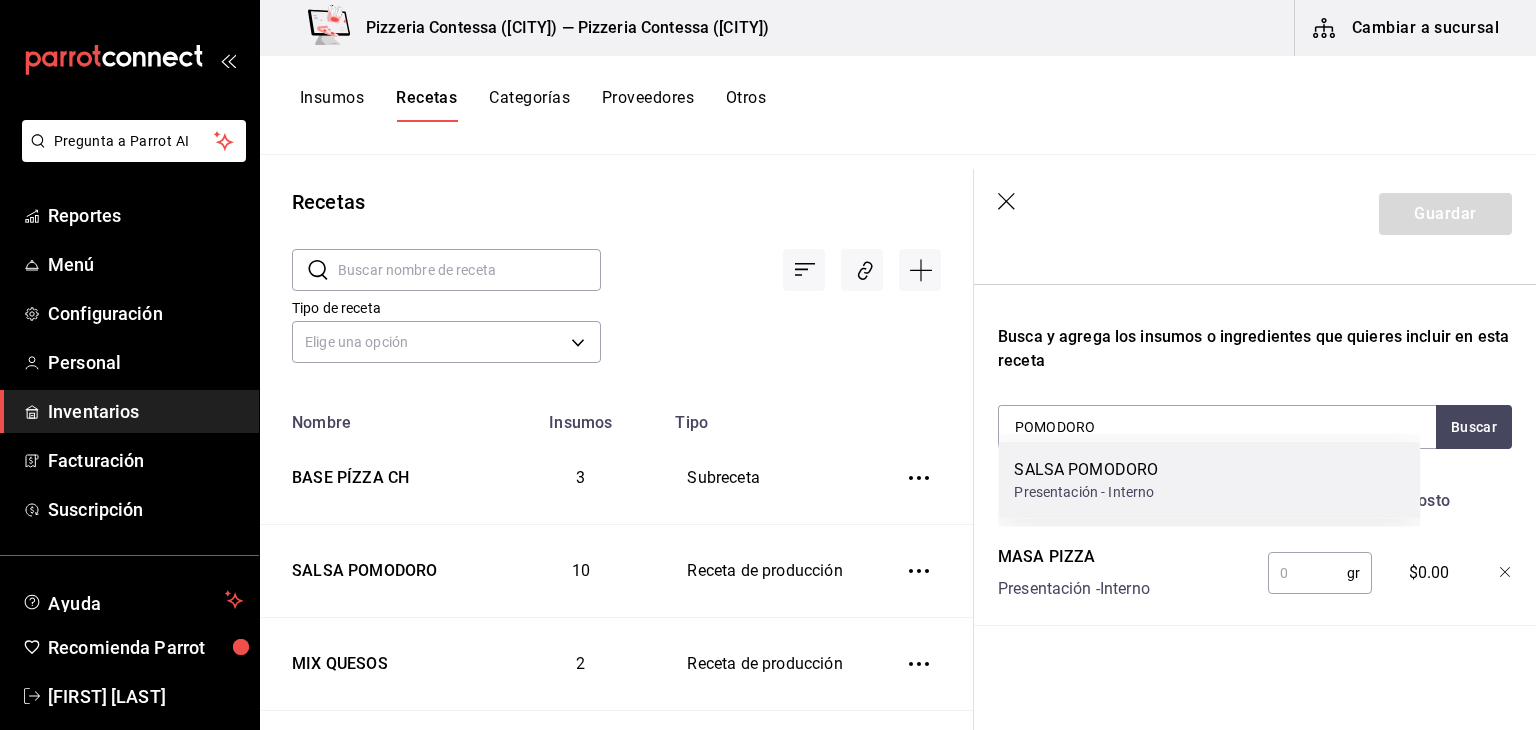 click on "Presentación - Interno" at bounding box center (1086, 492) 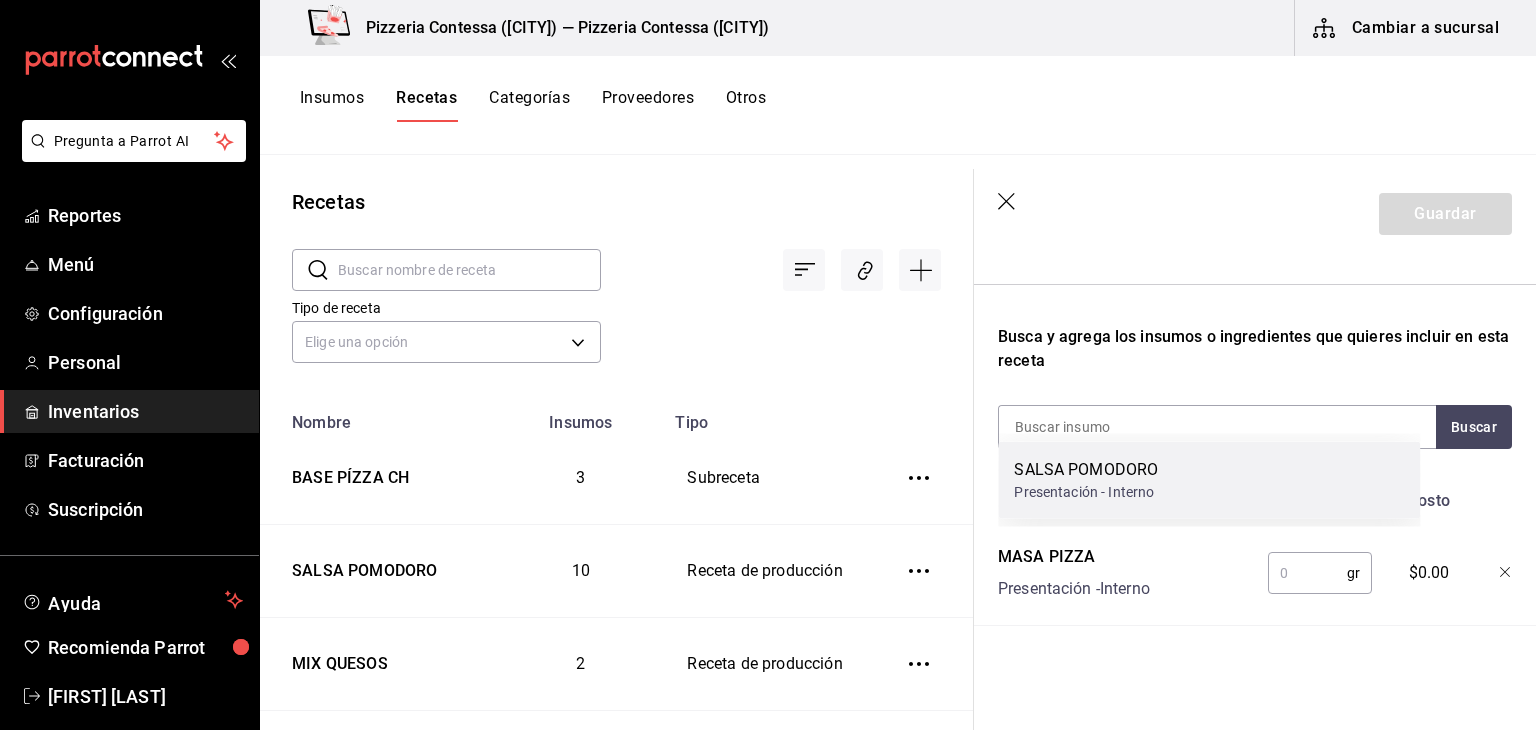 scroll, scrollTop: 340, scrollLeft: 0, axis: vertical 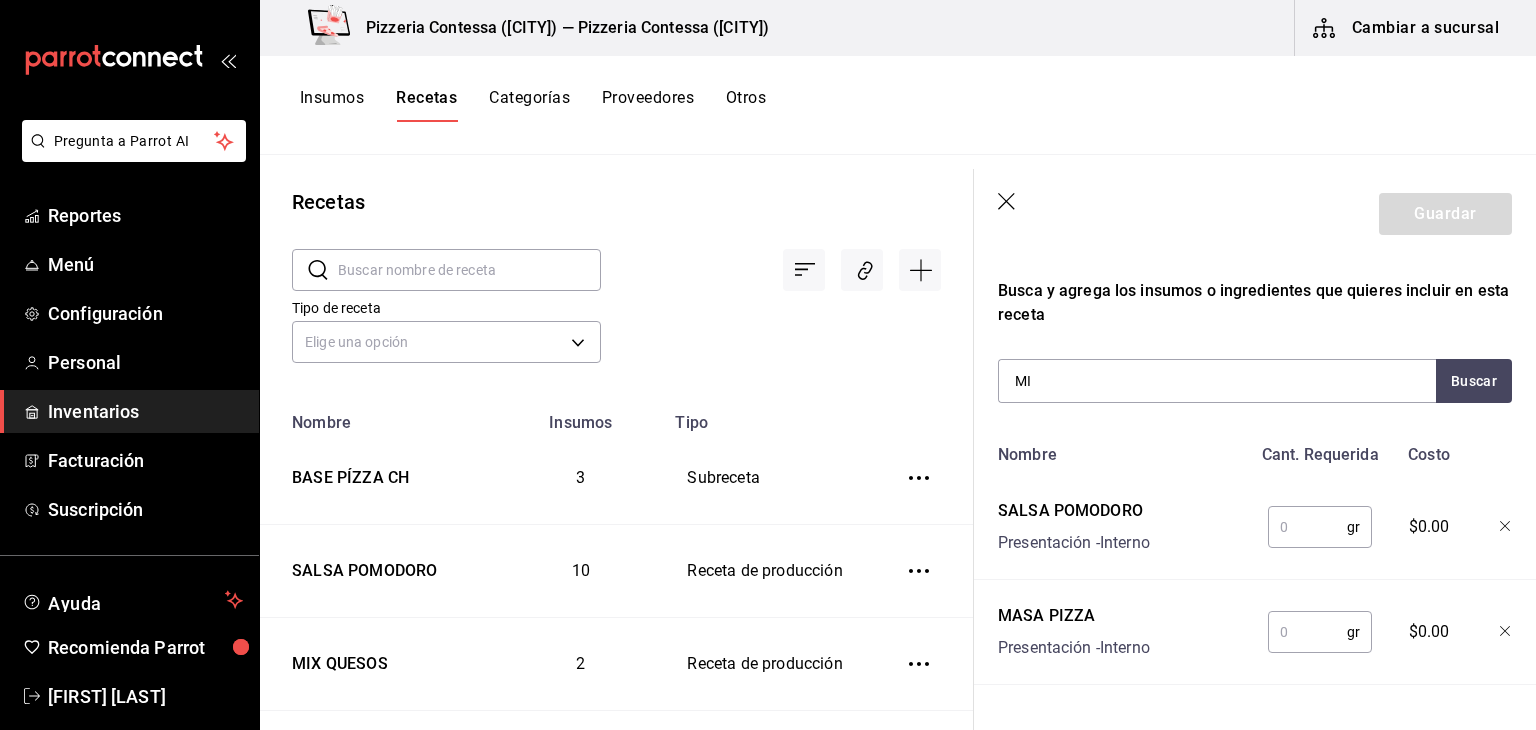 type on "MIX" 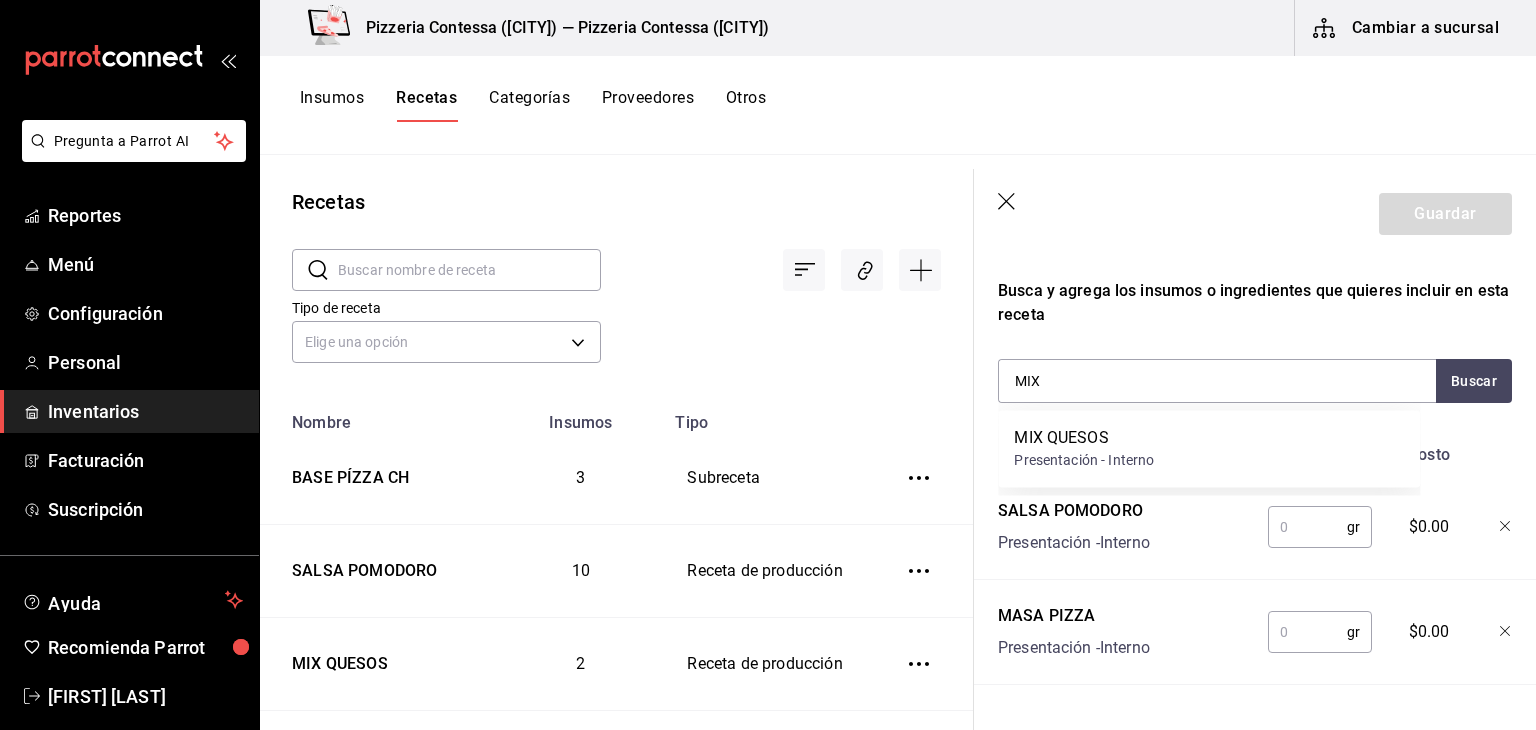 click on "MIX QUESOS" at bounding box center (1084, 438) 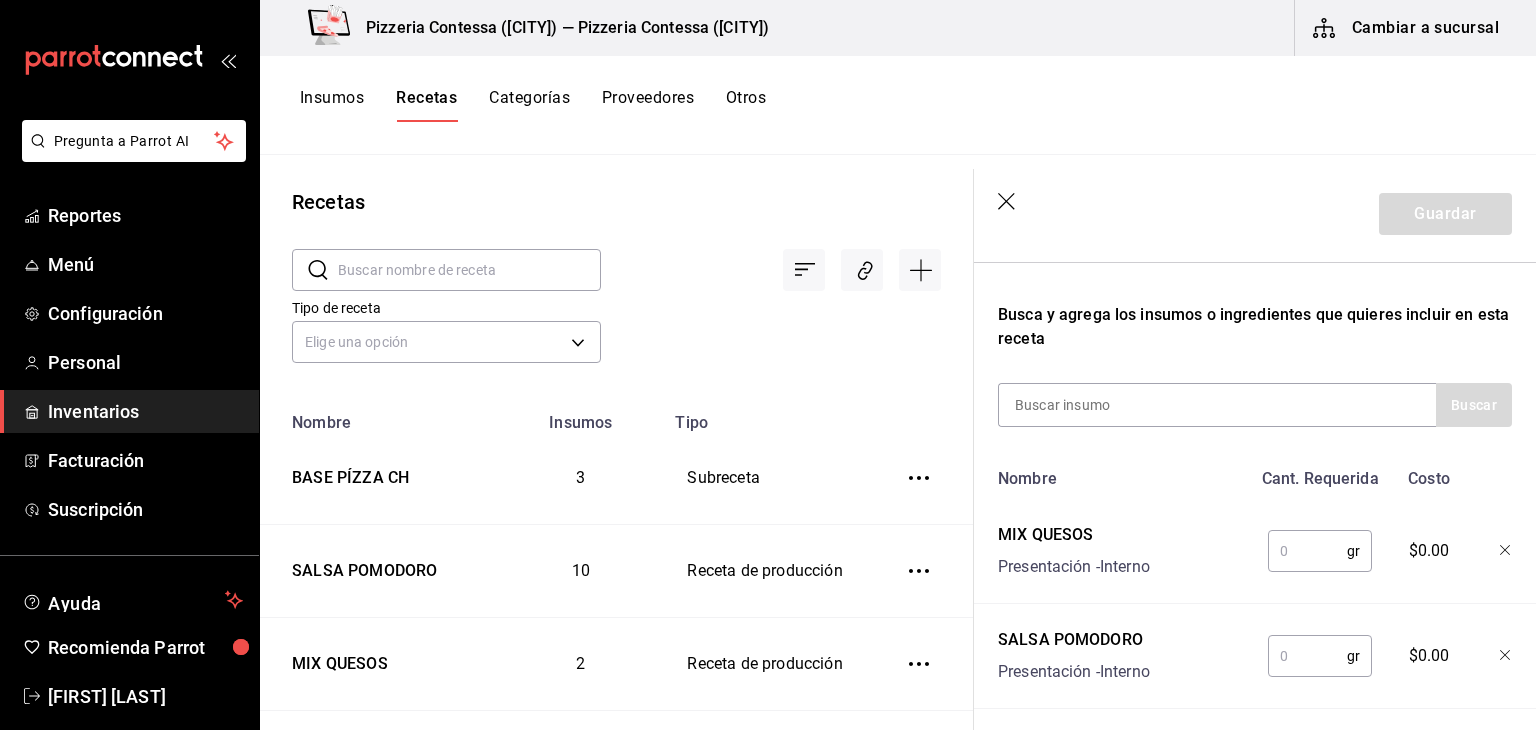 scroll, scrollTop: 311, scrollLeft: 0, axis: vertical 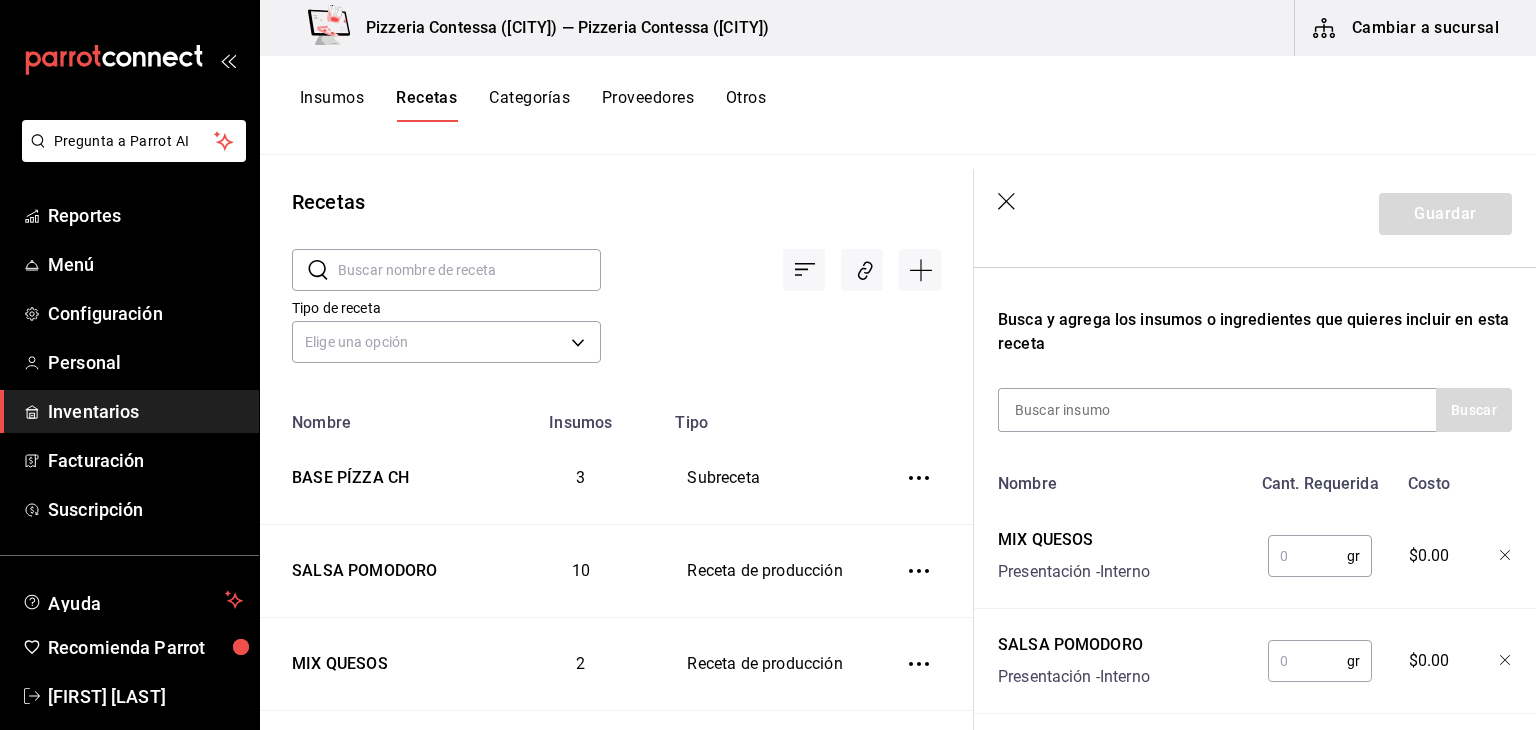 click at bounding box center [1307, 556] 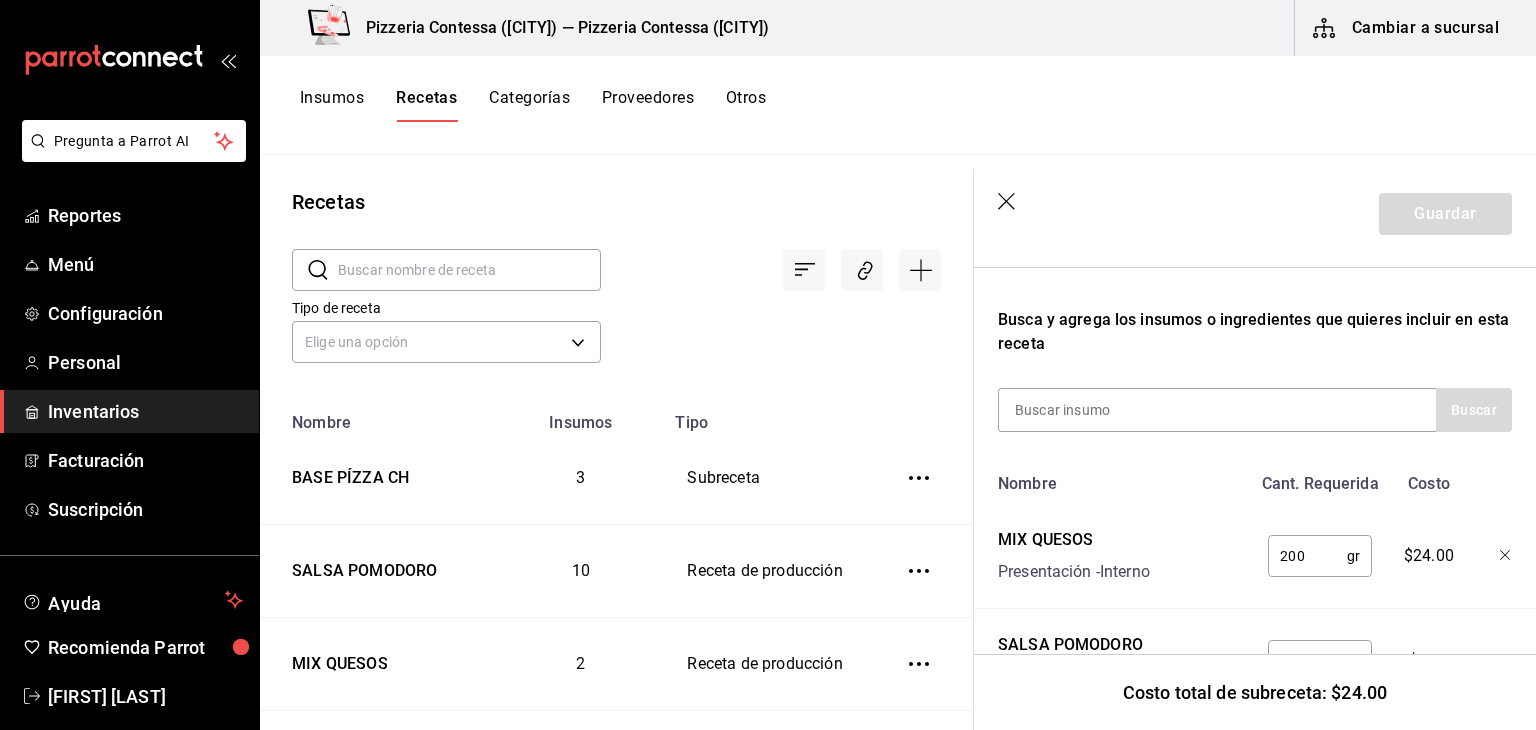 type on "200" 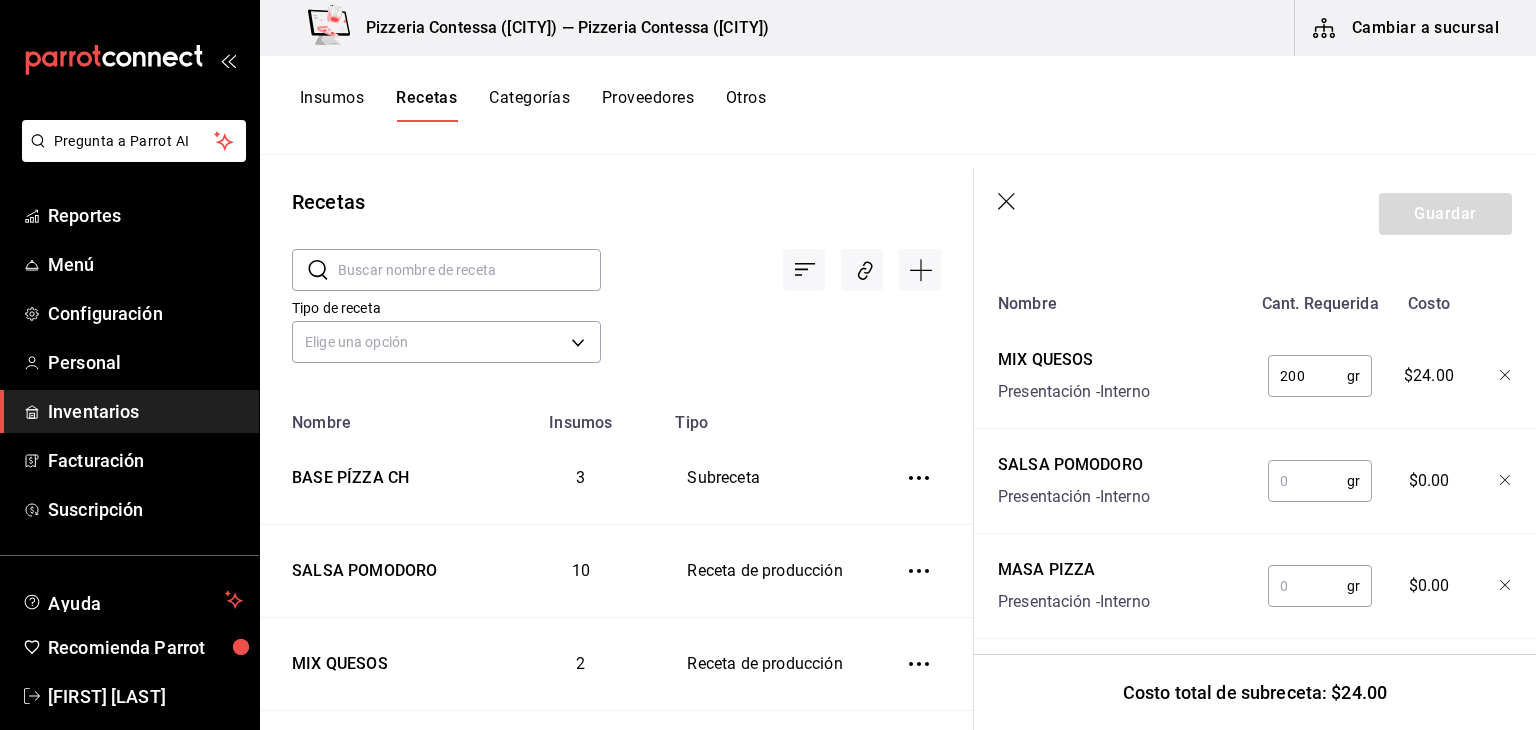 scroll, scrollTop: 519, scrollLeft: 0, axis: vertical 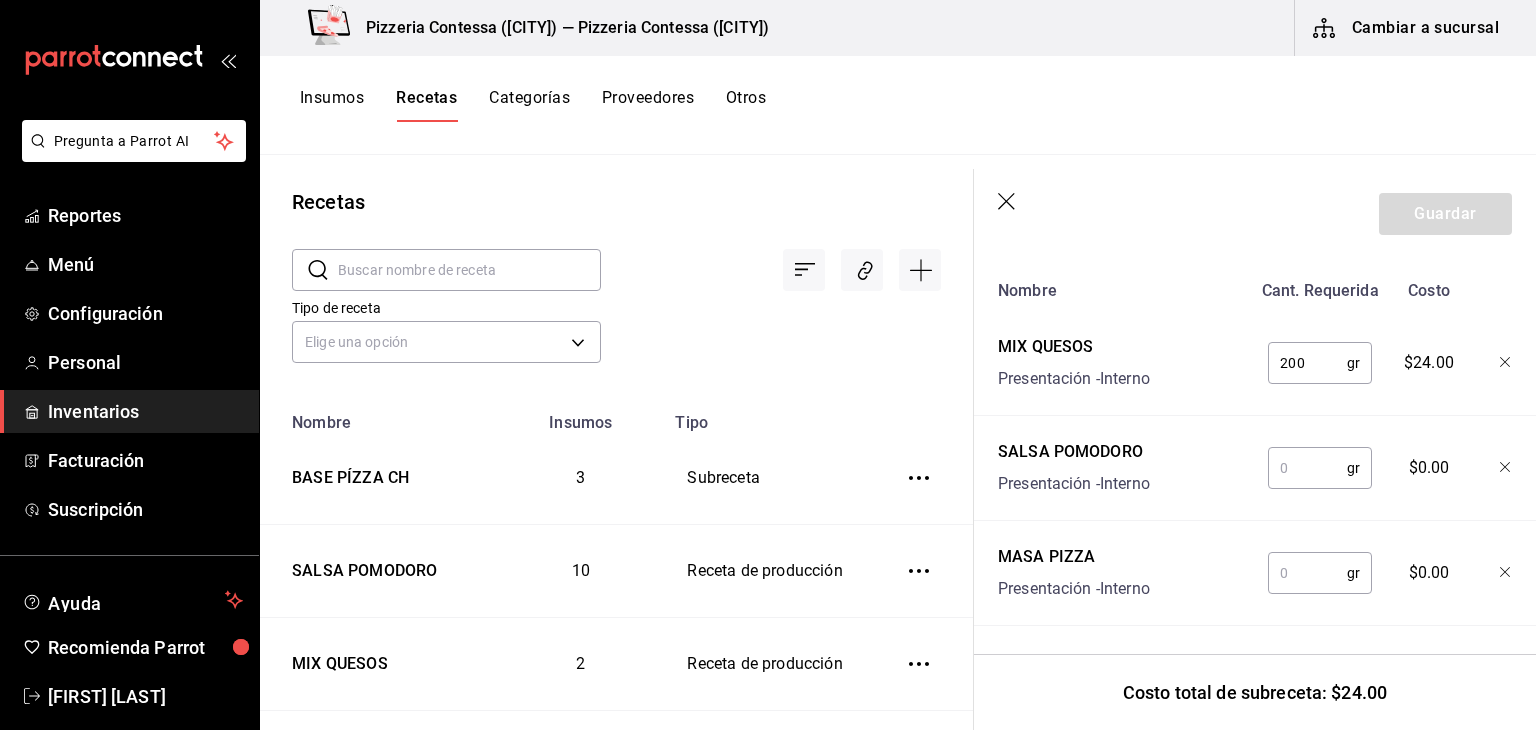 click at bounding box center [1307, 573] 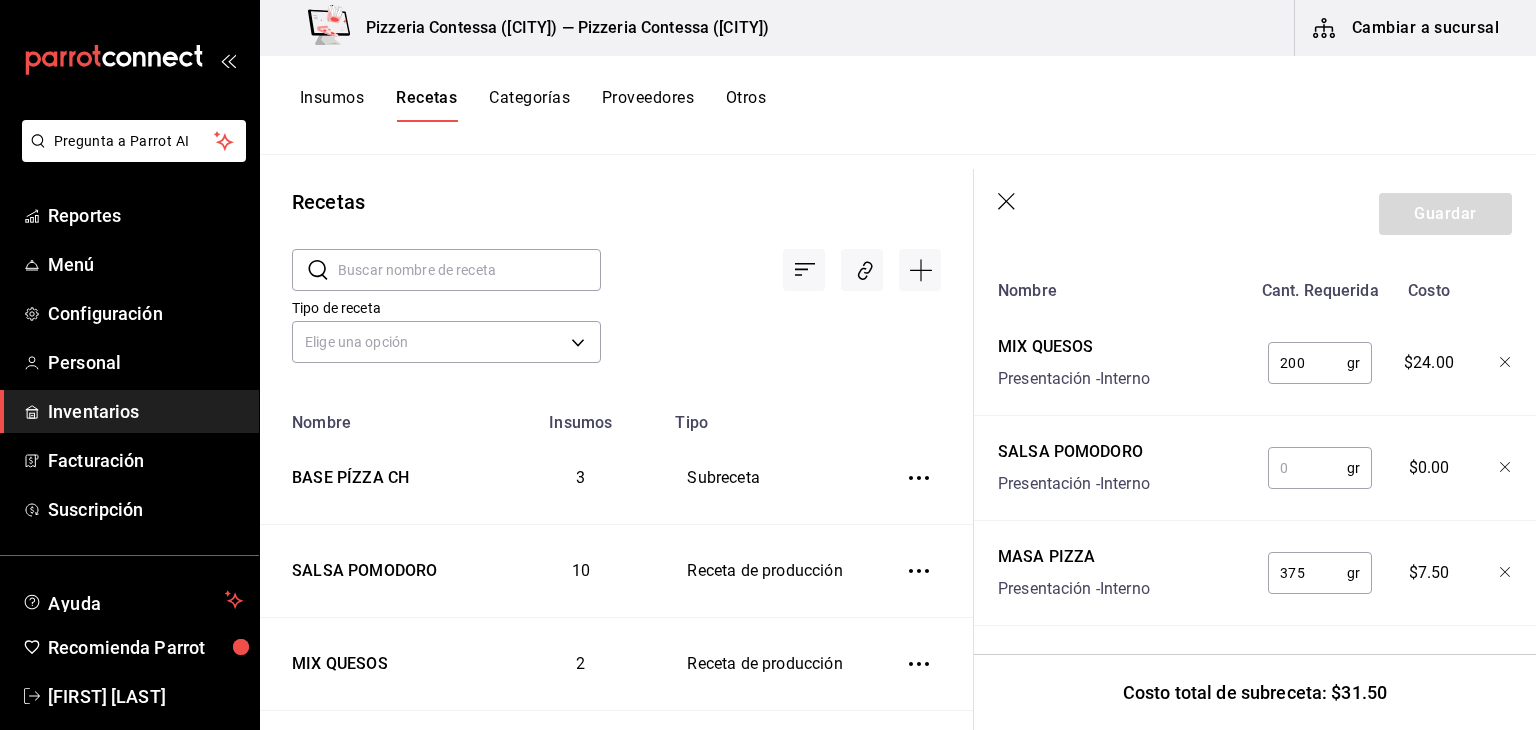 type on "375" 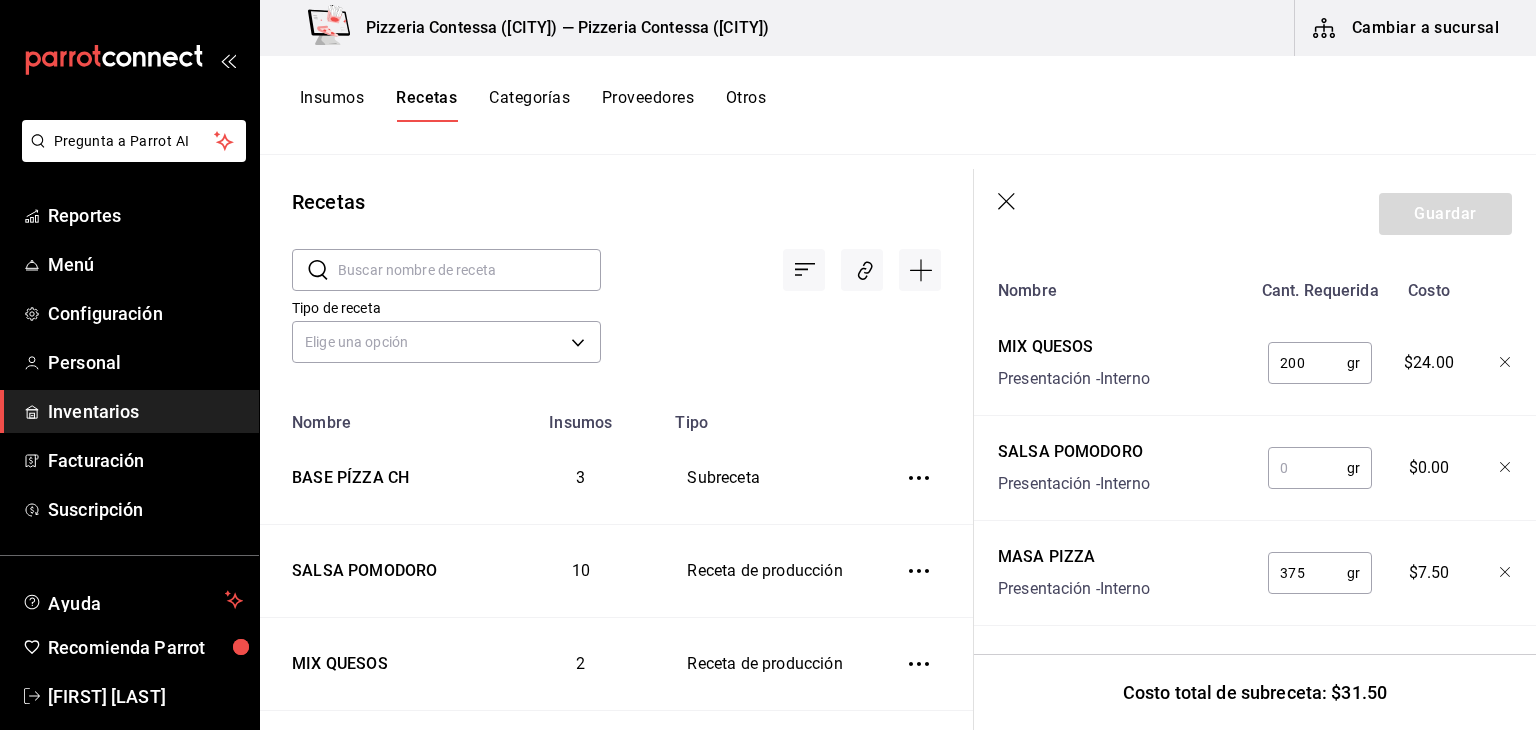 click at bounding box center (1307, 468) 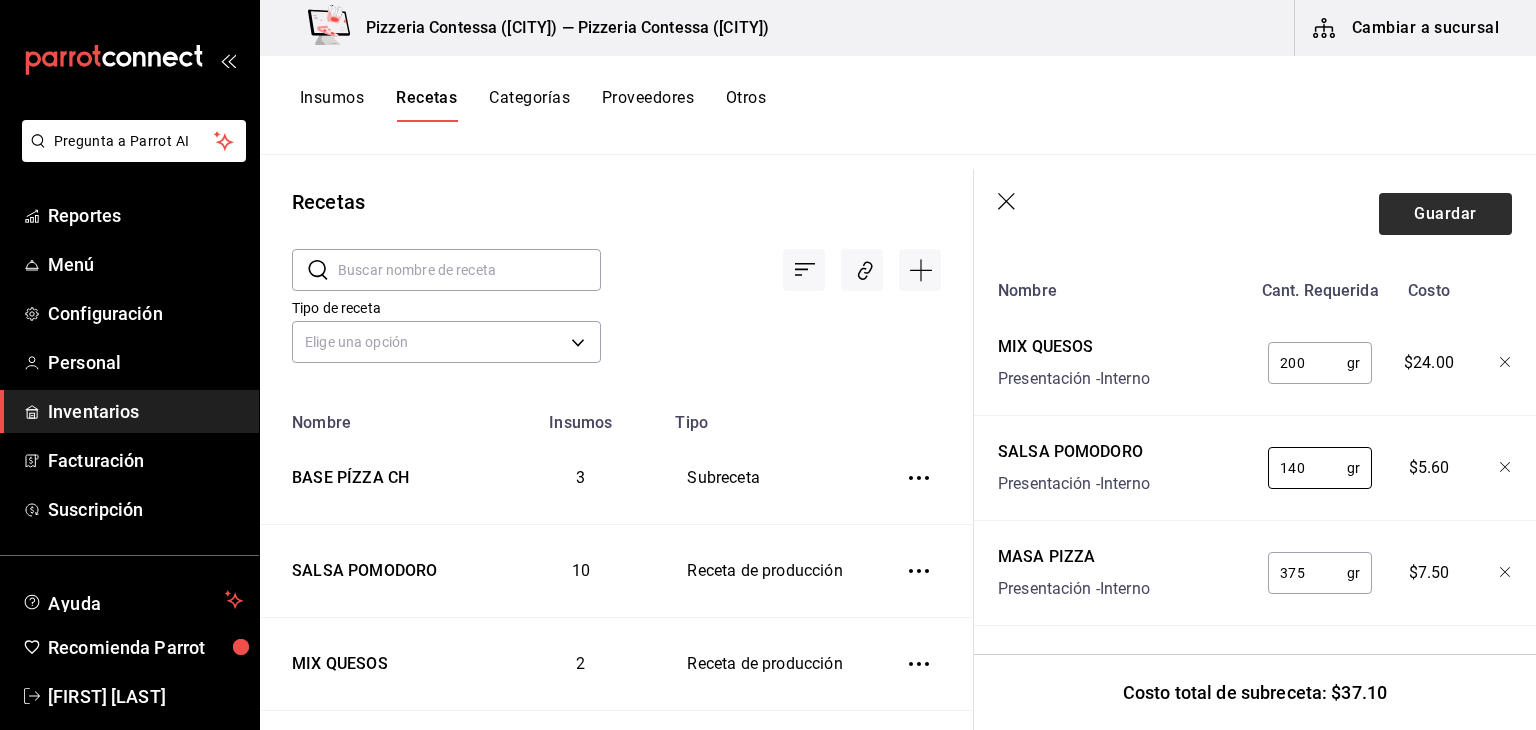 type on "140" 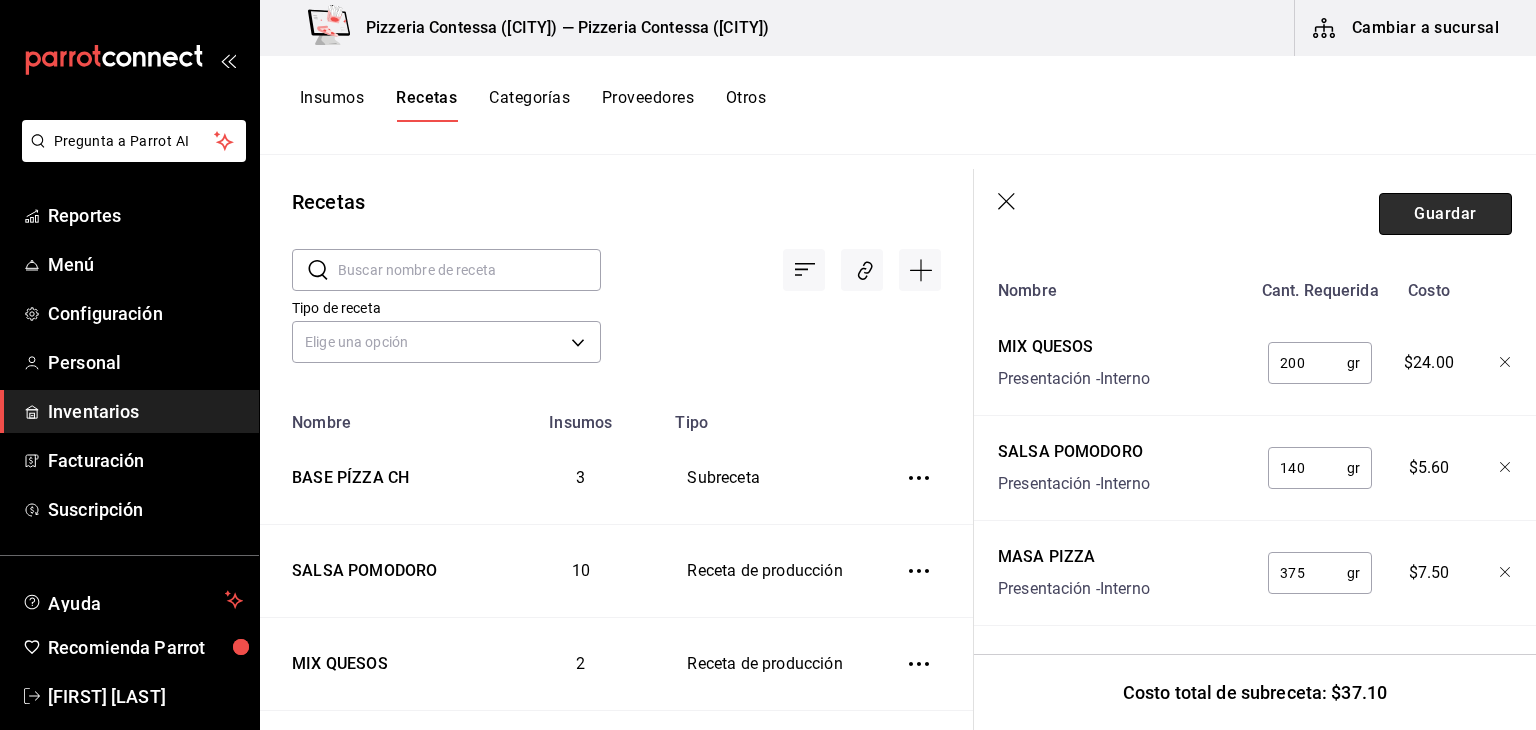 click on "Guardar" at bounding box center (1445, 214) 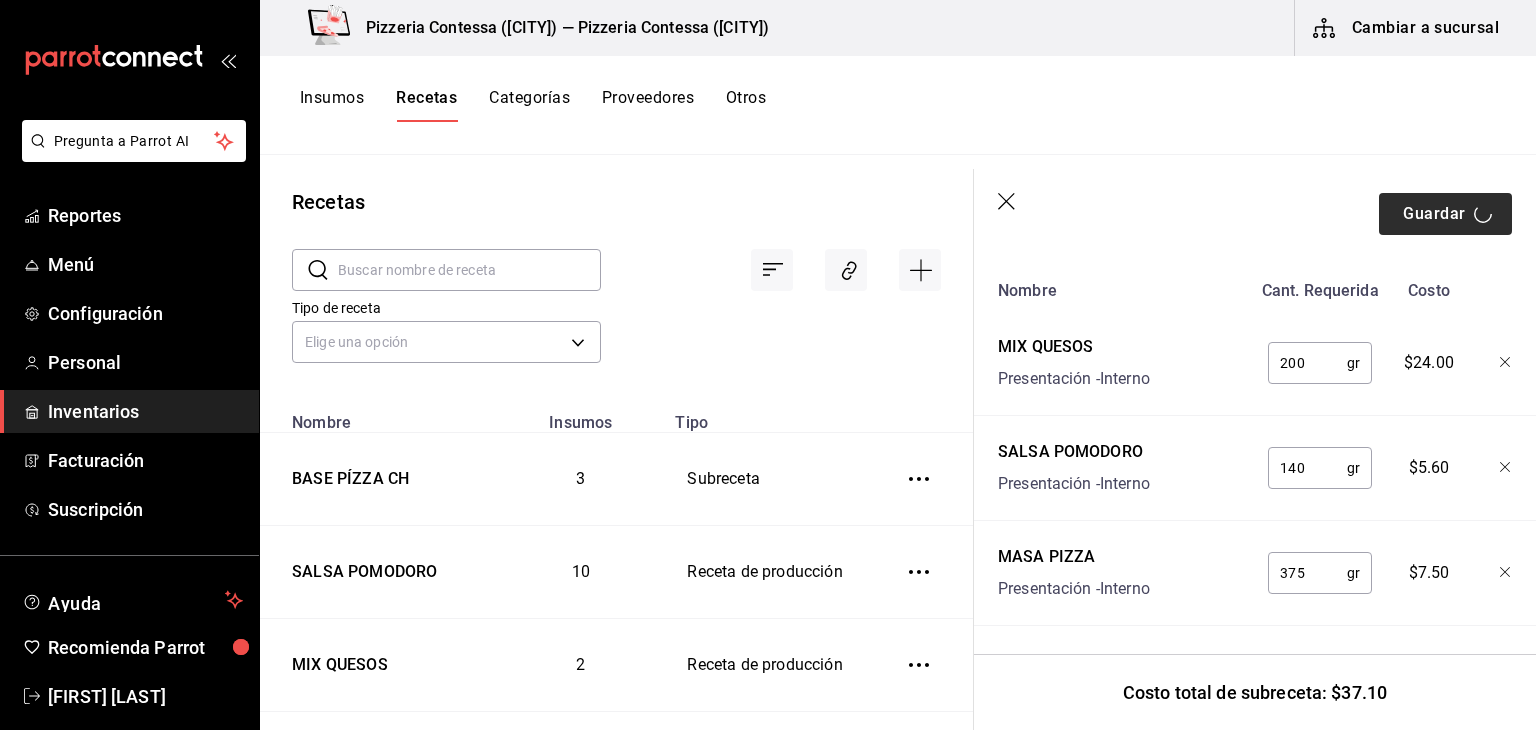 scroll, scrollTop: 0, scrollLeft: 0, axis: both 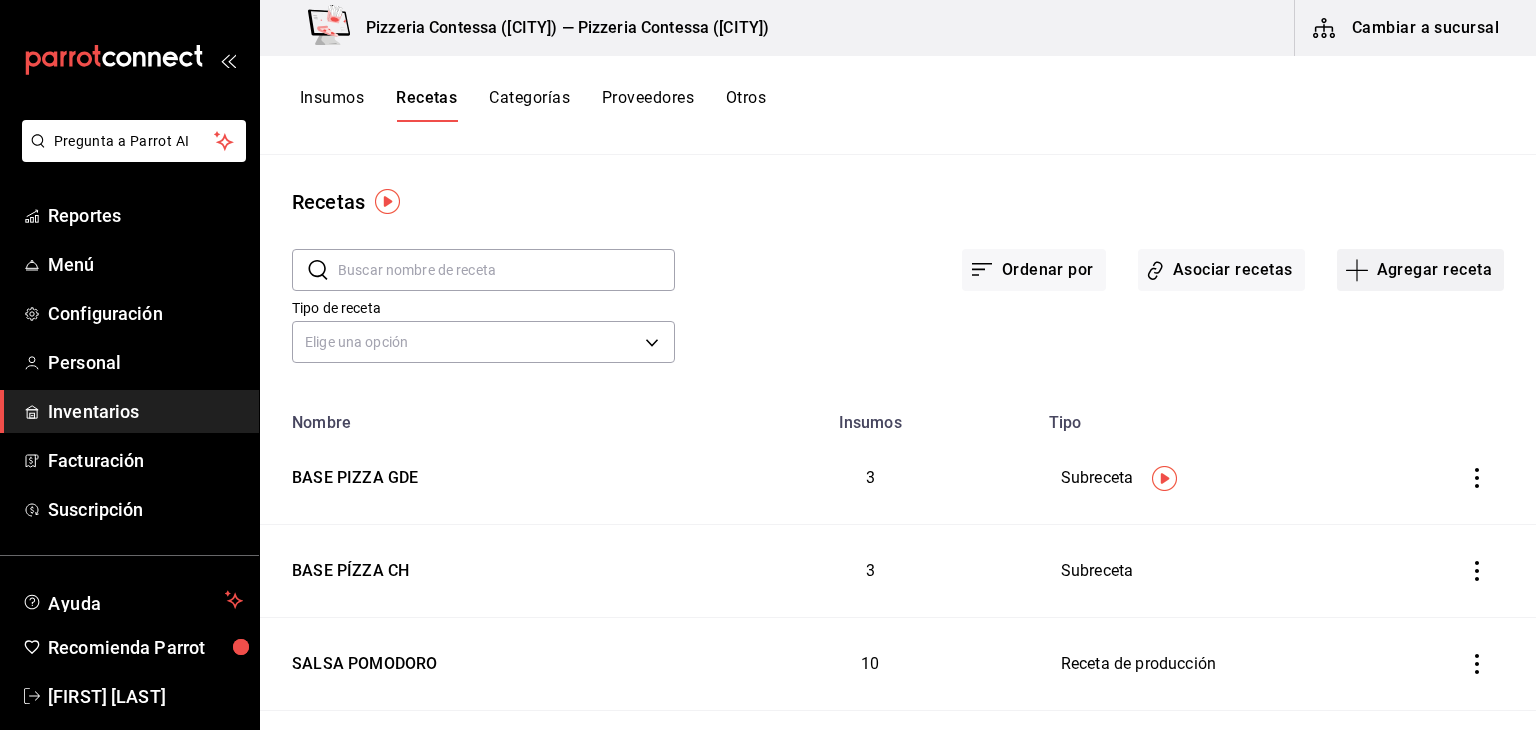 click on "Agregar receta" at bounding box center (1420, 270) 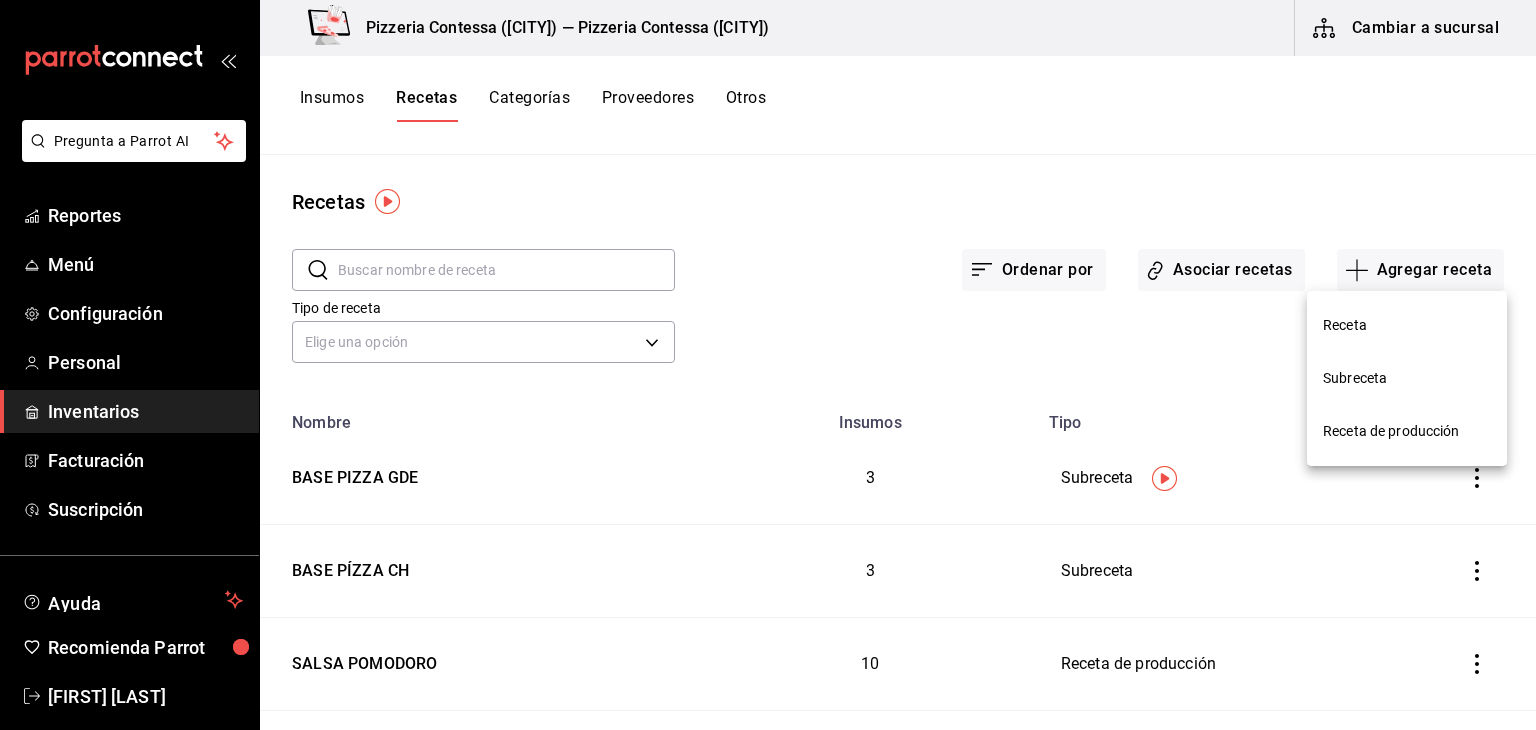 click at bounding box center (768, 365) 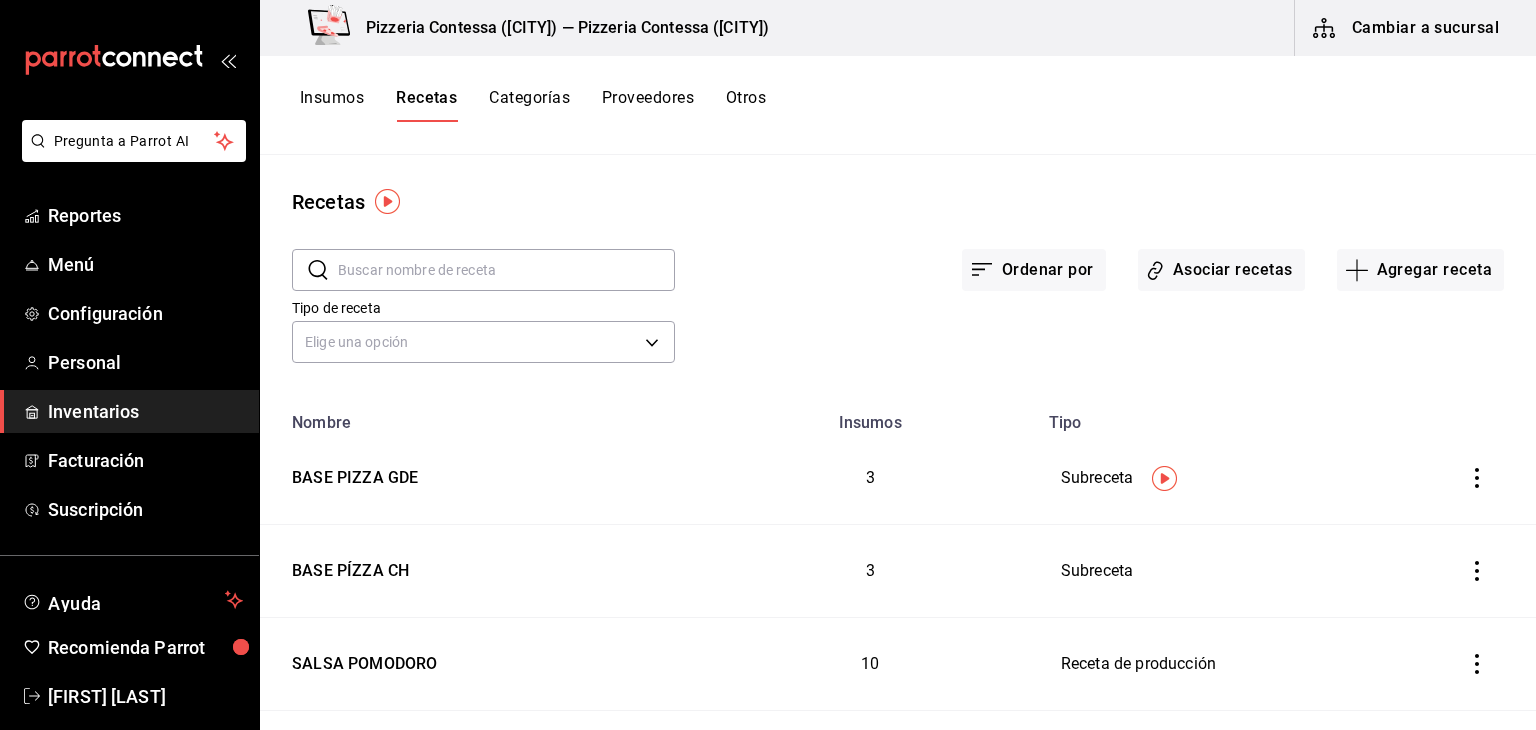 click on "Insumos" at bounding box center (332, 105) 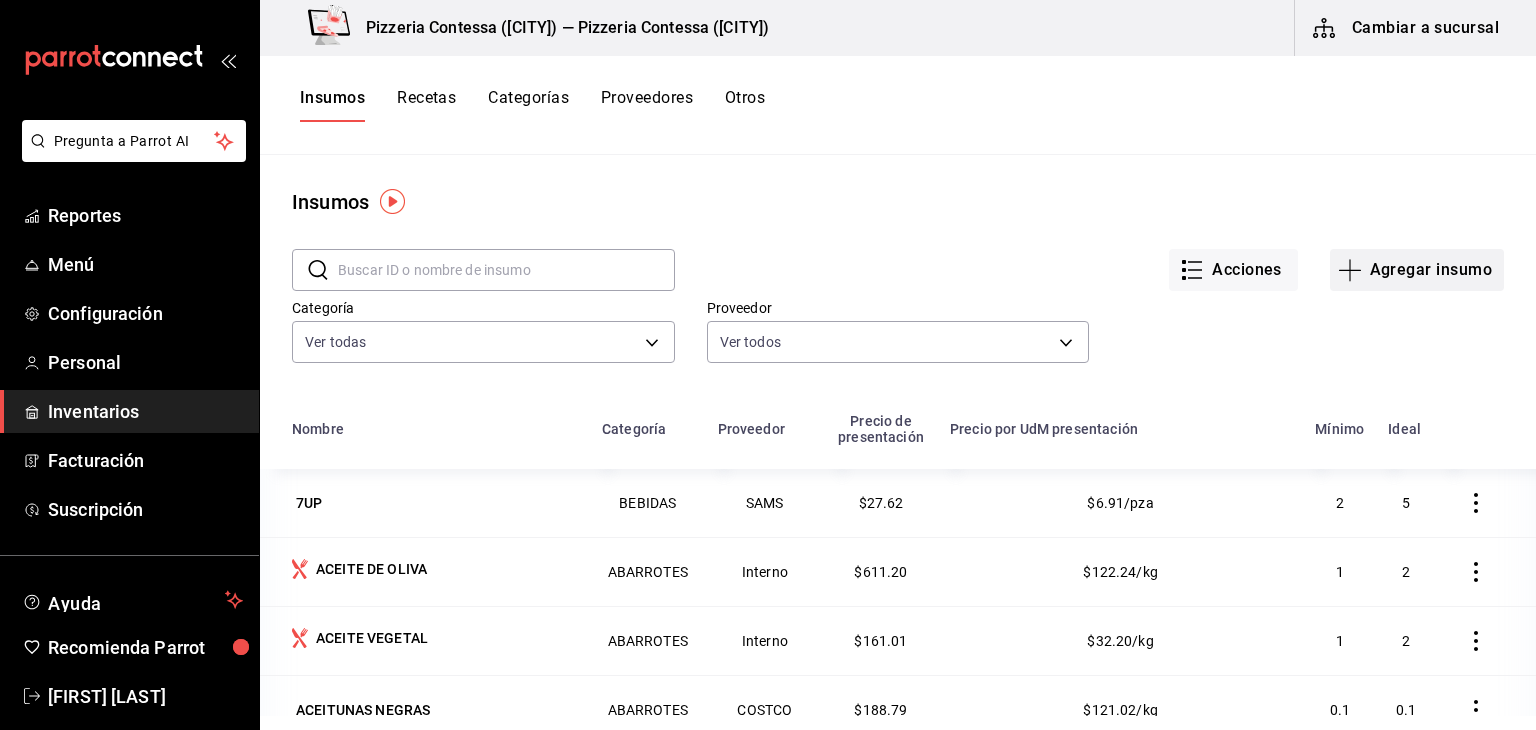 click on "Agregar insumo" at bounding box center [1417, 270] 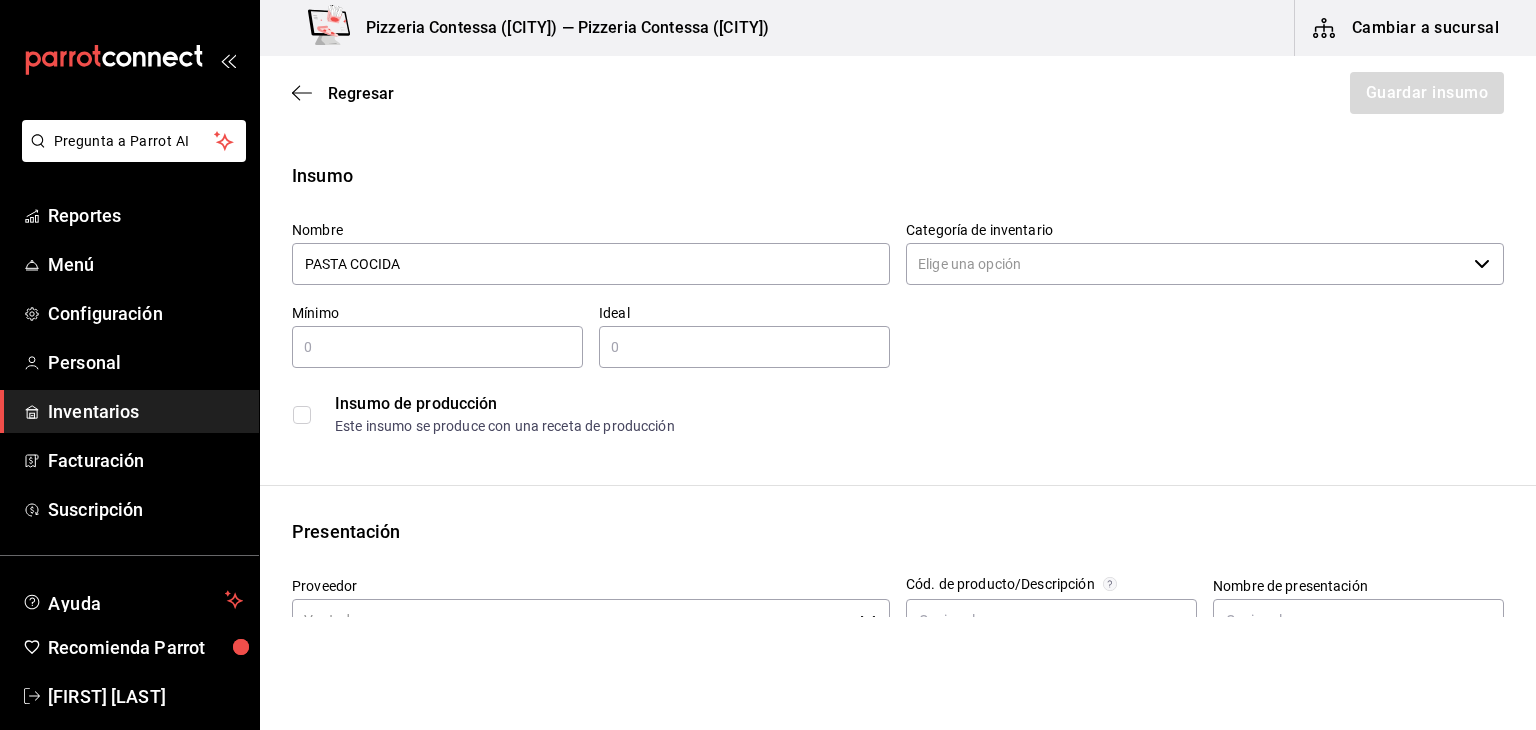 type on "PASTA COCIDA" 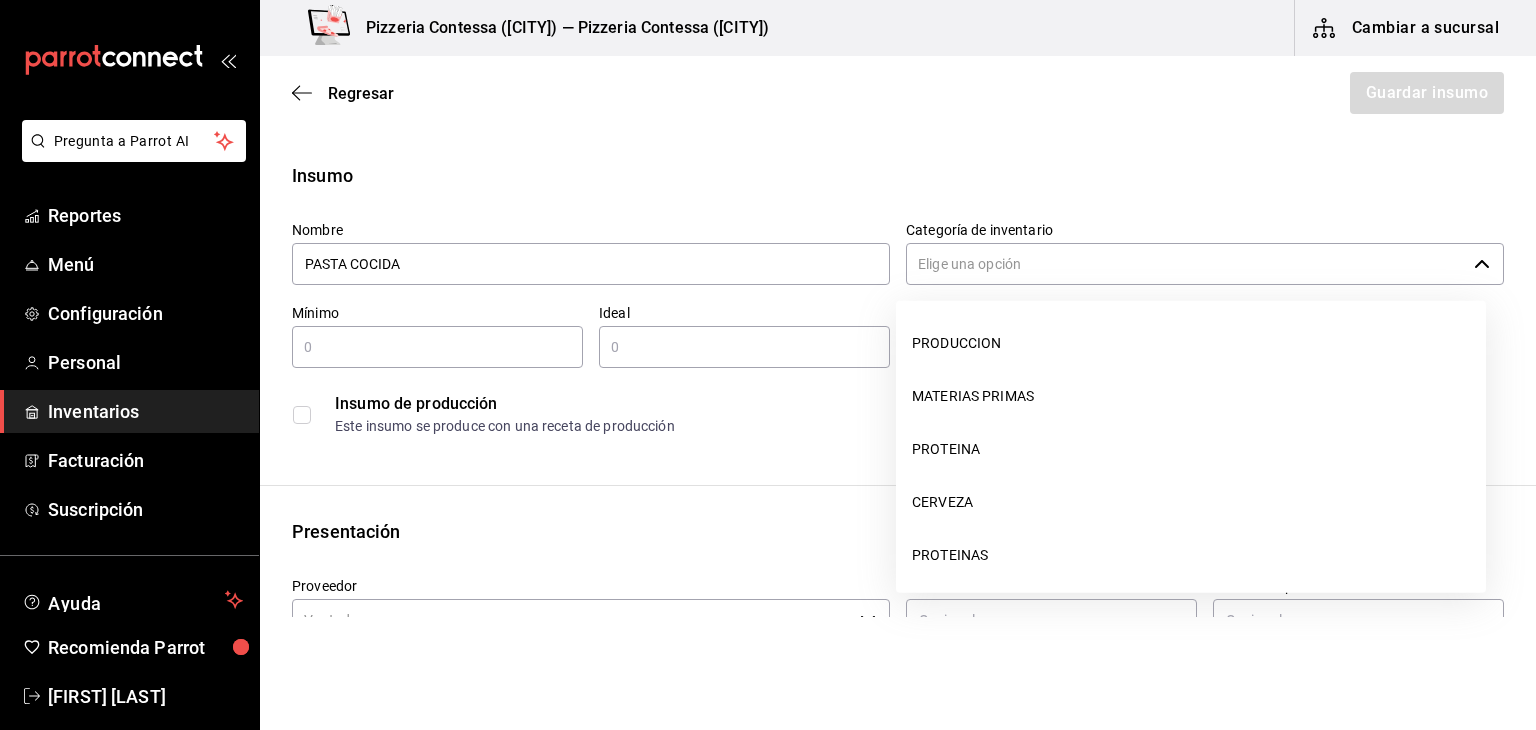 click on "Categoría de inventario" at bounding box center [1186, 264] 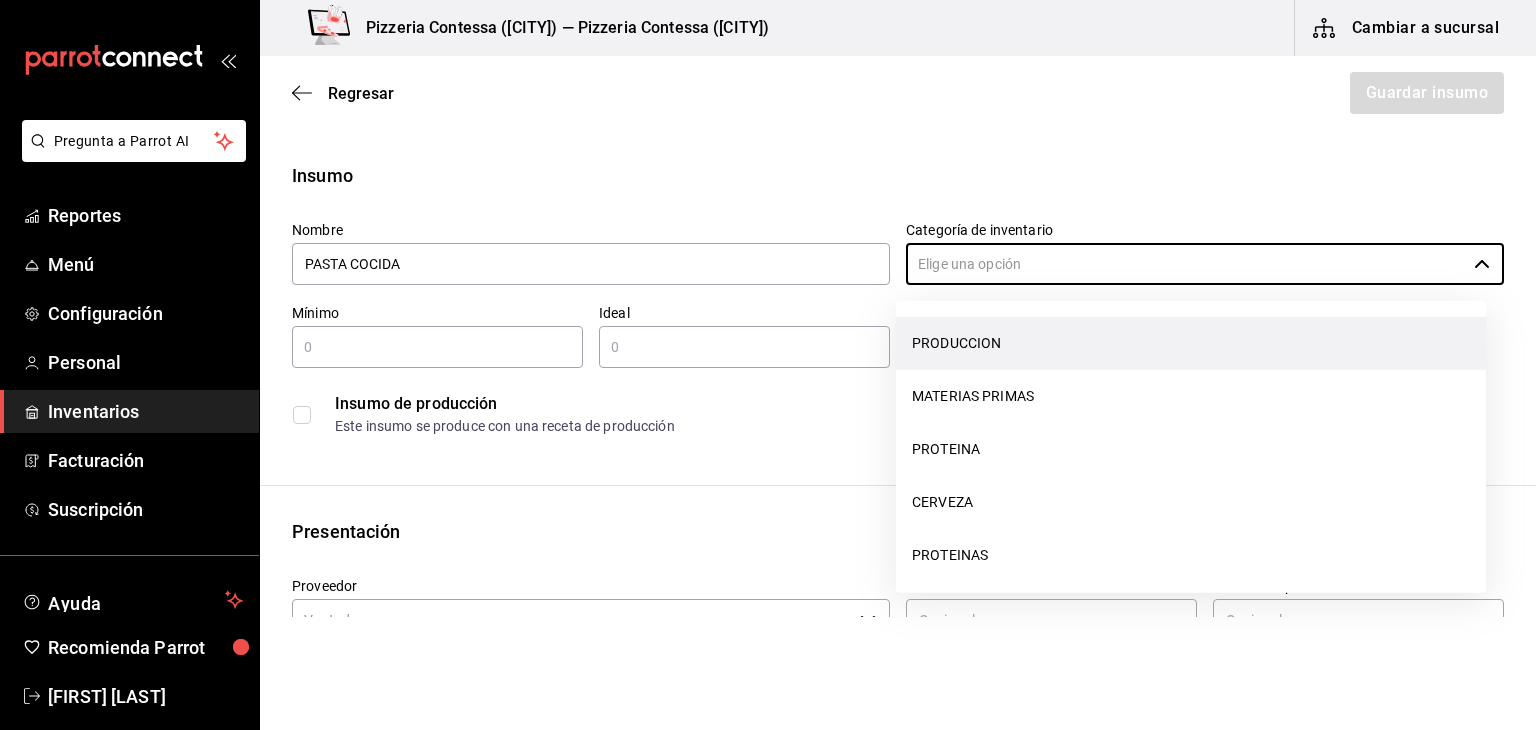 click on "PRODUCCION" at bounding box center (1191, 343) 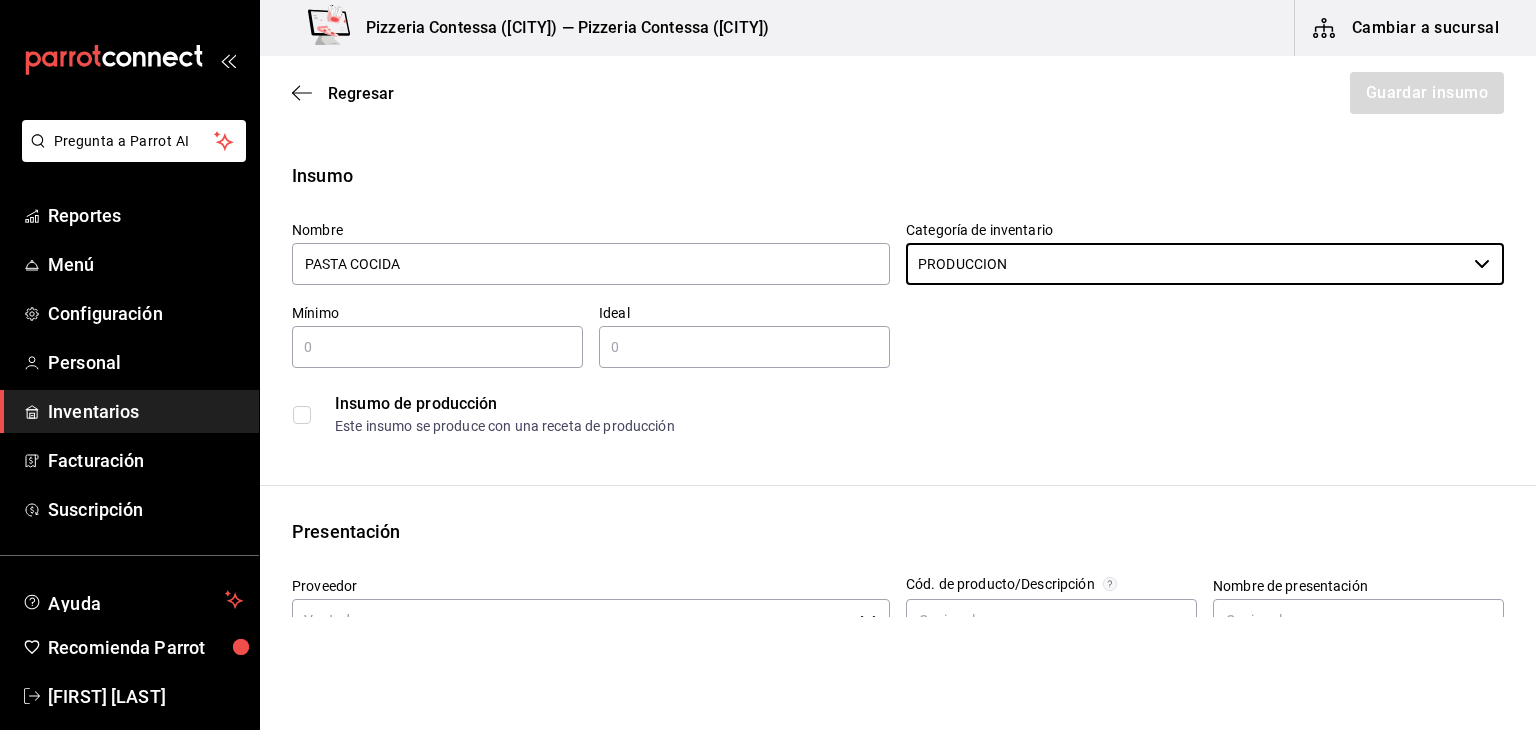 click at bounding box center (302, 415) 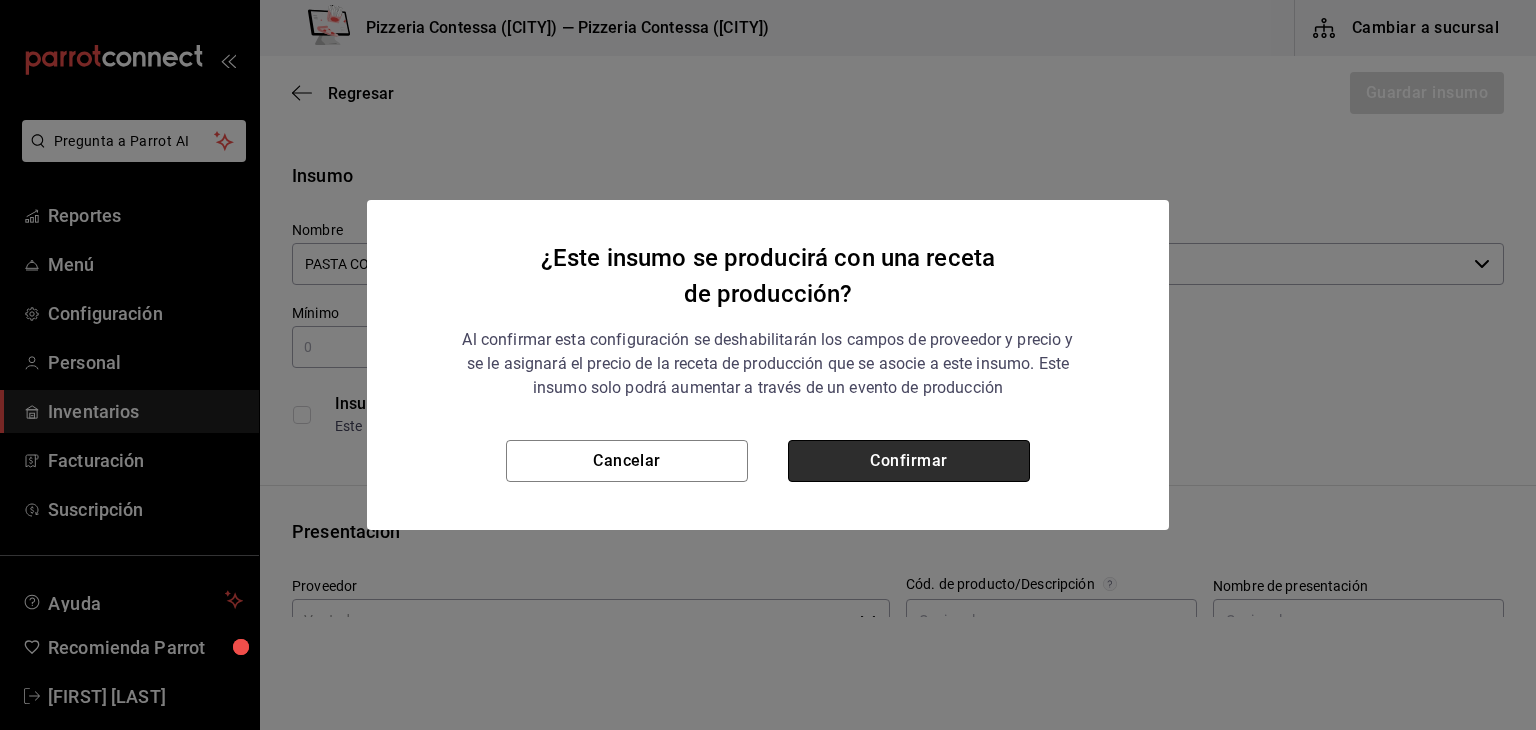 click on "Confirmar" at bounding box center (909, 461) 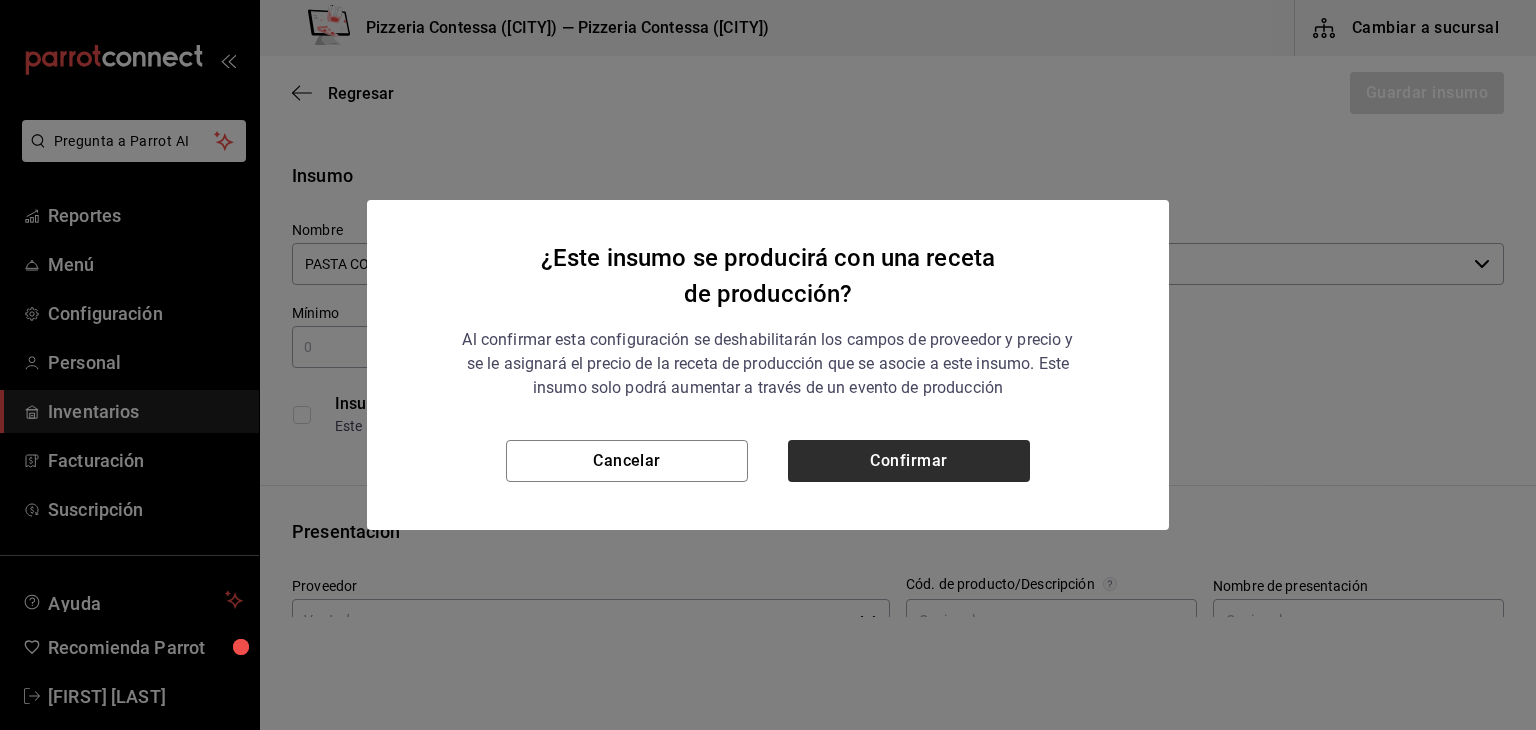 checkbox on "true" 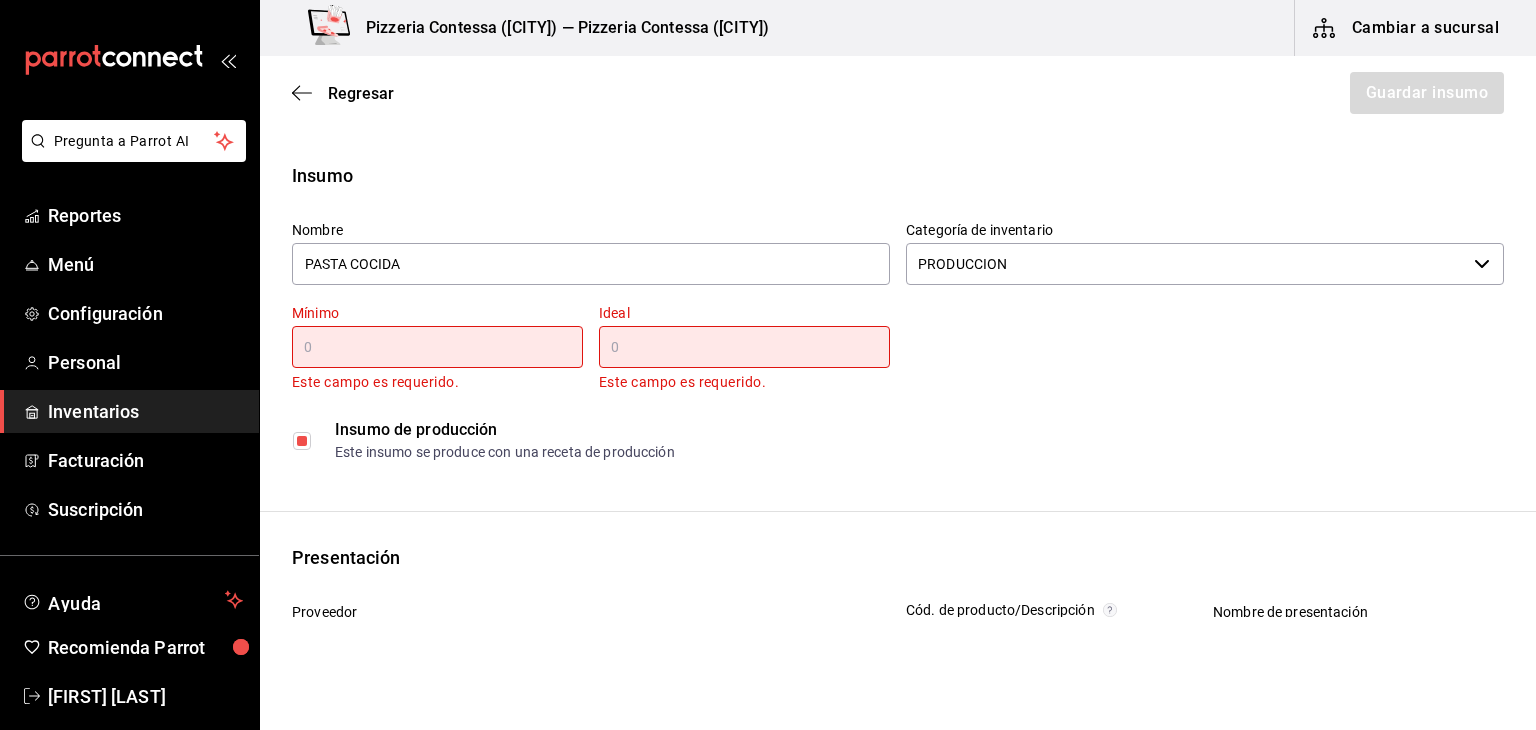 click on "Mínimo ​ Este campo es requerido." at bounding box center [437, 349] 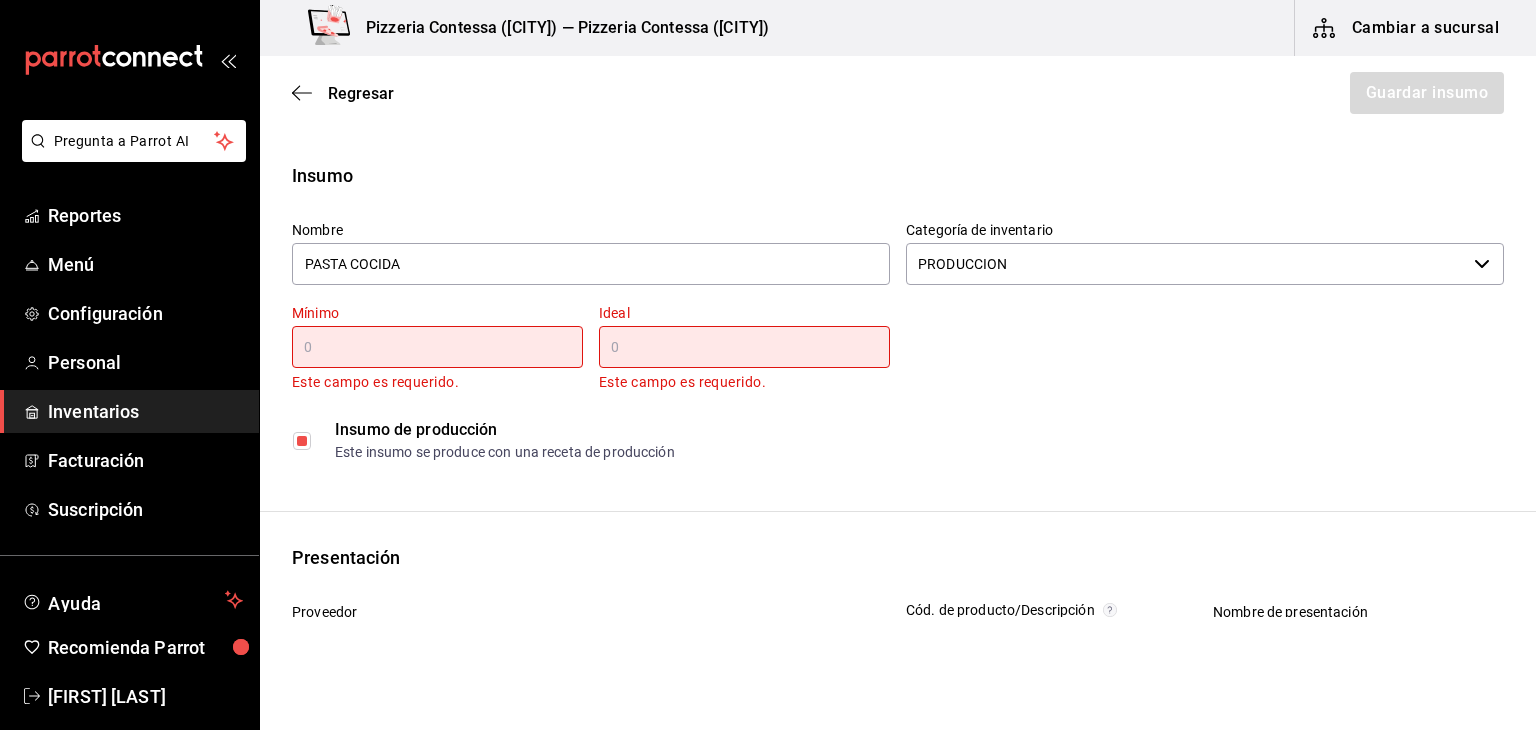 click at bounding box center (437, 347) 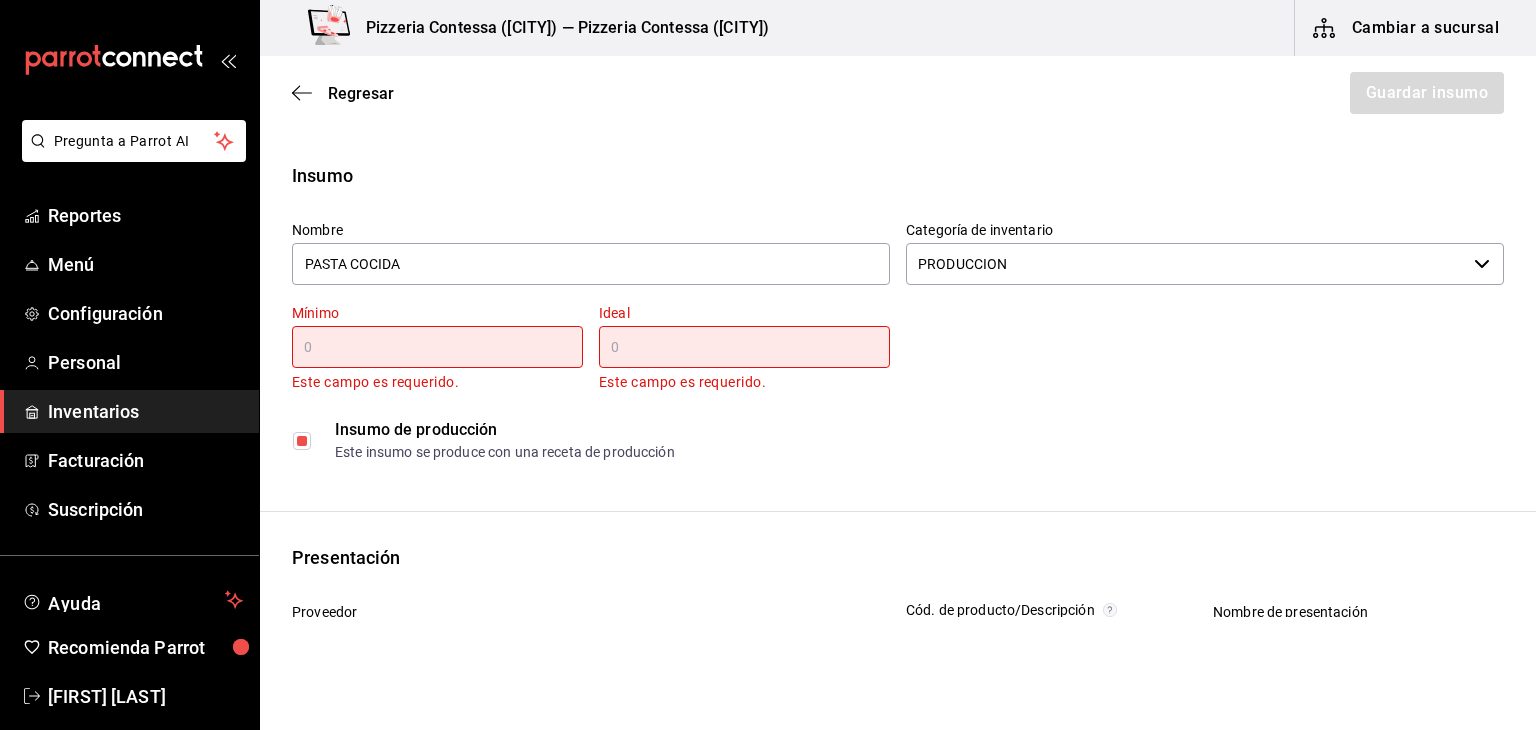 click at bounding box center (437, 347) 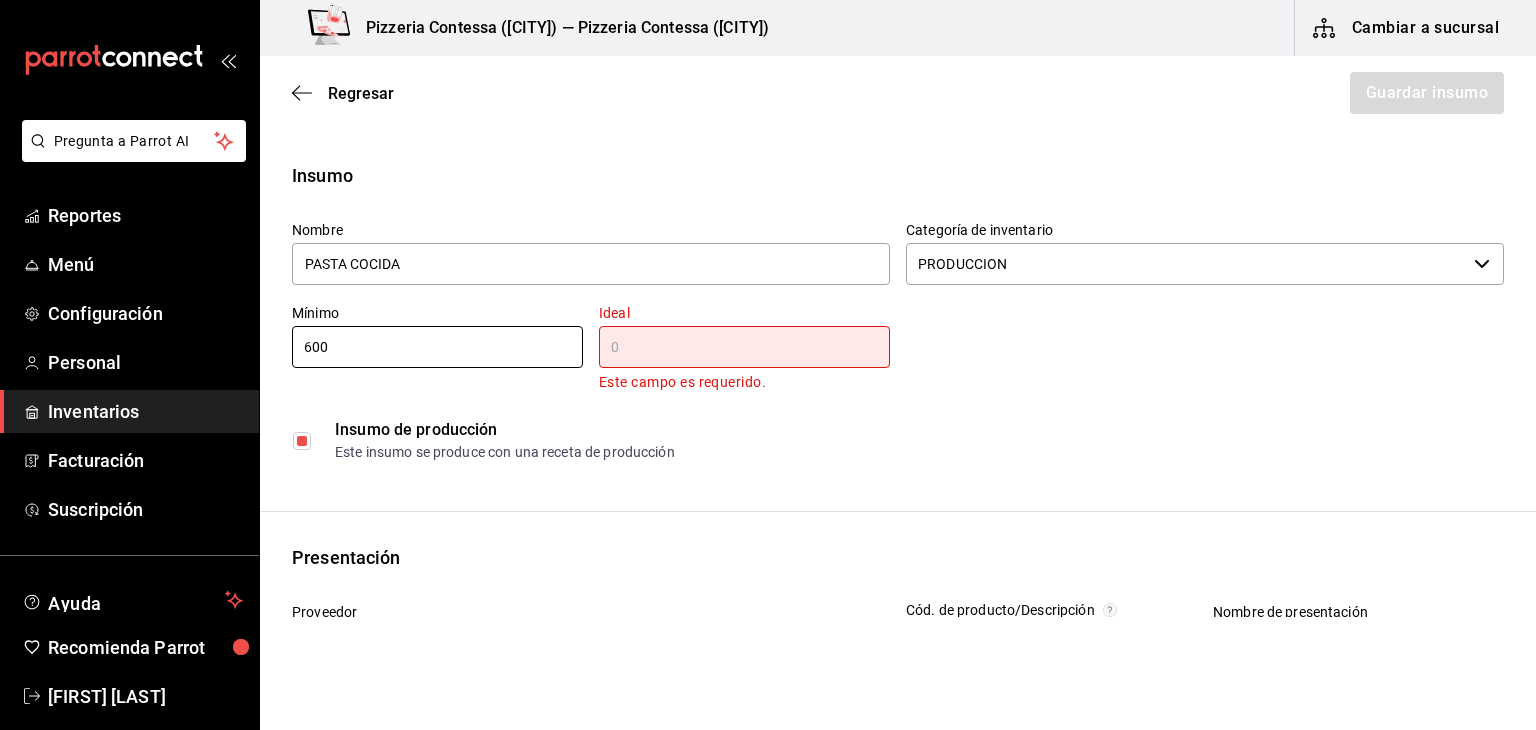 type on "600" 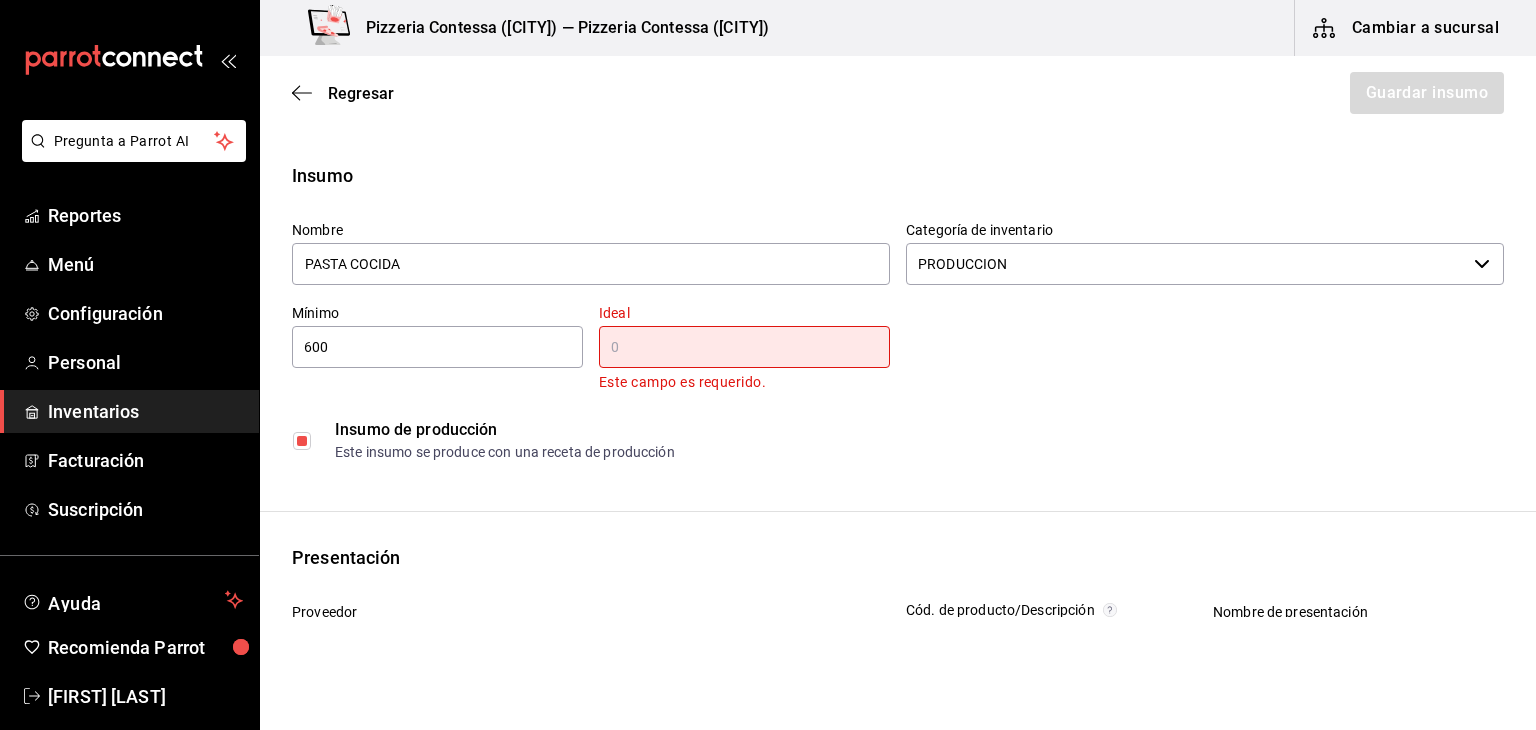 click at bounding box center (744, 347) 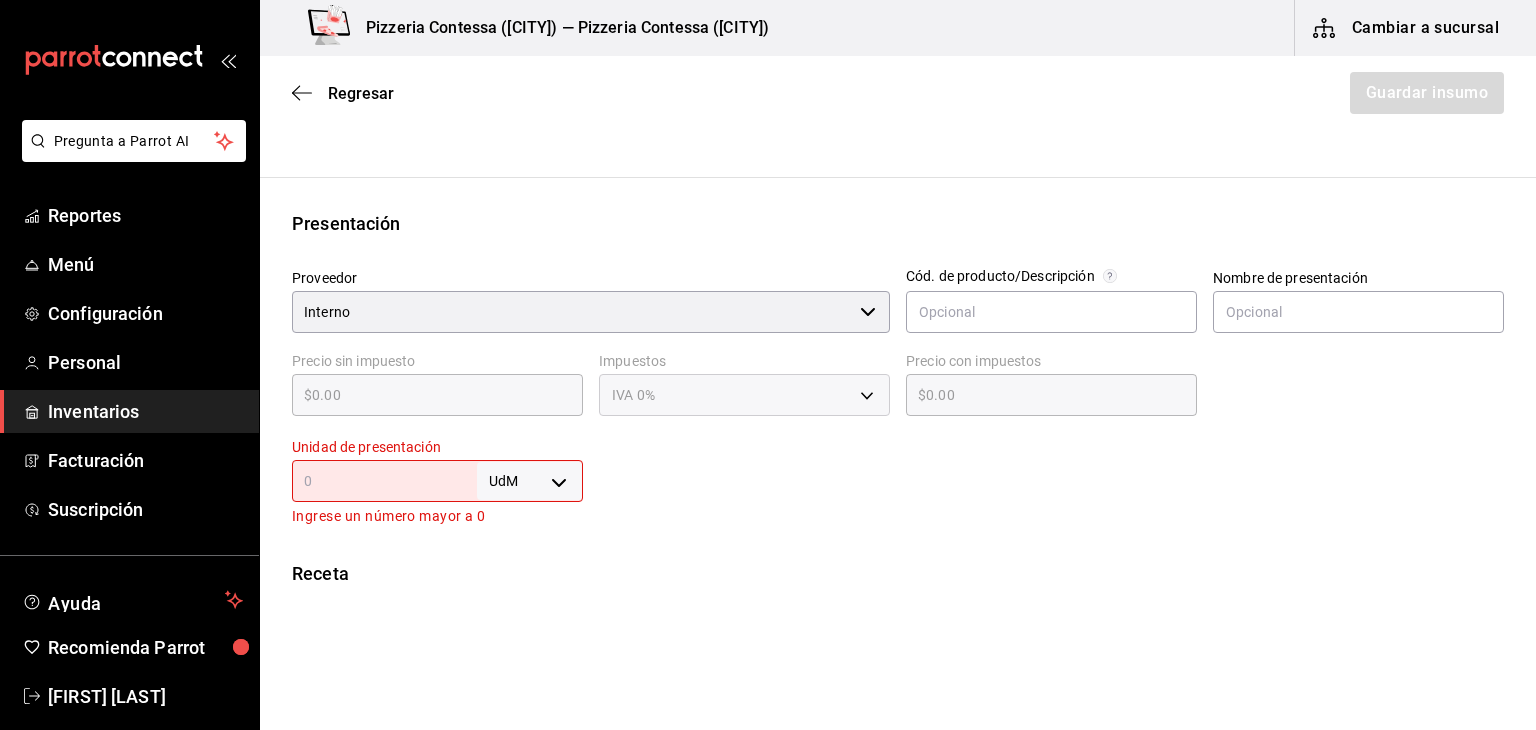 scroll, scrollTop: 312, scrollLeft: 0, axis: vertical 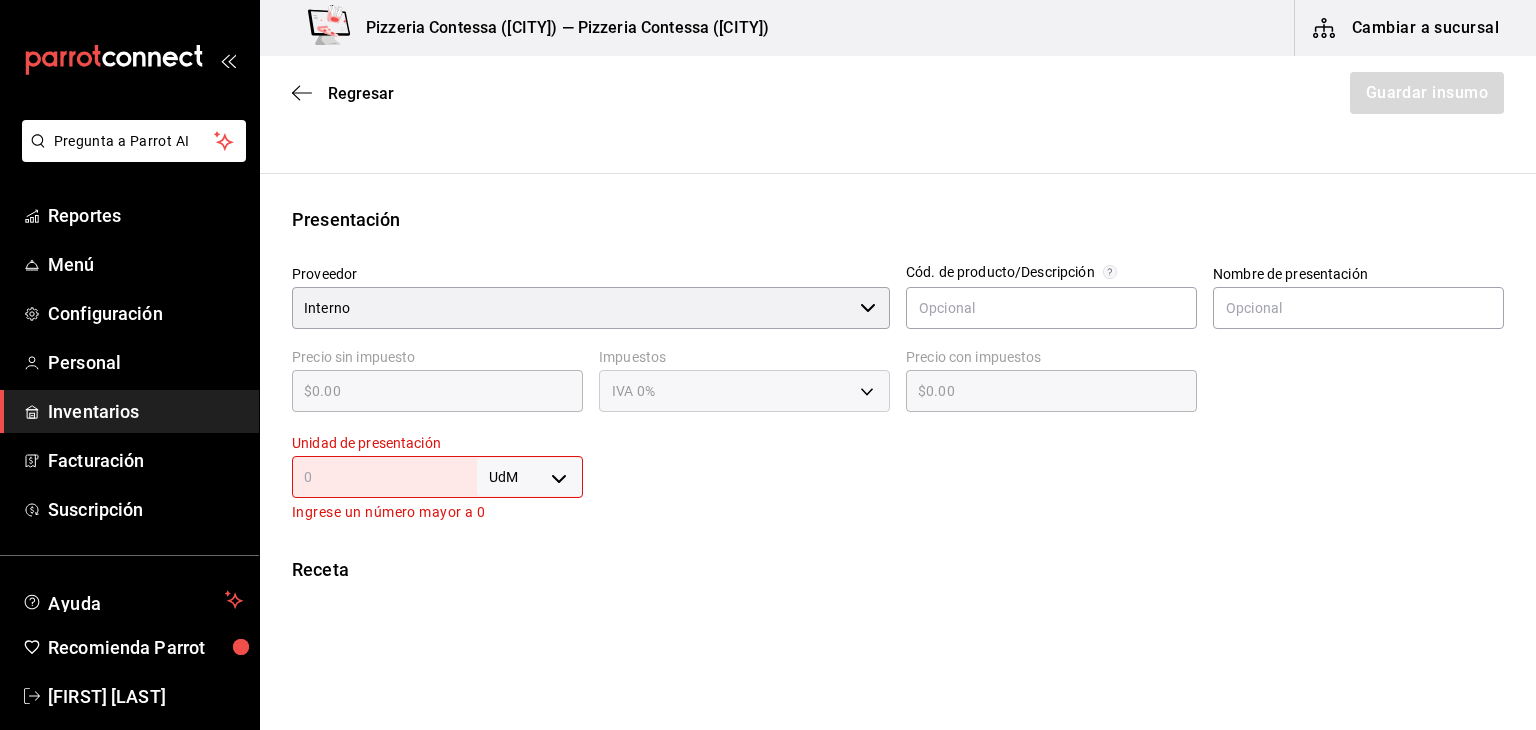 type on "1,000" 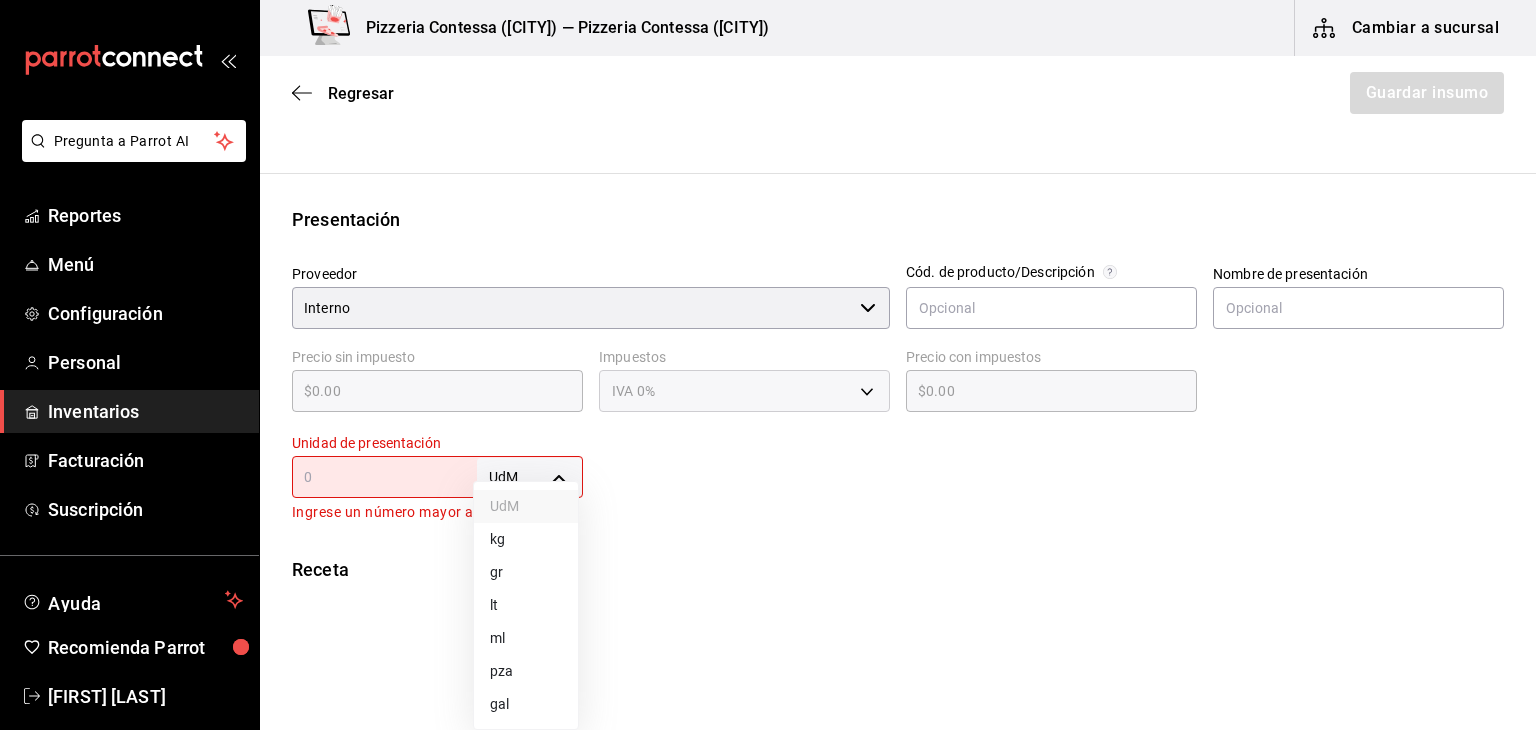 click at bounding box center (768, 365) 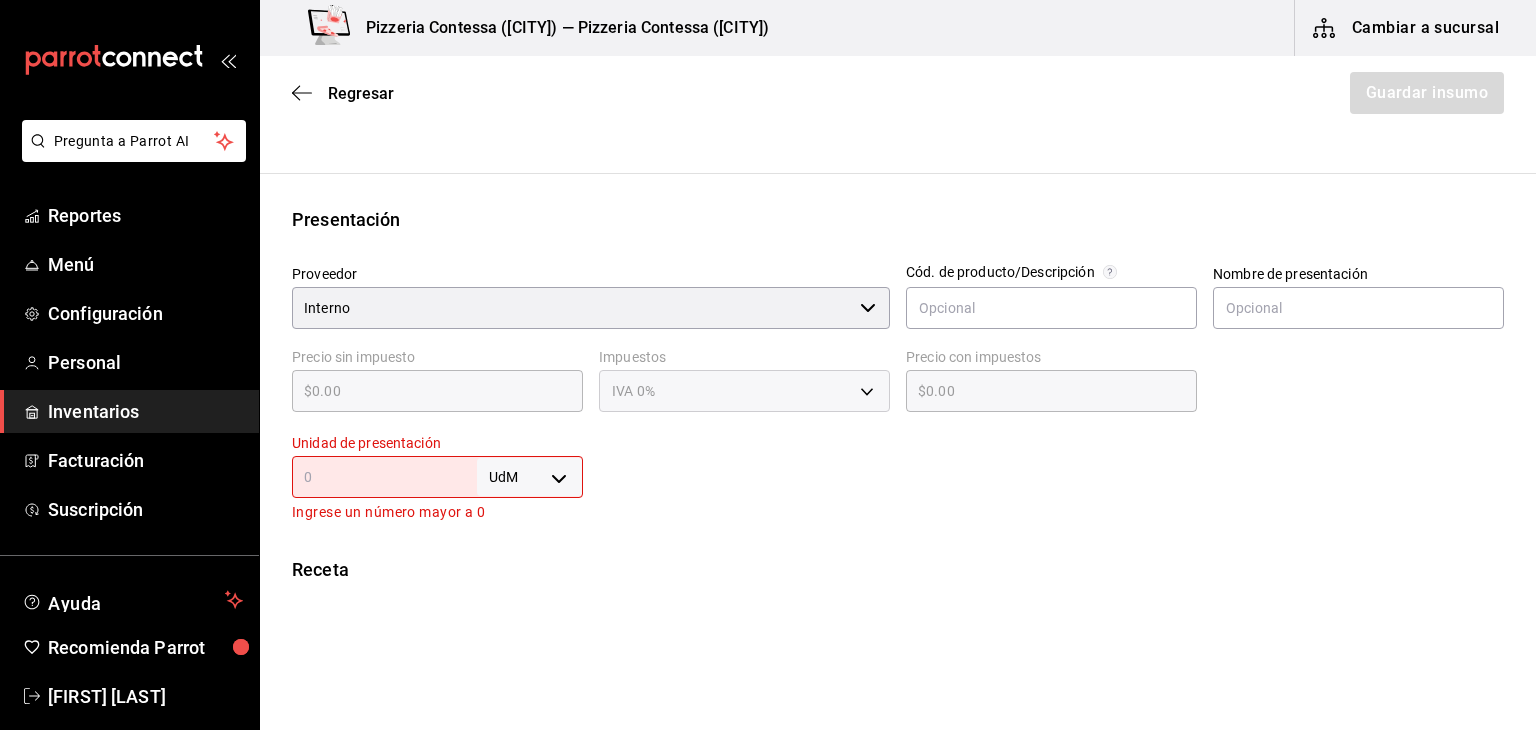 click at bounding box center [384, 477] 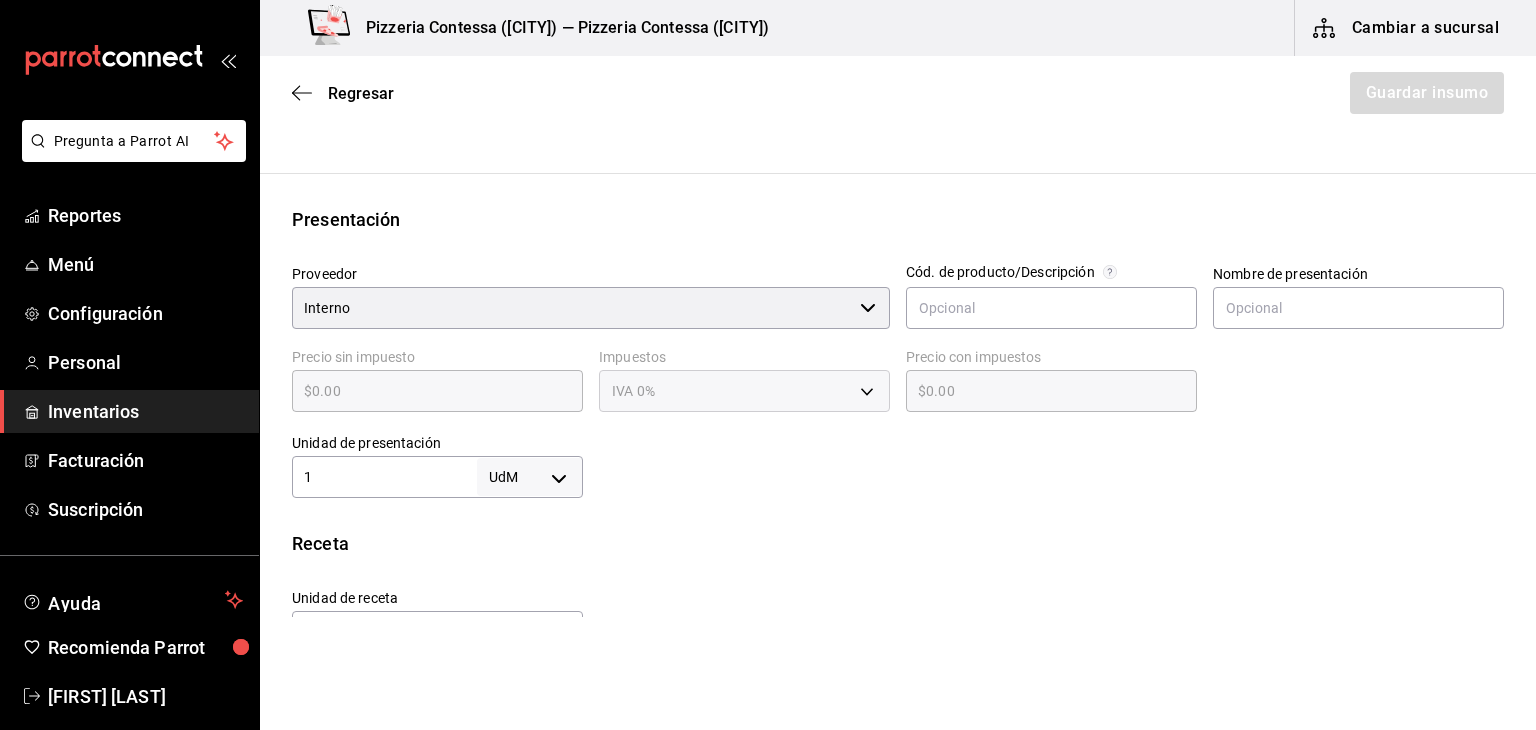 type on "1" 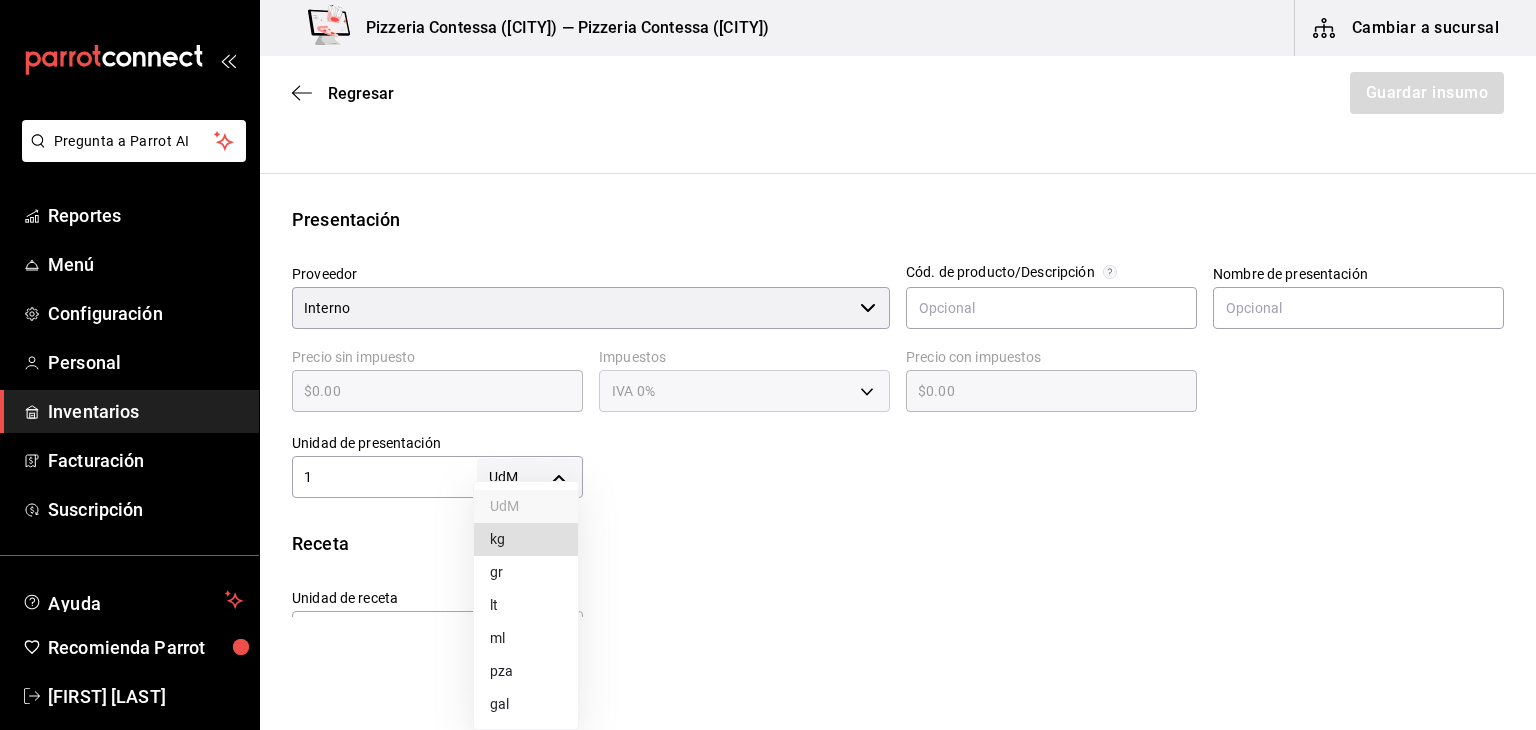 click on "gr" at bounding box center [526, 572] 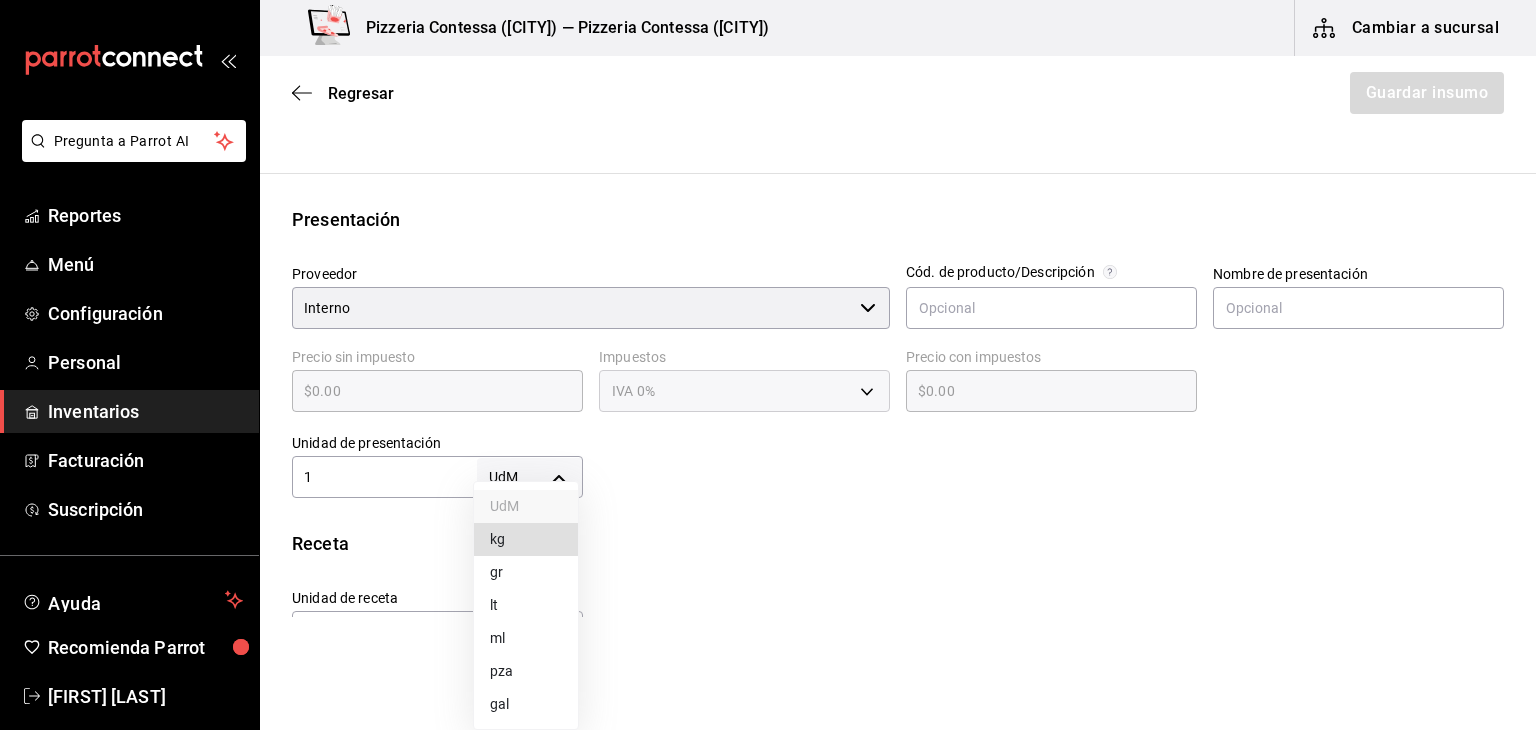 type on "GRAM" 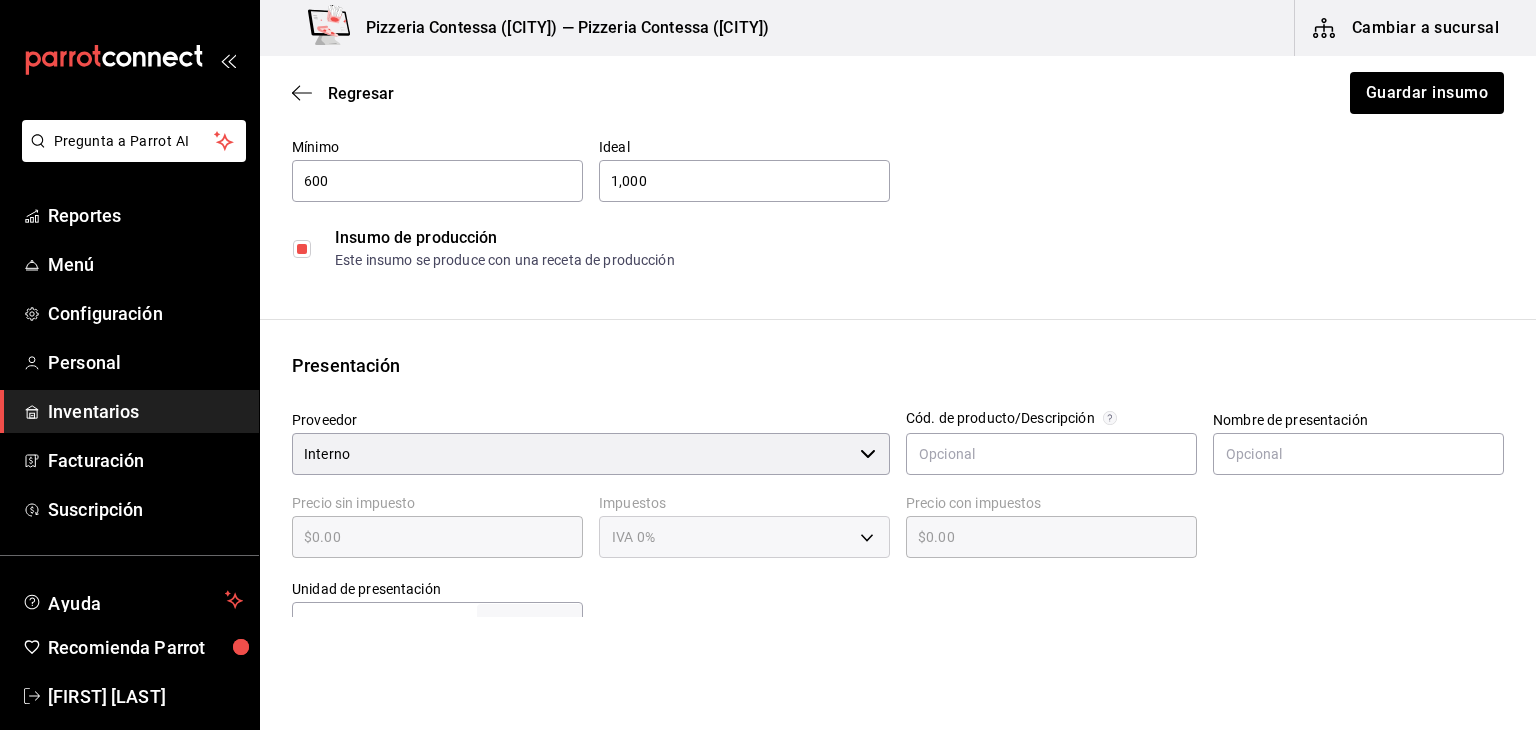 scroll, scrollTop: 136, scrollLeft: 0, axis: vertical 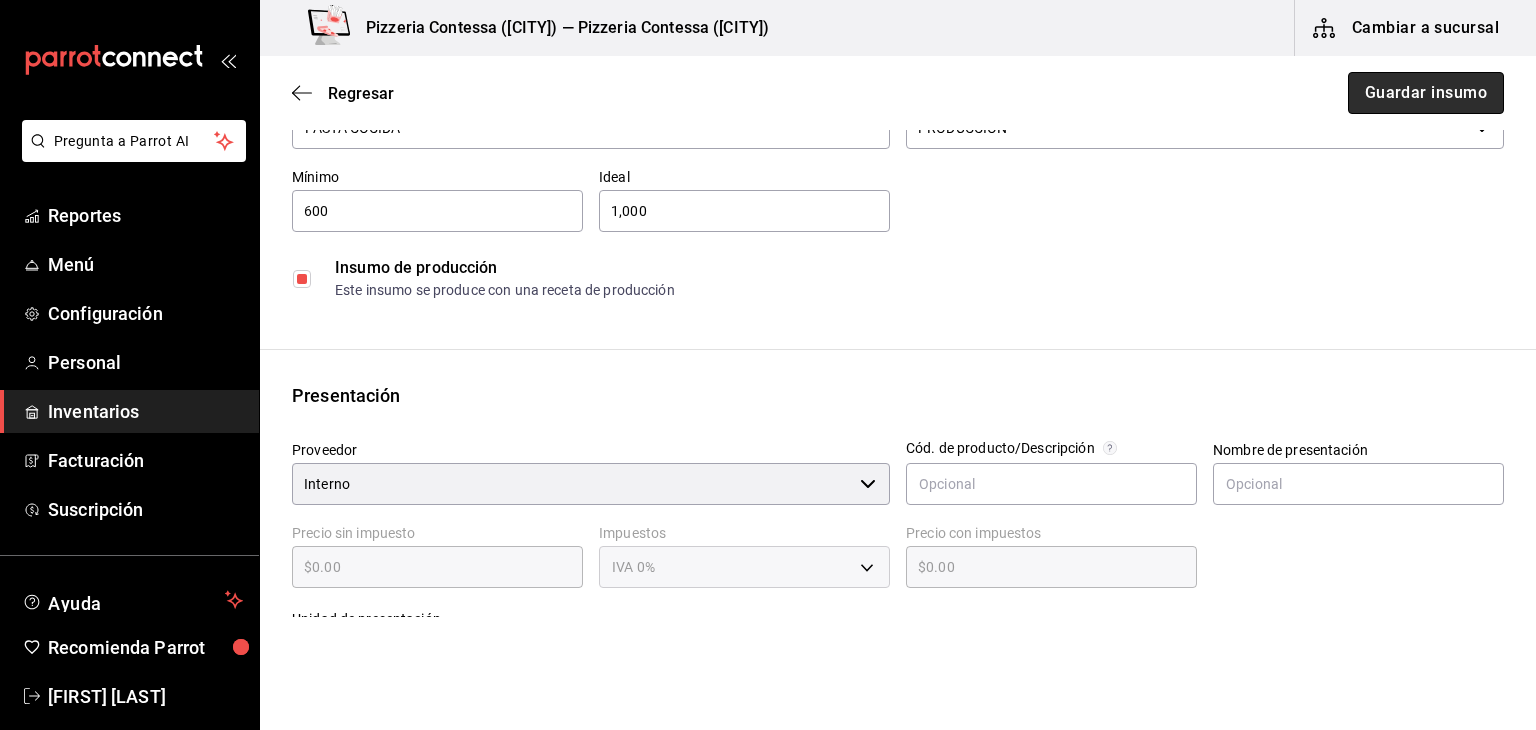click on "Guardar insumo" at bounding box center [1426, 93] 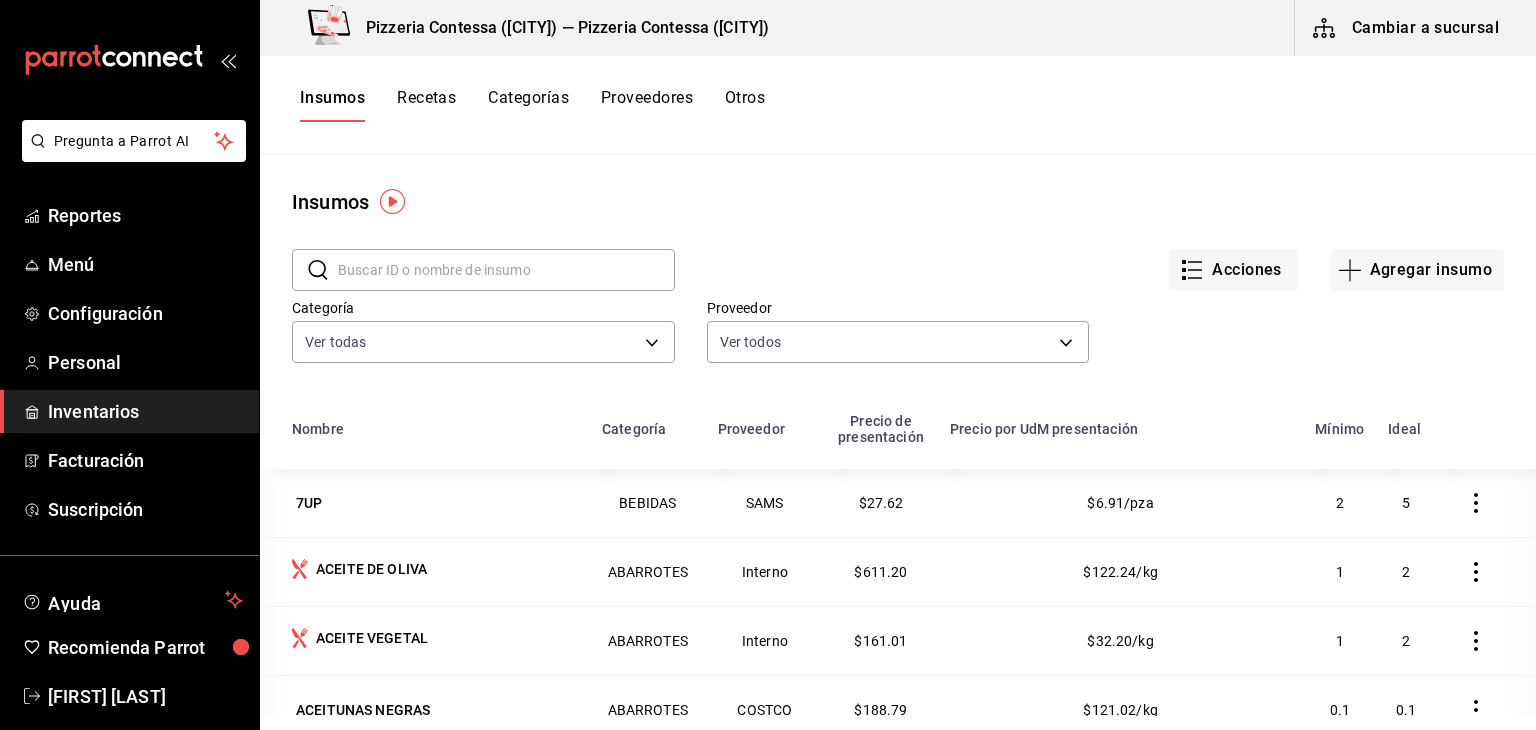 click on "Recetas" at bounding box center [426, 105] 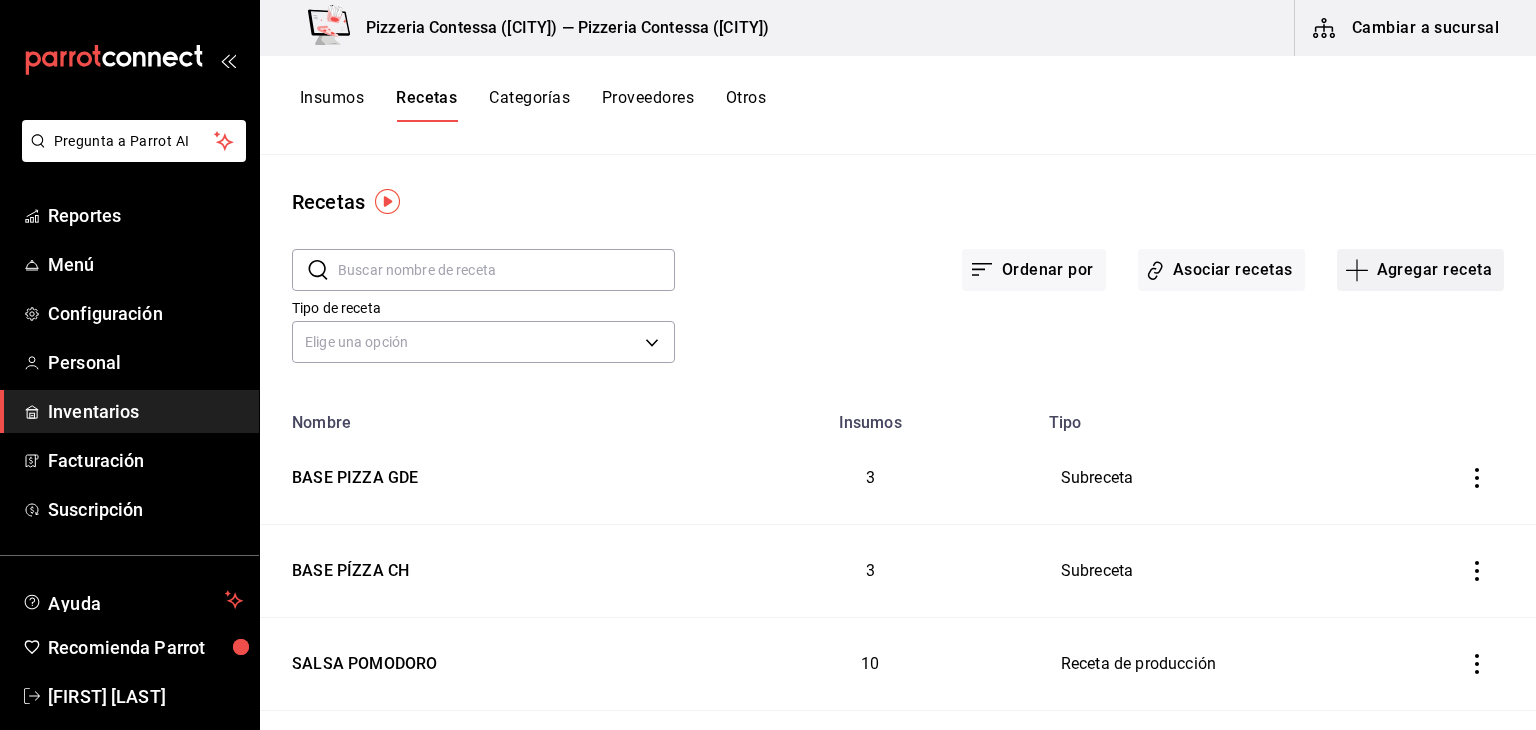 click on "Agregar receta" at bounding box center (1420, 270) 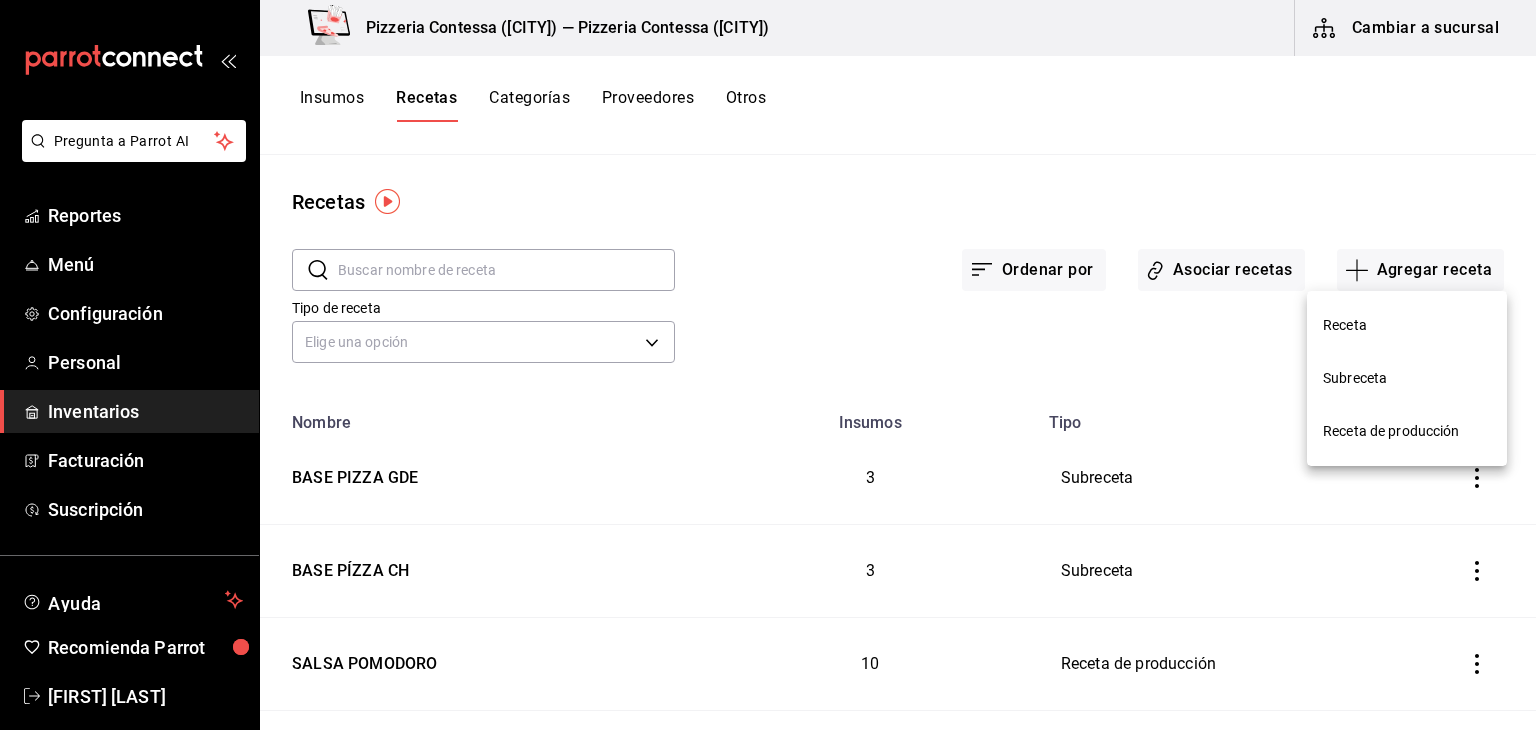 click on "Receta de producción" at bounding box center [1407, 431] 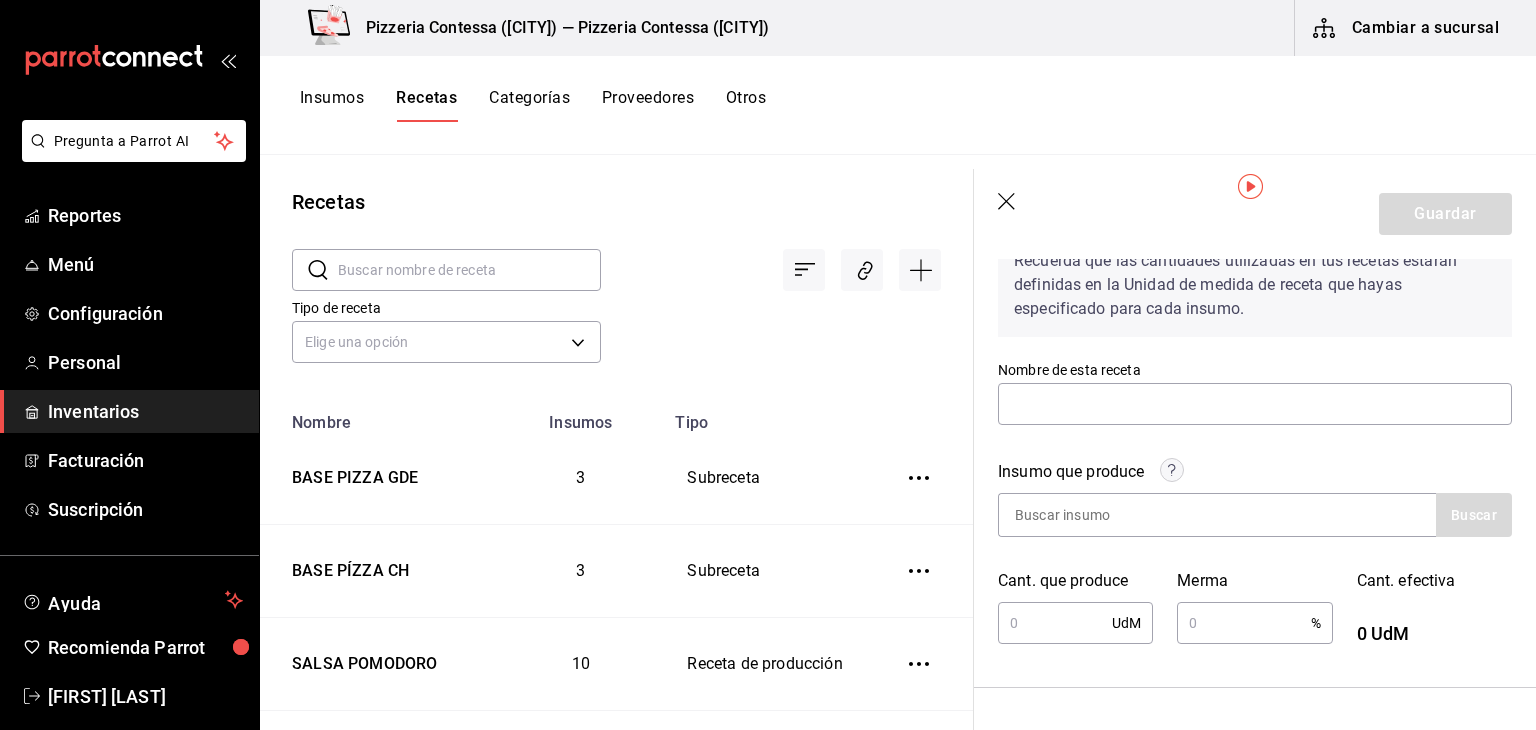 scroll, scrollTop: 111, scrollLeft: 0, axis: vertical 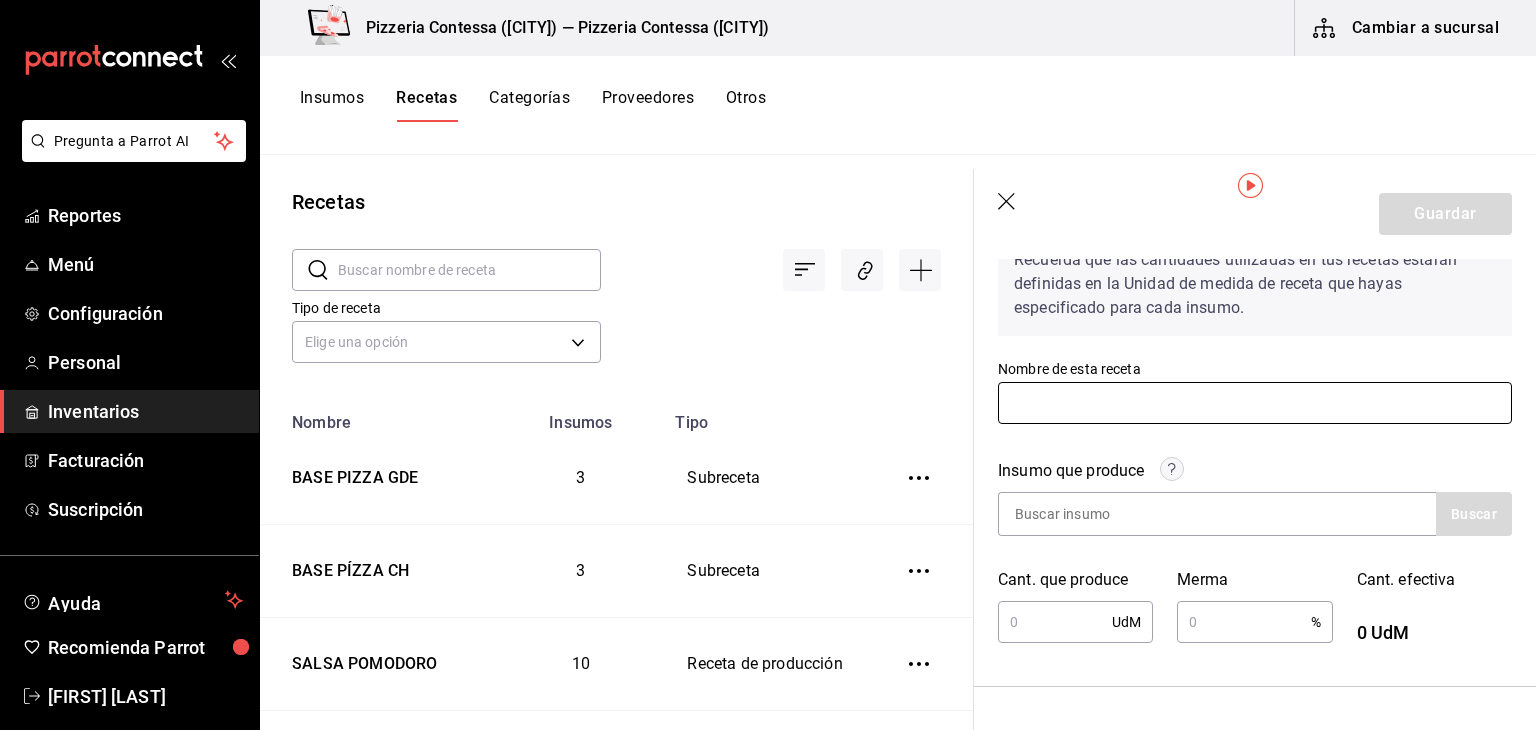 click at bounding box center (1255, 403) 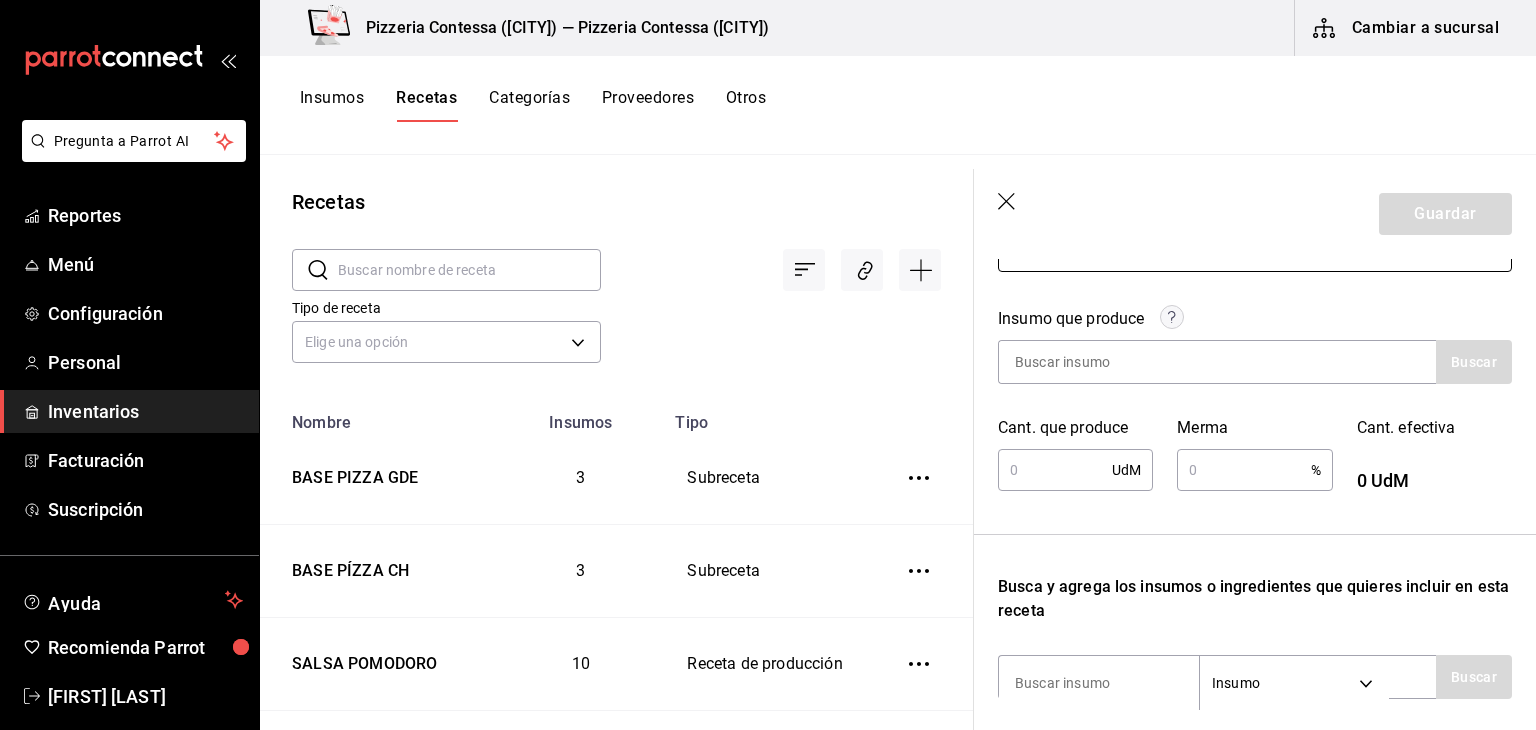 scroll, scrollTop: 284, scrollLeft: 0, axis: vertical 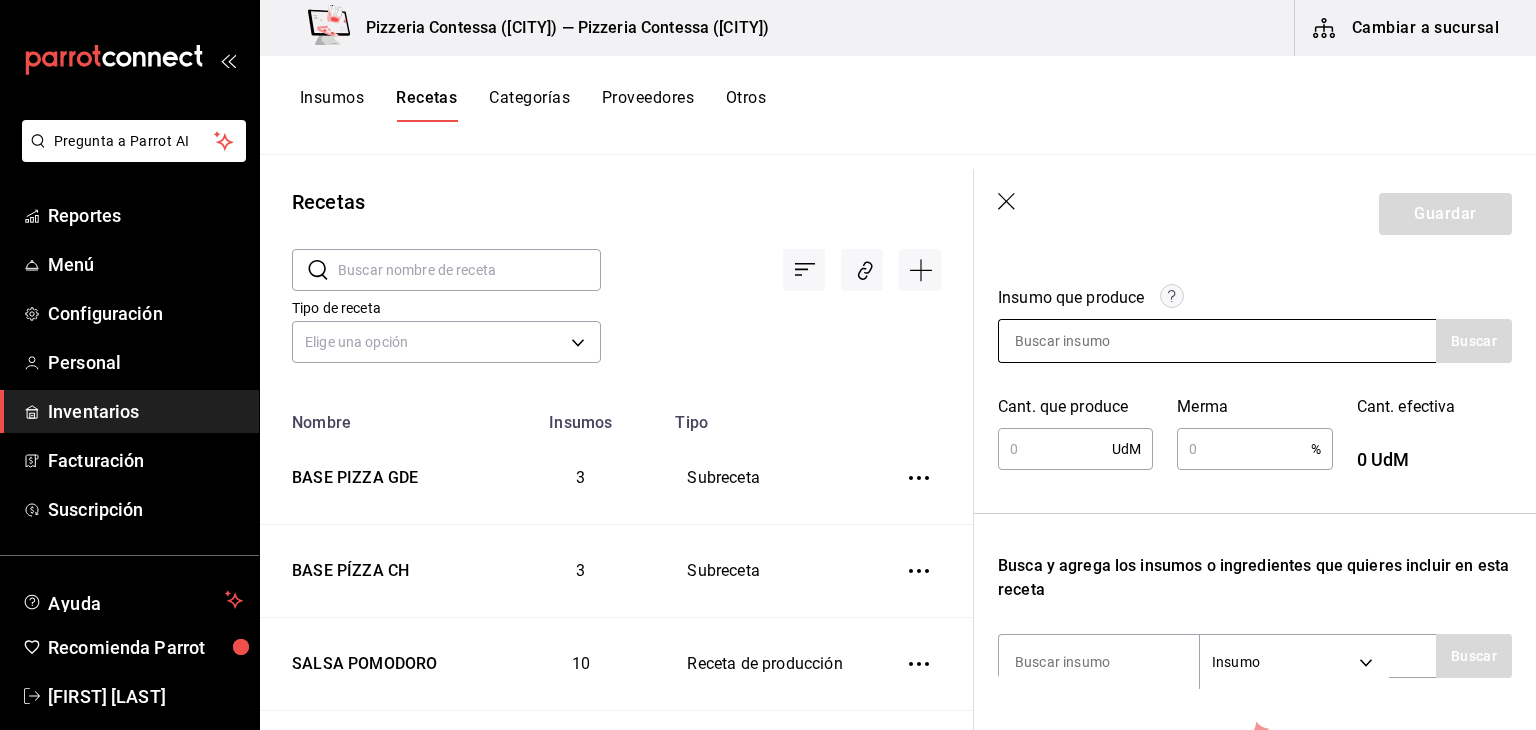 type on "PASTA COCIDA" 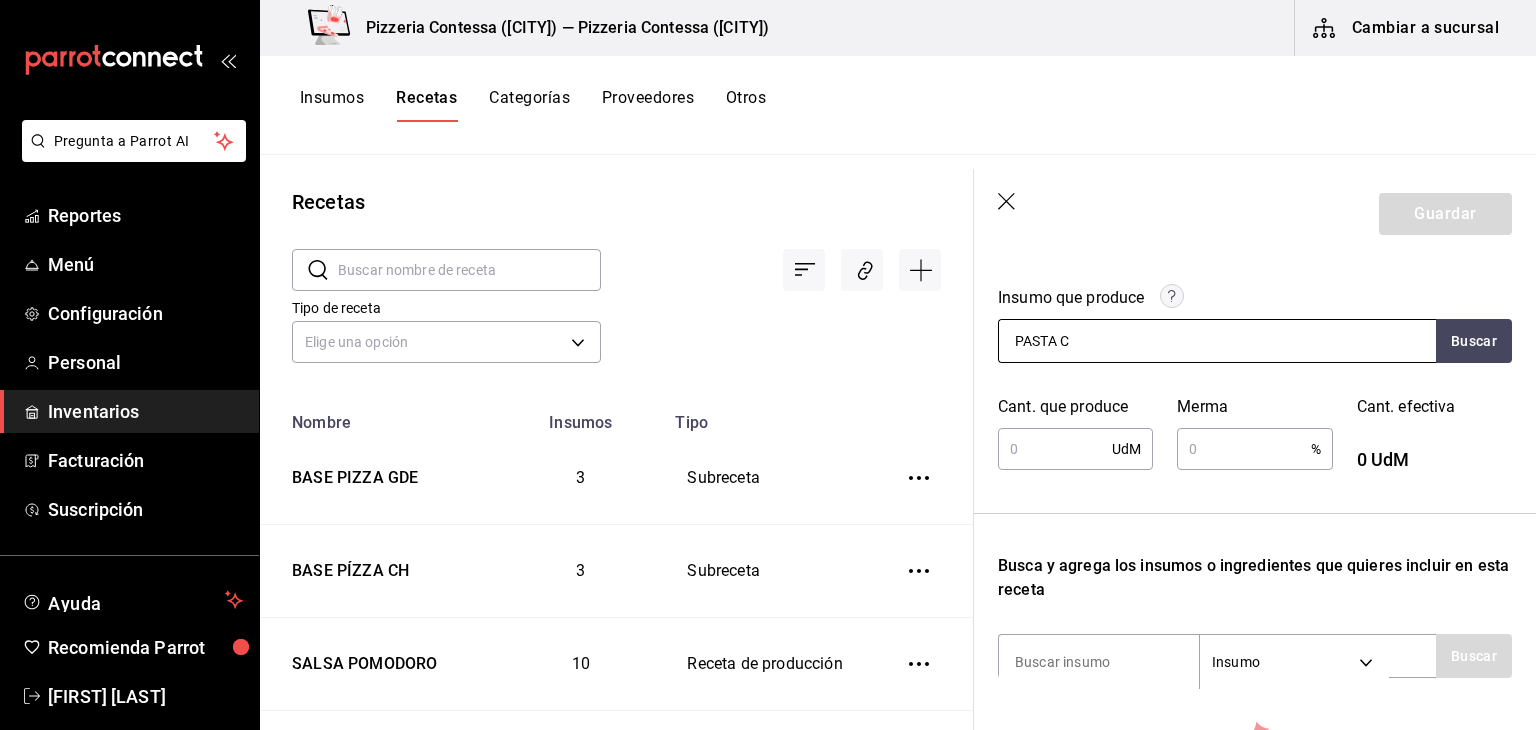 type on "PASTA CO" 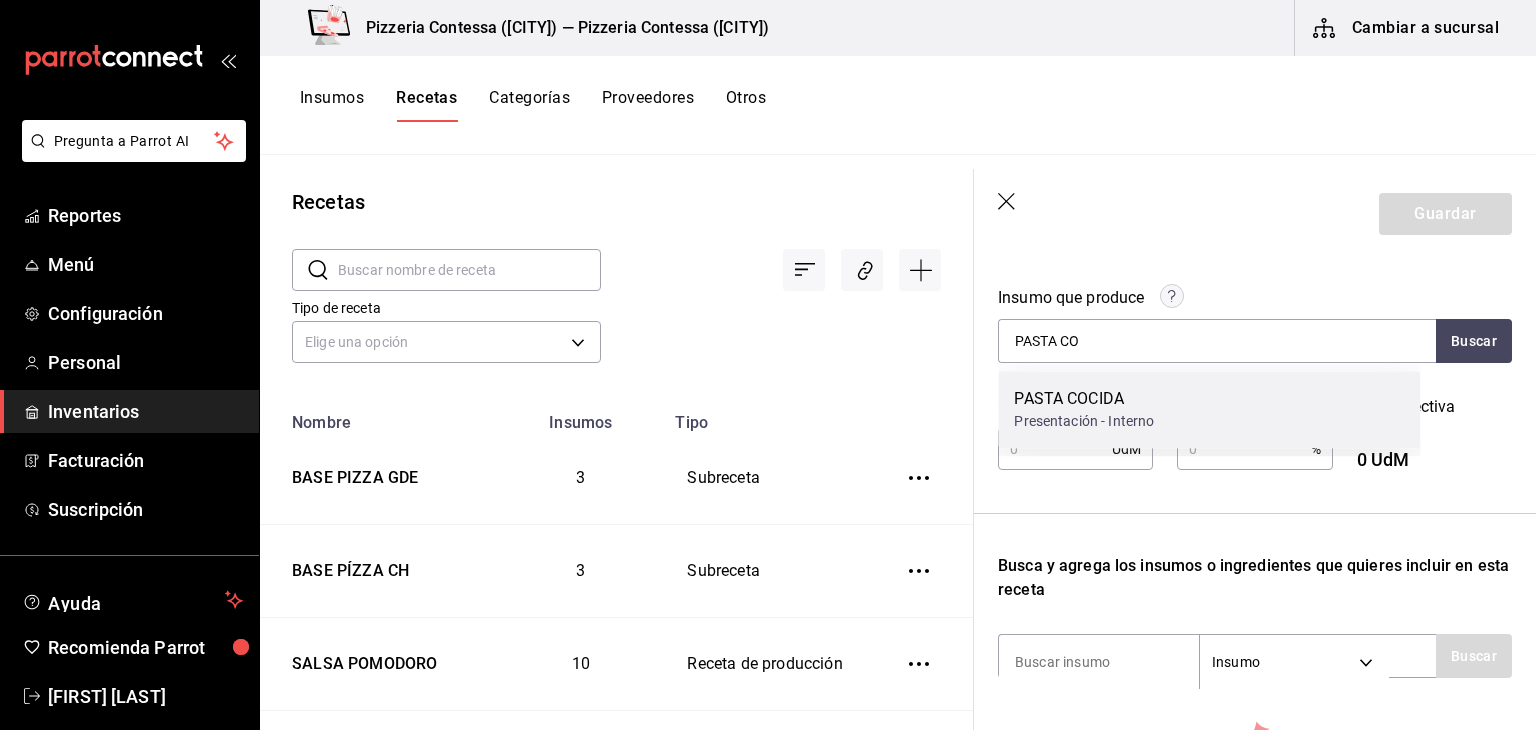 click on "Presentación - Interno" at bounding box center [1084, 421] 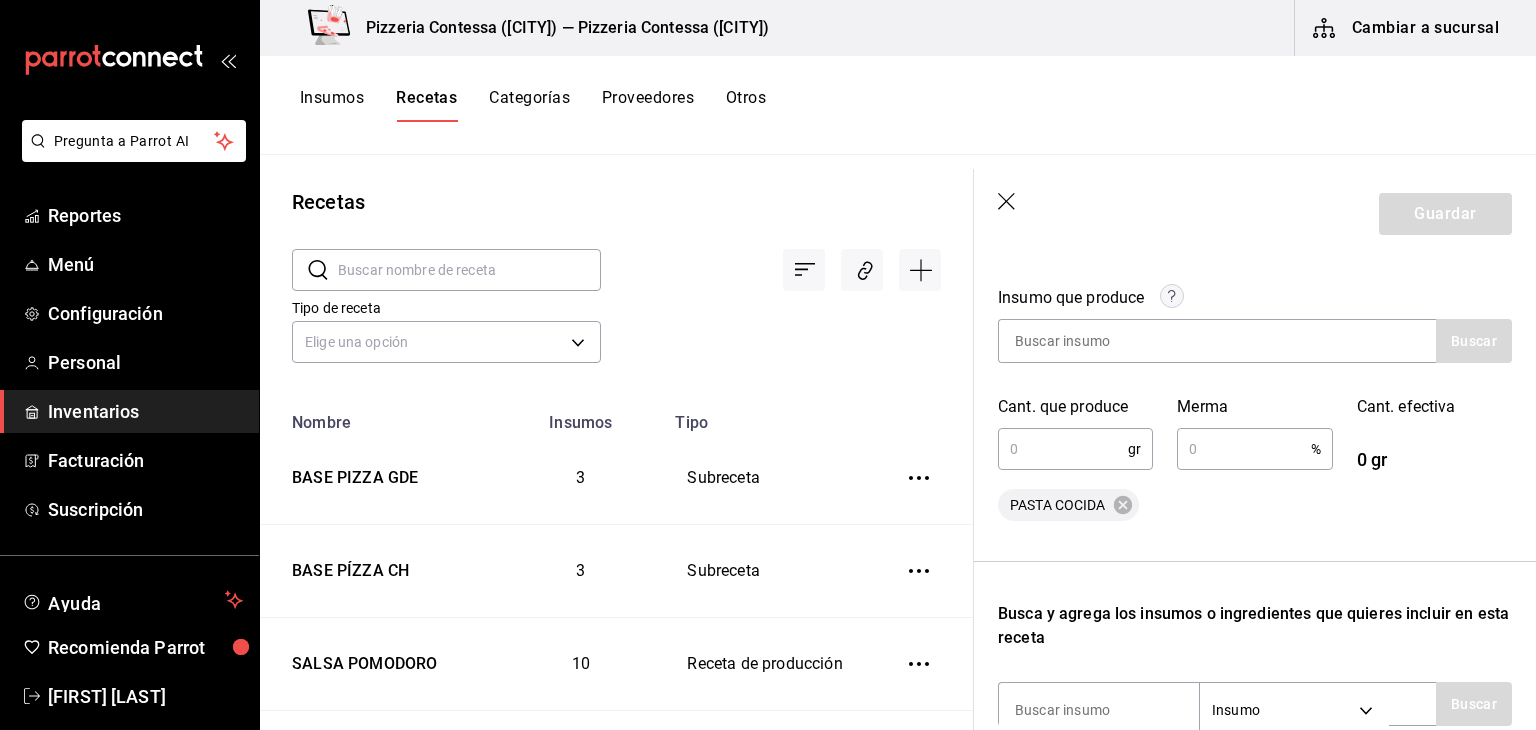 click at bounding box center [1063, 449] 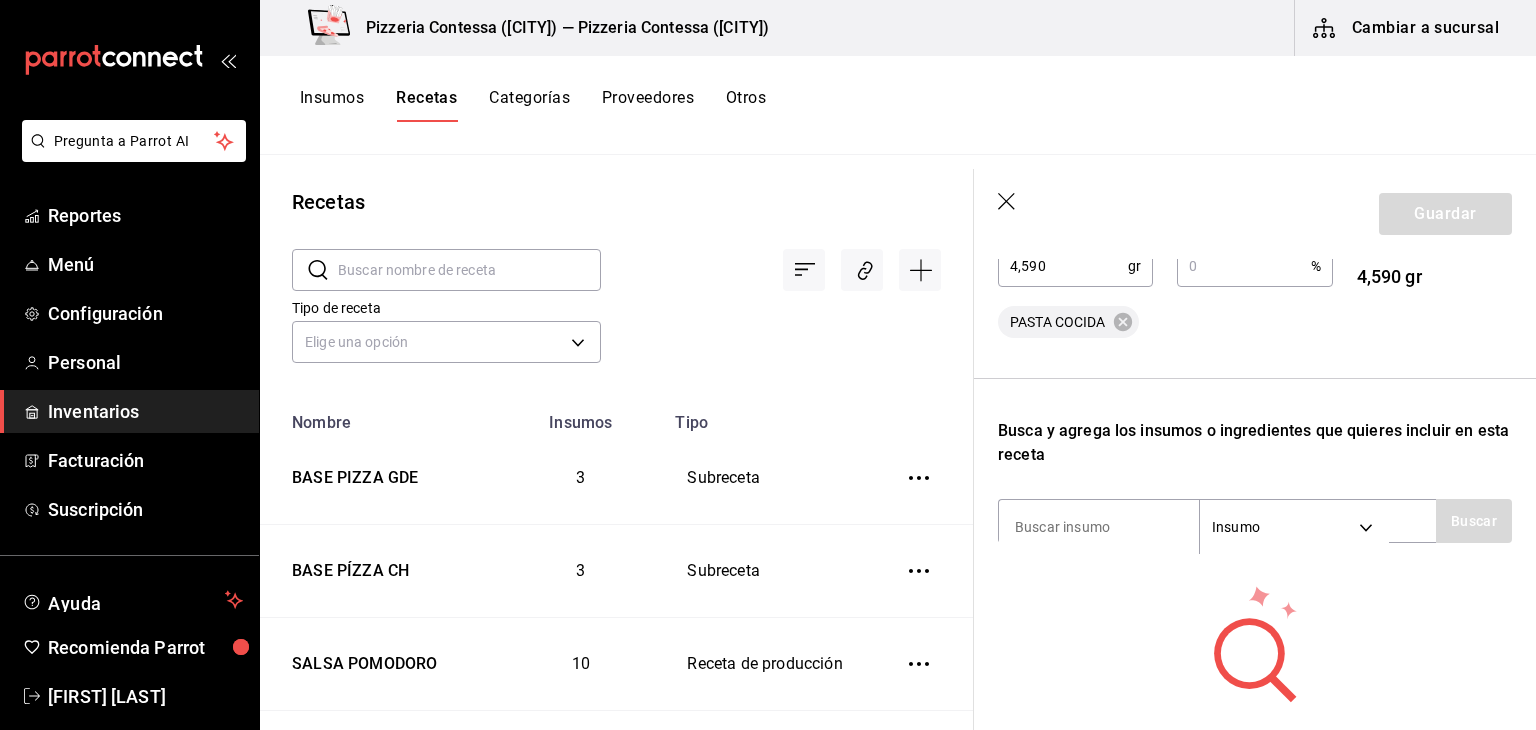 scroll, scrollTop: 486, scrollLeft: 0, axis: vertical 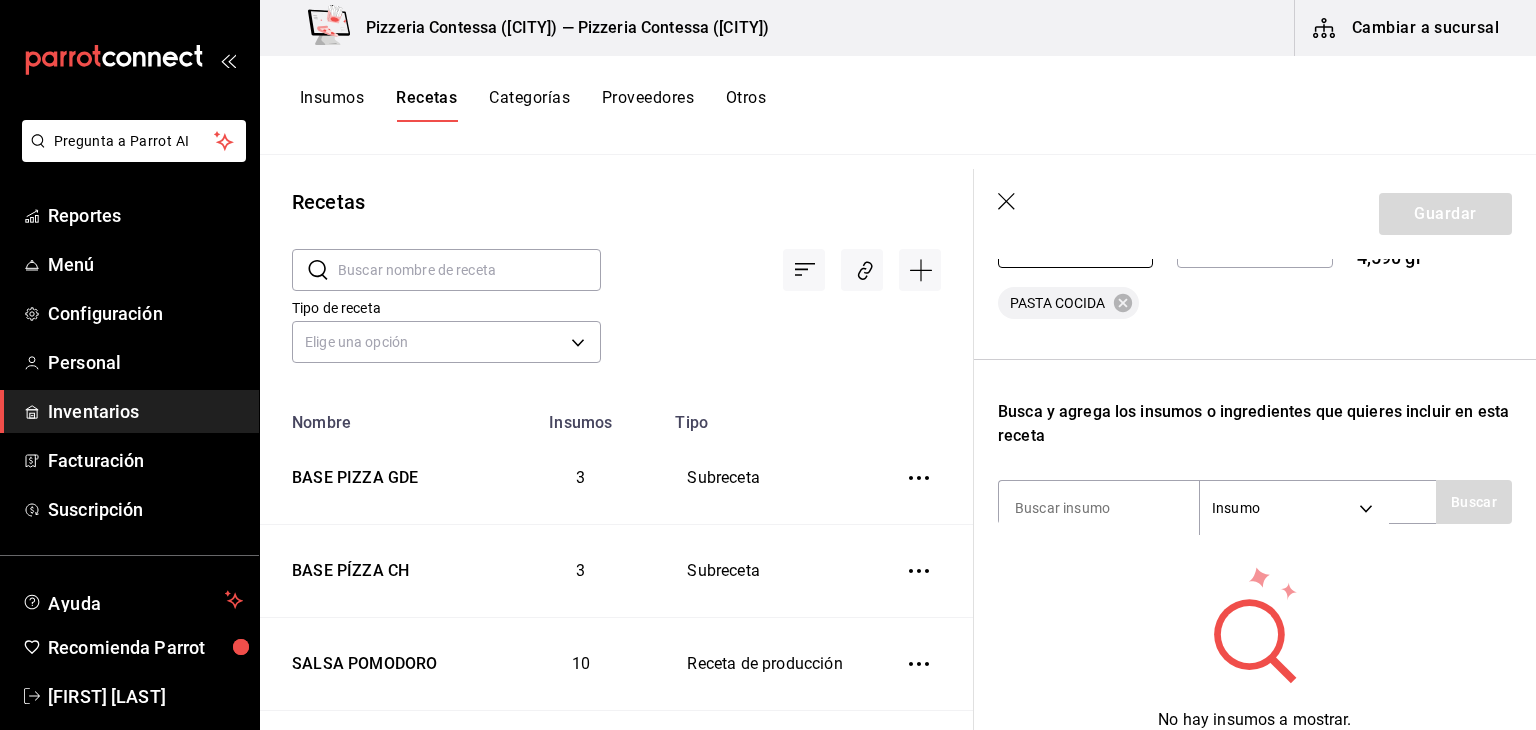 type on "4,590" 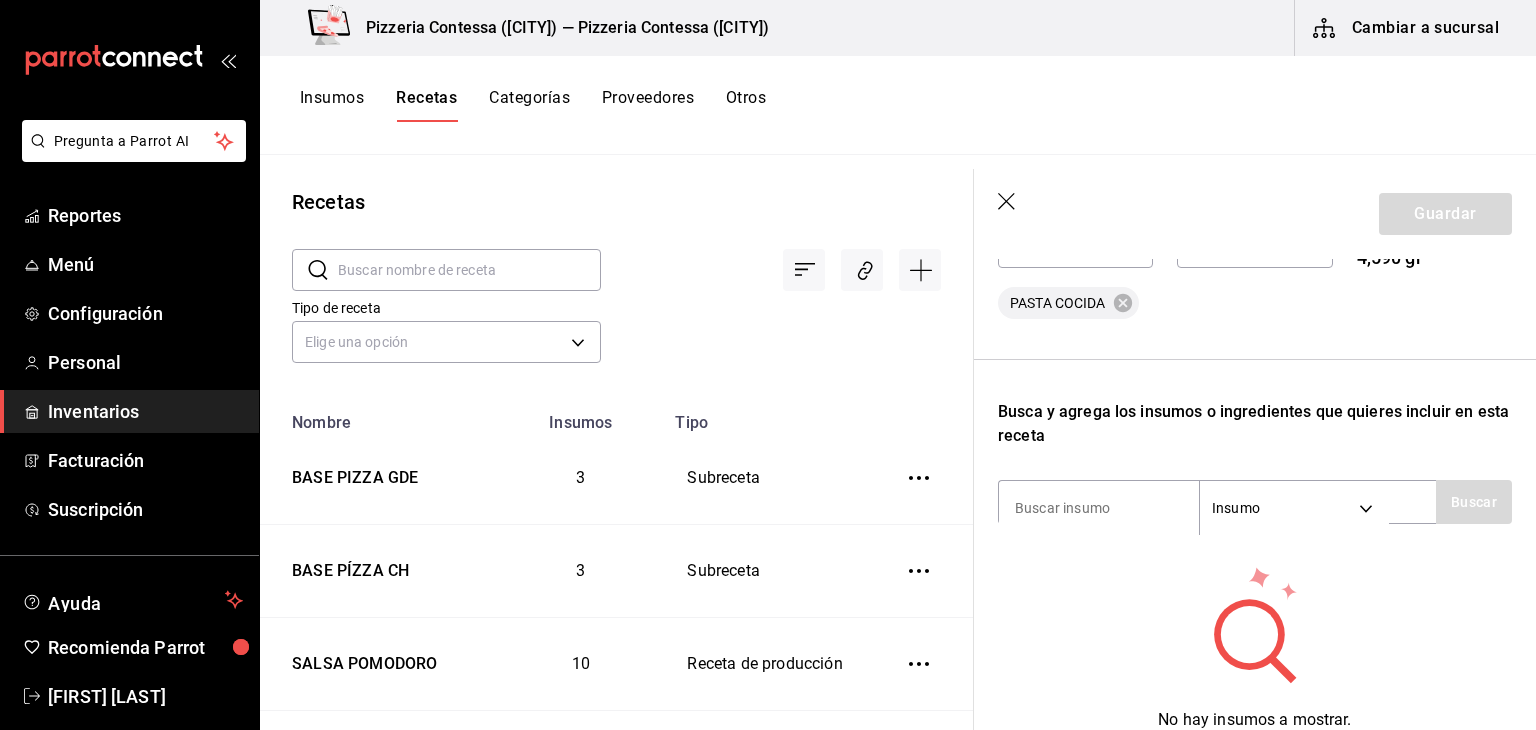 click on "Nombre de esta receta PASTA COCIDA Insumo que produce Buscar Cant. que produce 4,590 gr ​ Merma % ​ Cant. efectiva 4,590 gr PASTA COCIDA Busca y agrega los insumos o ingredientes que quieres incluir en esta receta Insumo SUPPLY Buscar No hay insumos a mostrar. Busca un insumo para agregarlo a la lista" at bounding box center (1255, 298) 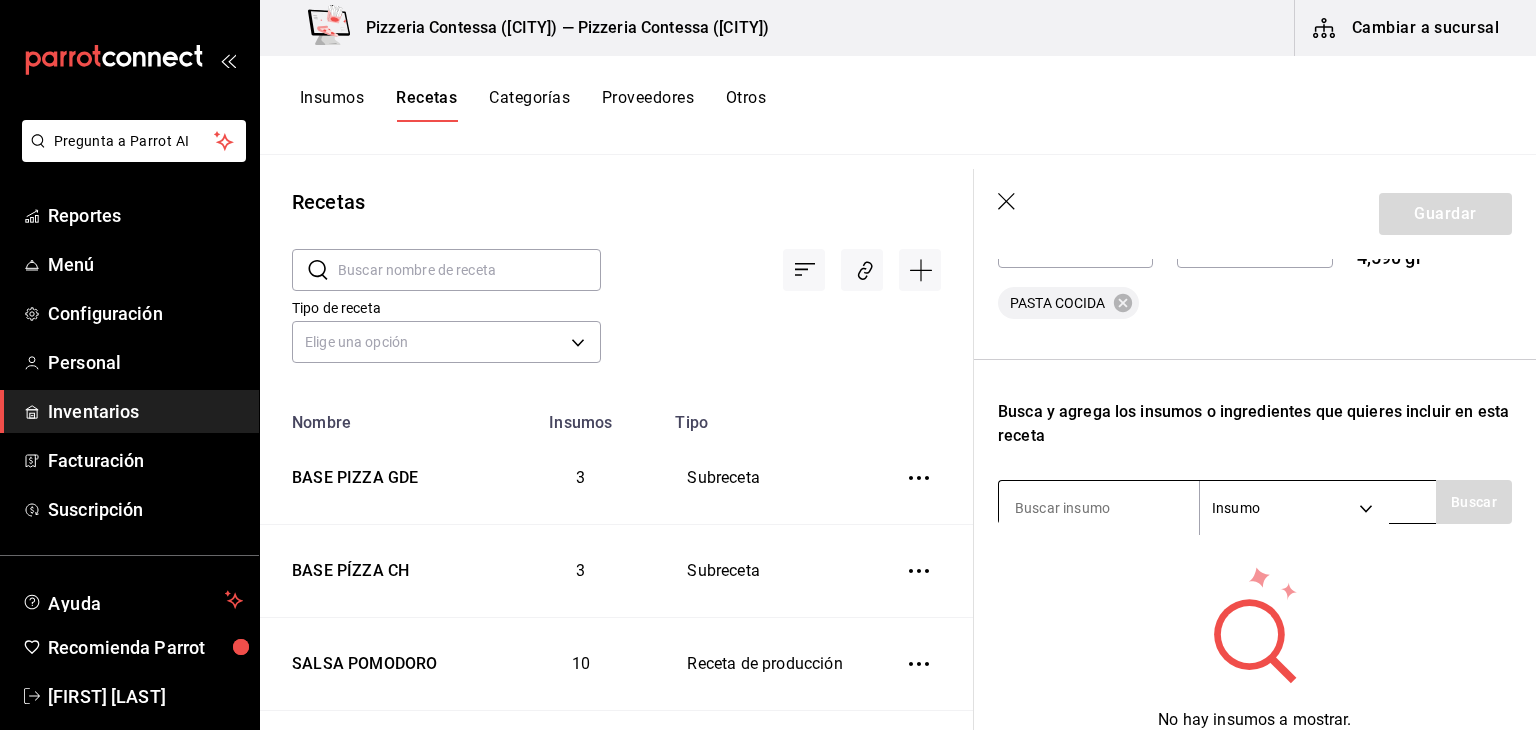 click at bounding box center (1099, 508) 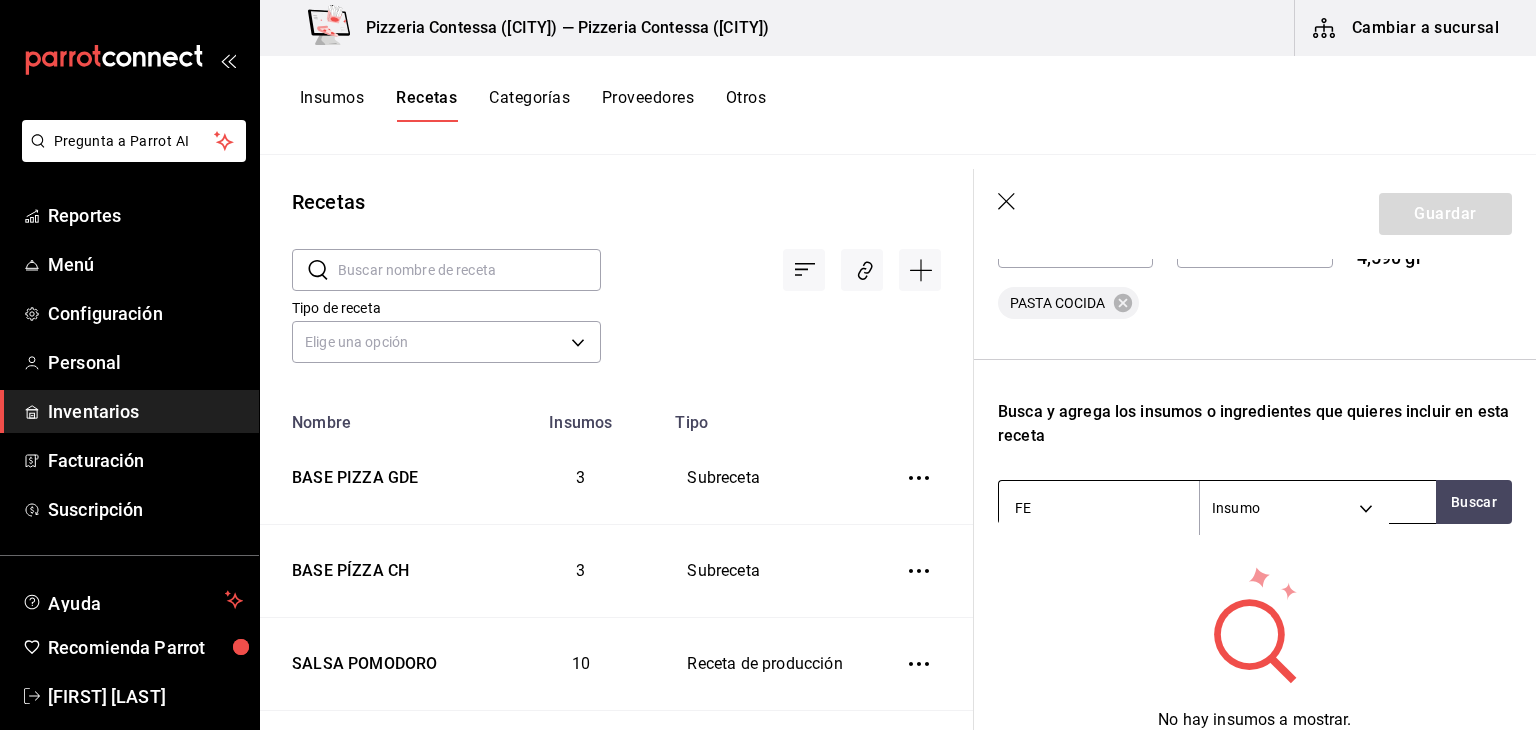 type on "FET" 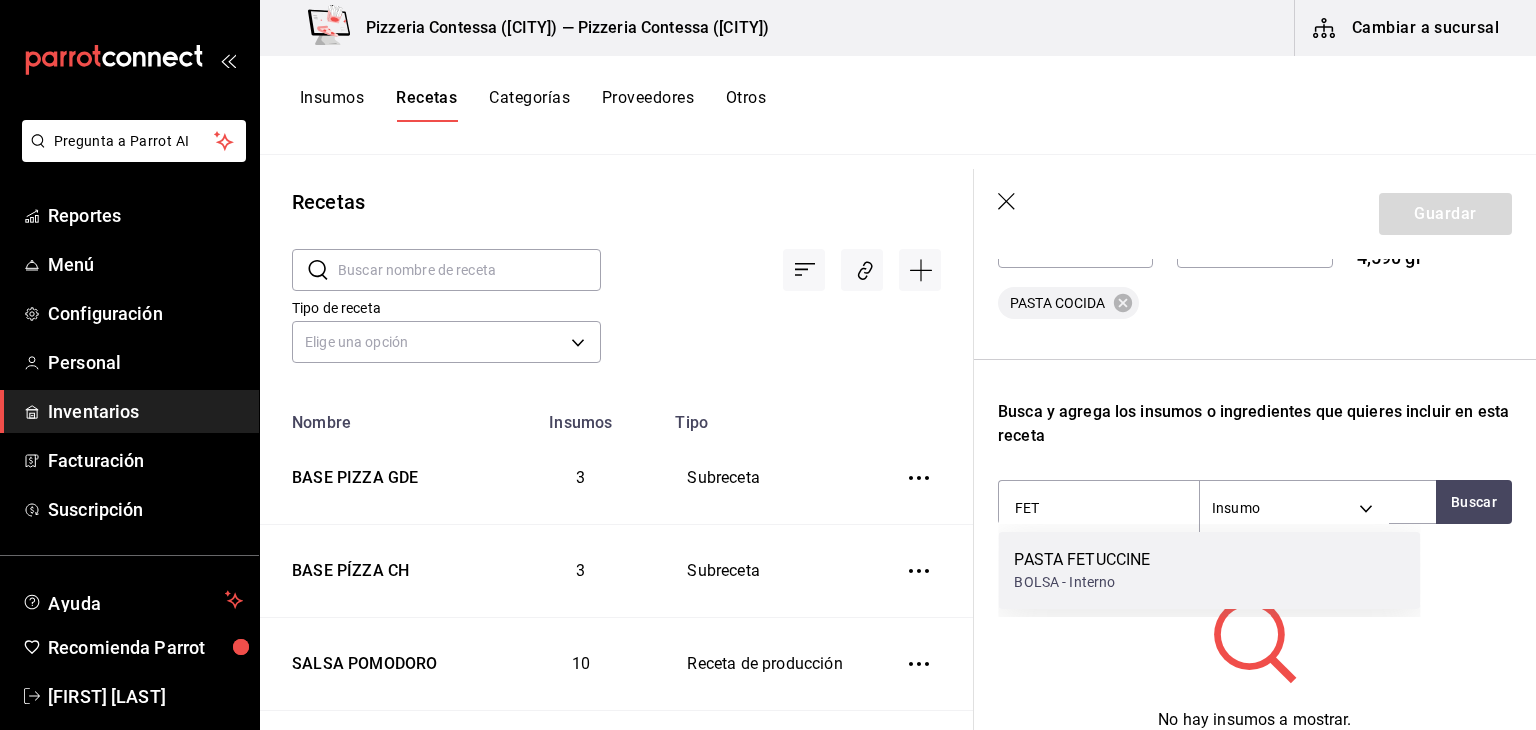 click on "BOLSA - Interno" at bounding box center (1082, 582) 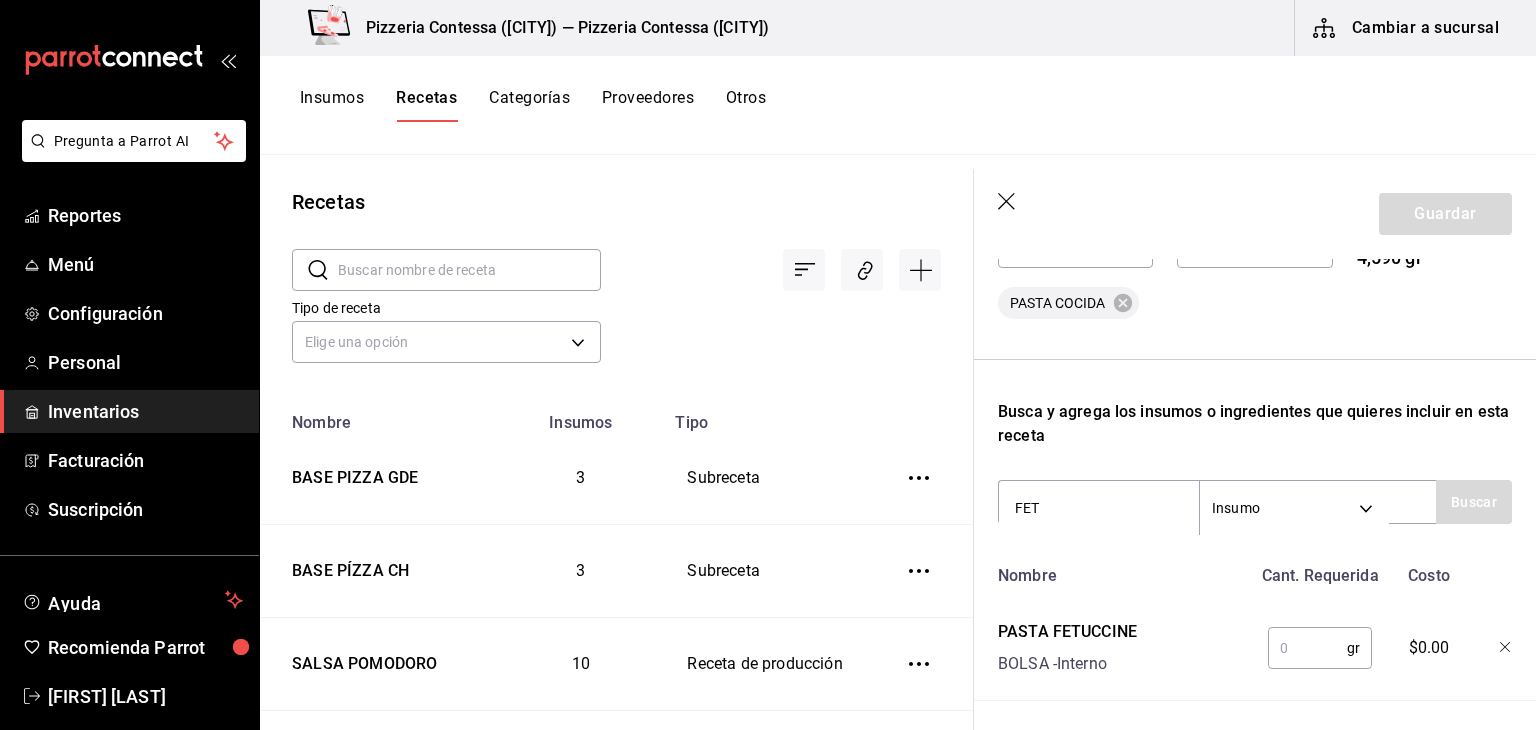 type 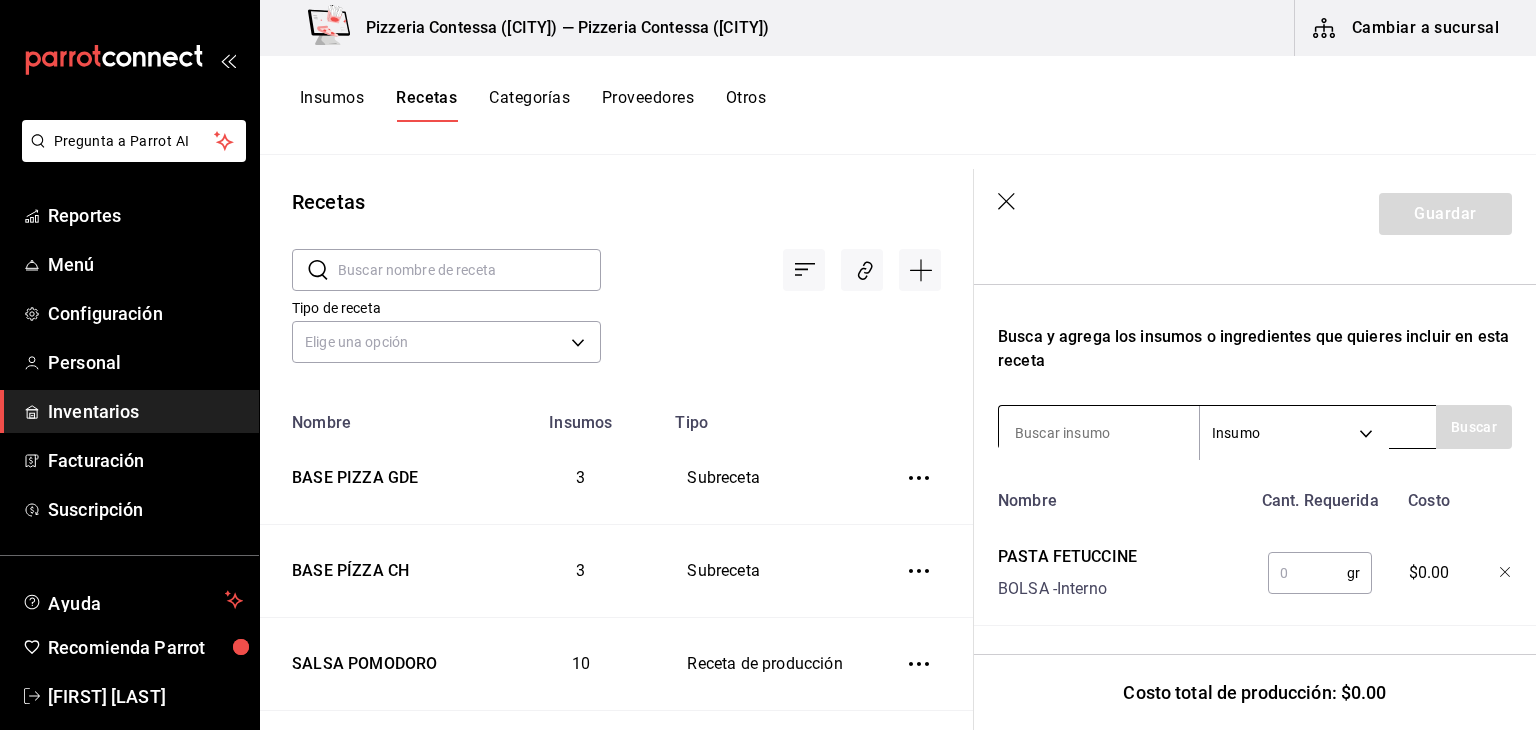 scroll, scrollTop: 576, scrollLeft: 0, axis: vertical 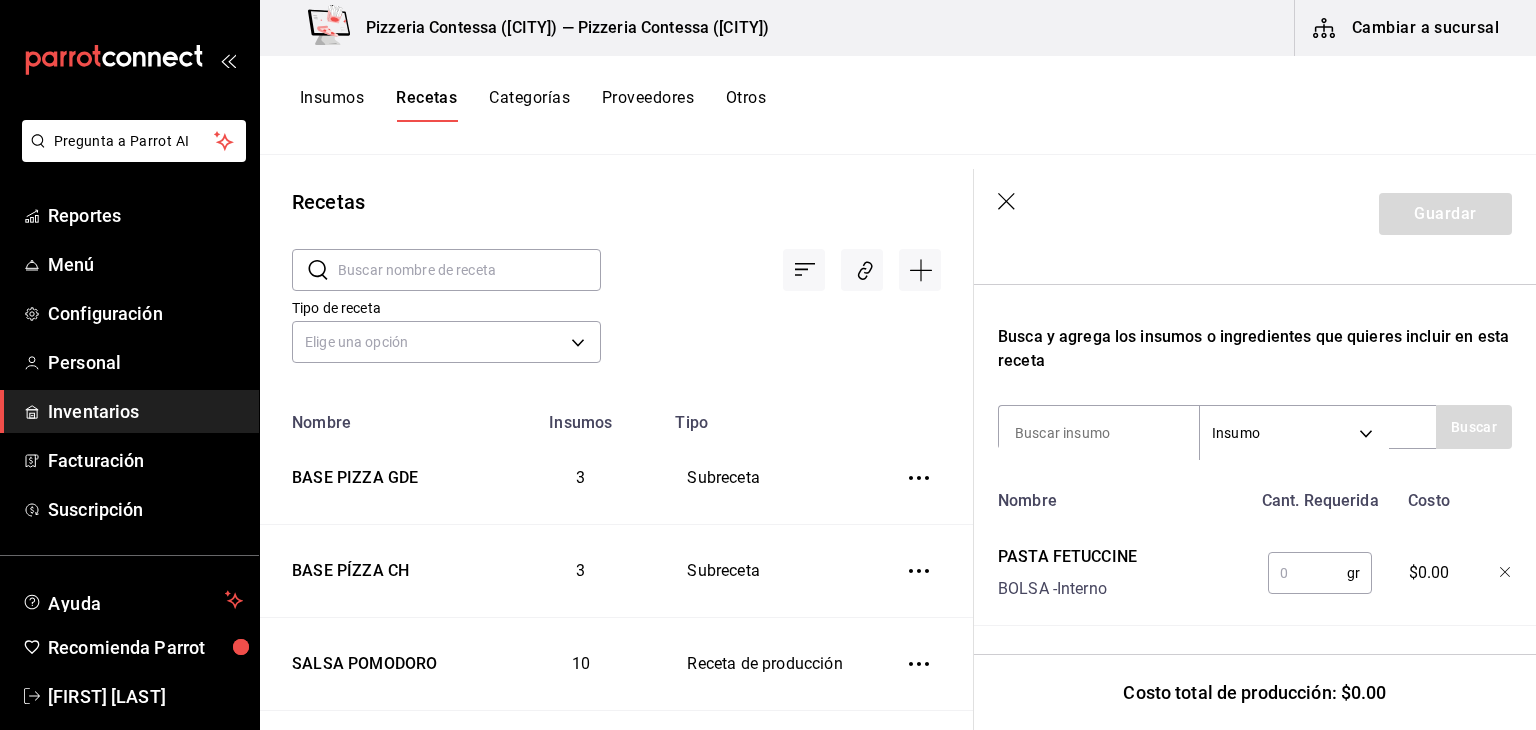 click at bounding box center (1307, 573) 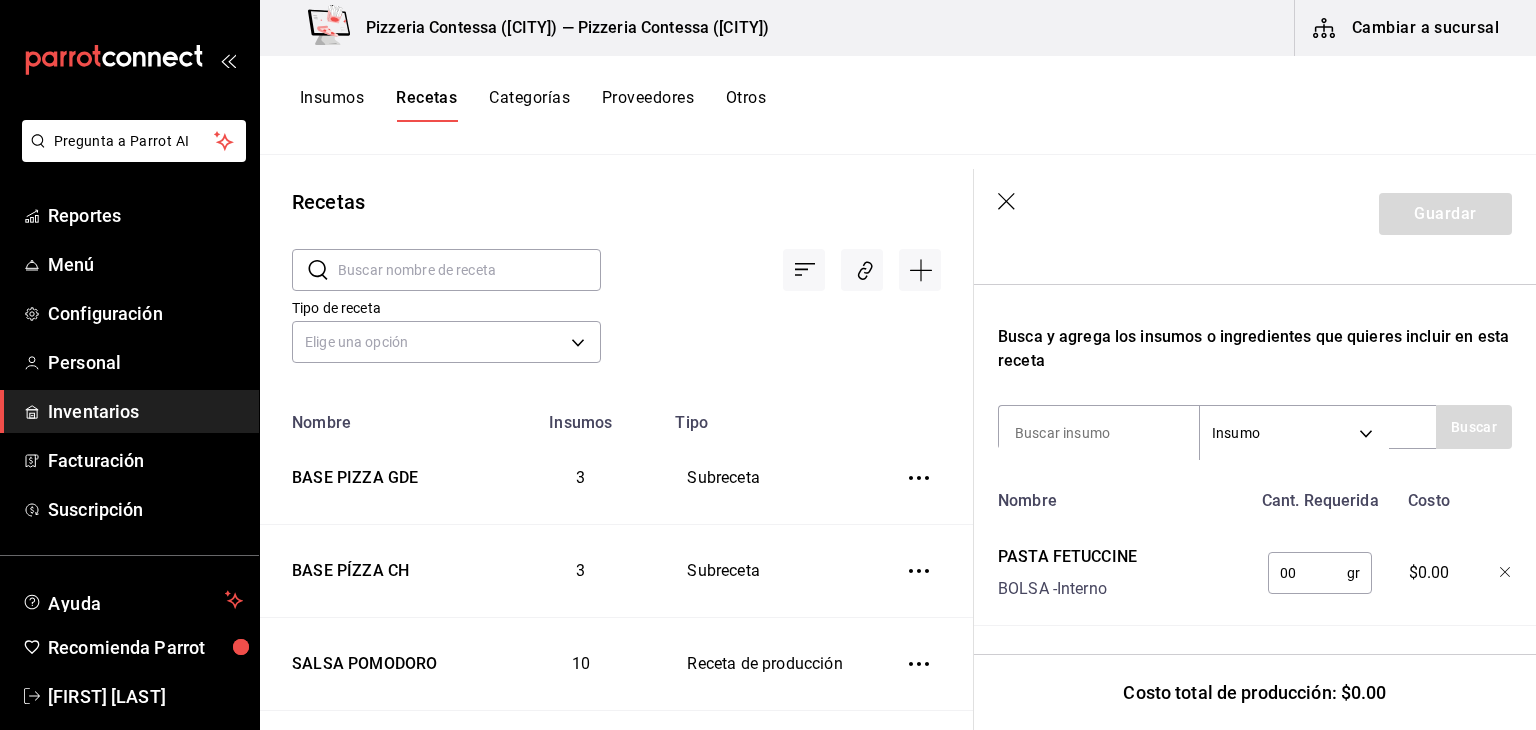 type on "0" 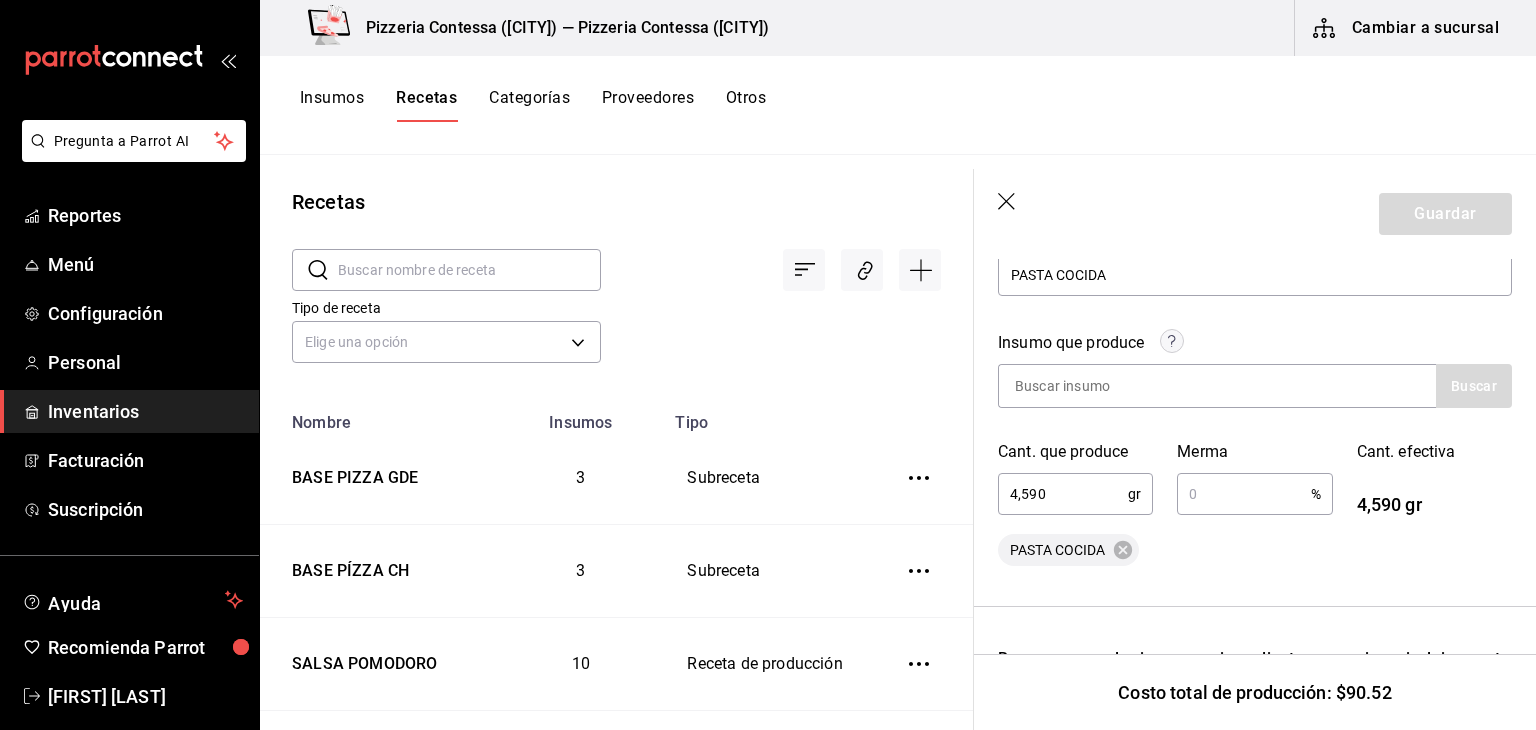 scroll, scrollTop: 236, scrollLeft: 0, axis: vertical 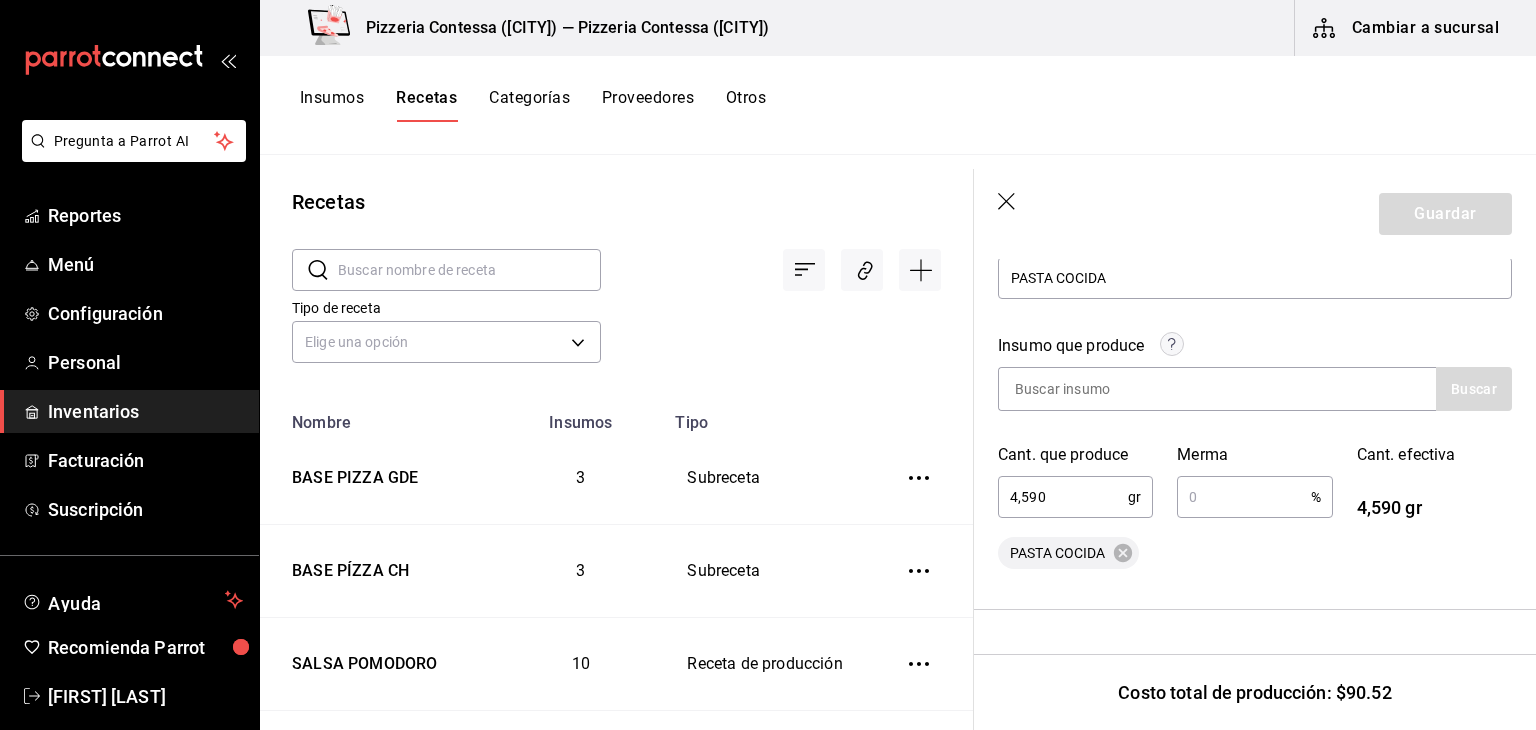 type on "2,000" 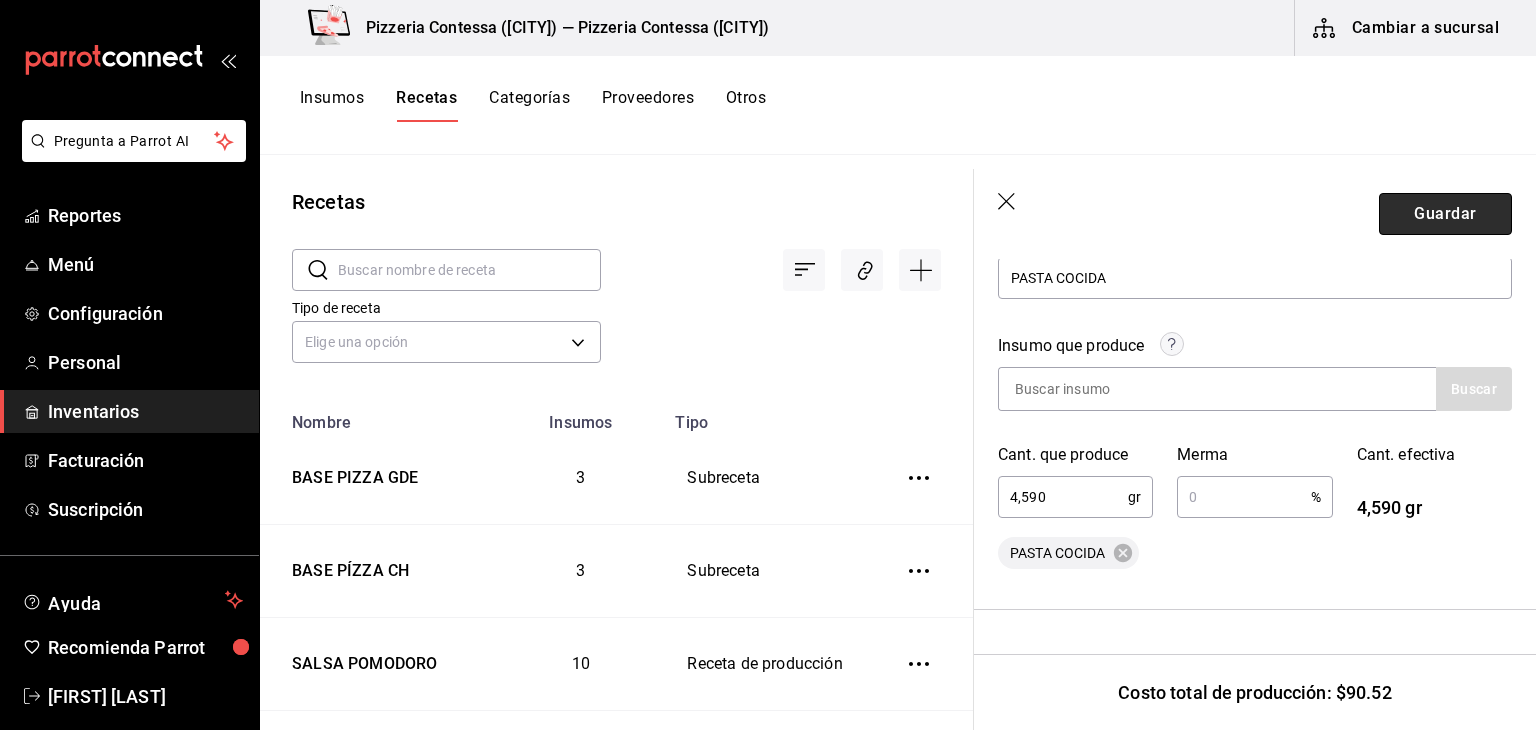 click on "Guardar" at bounding box center (1445, 214) 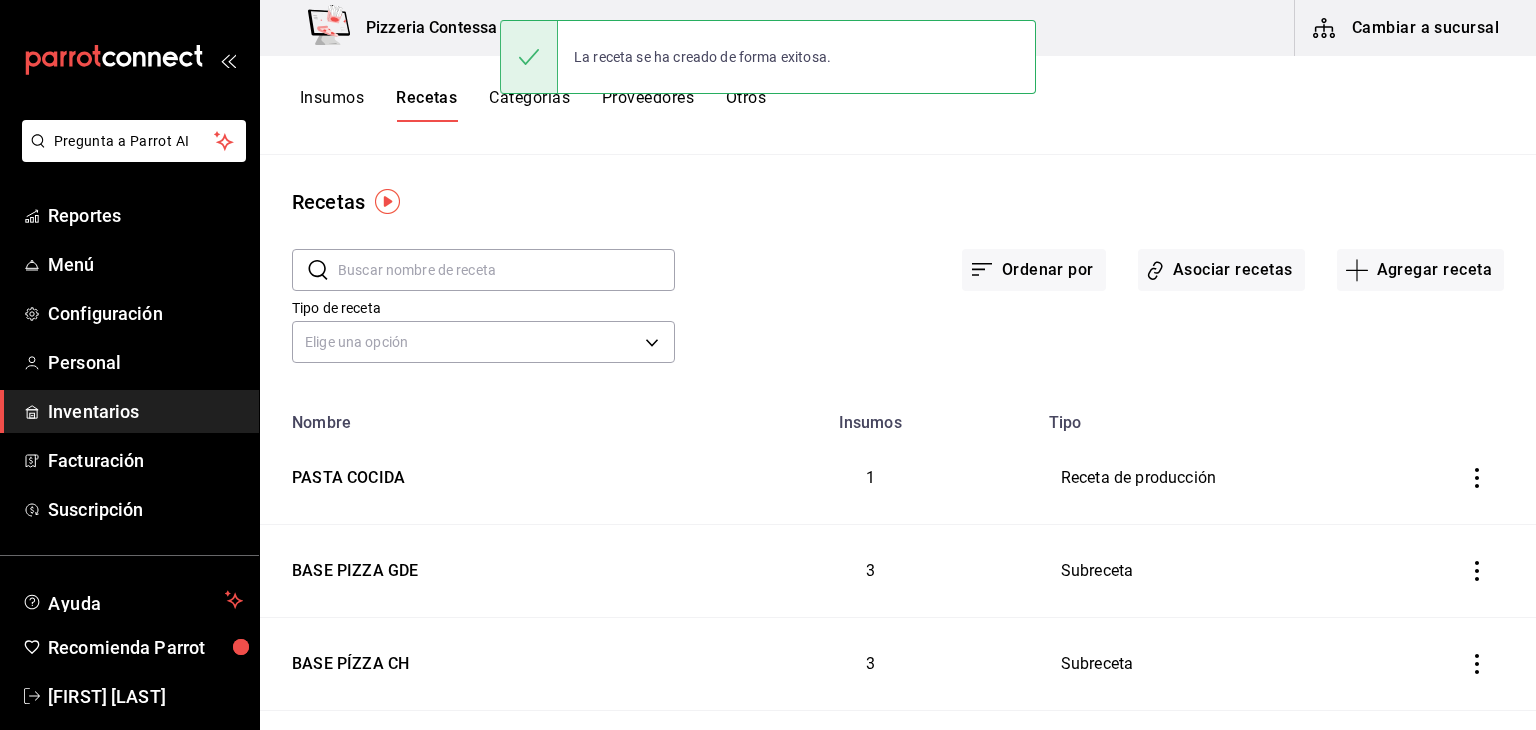 scroll, scrollTop: 0, scrollLeft: 0, axis: both 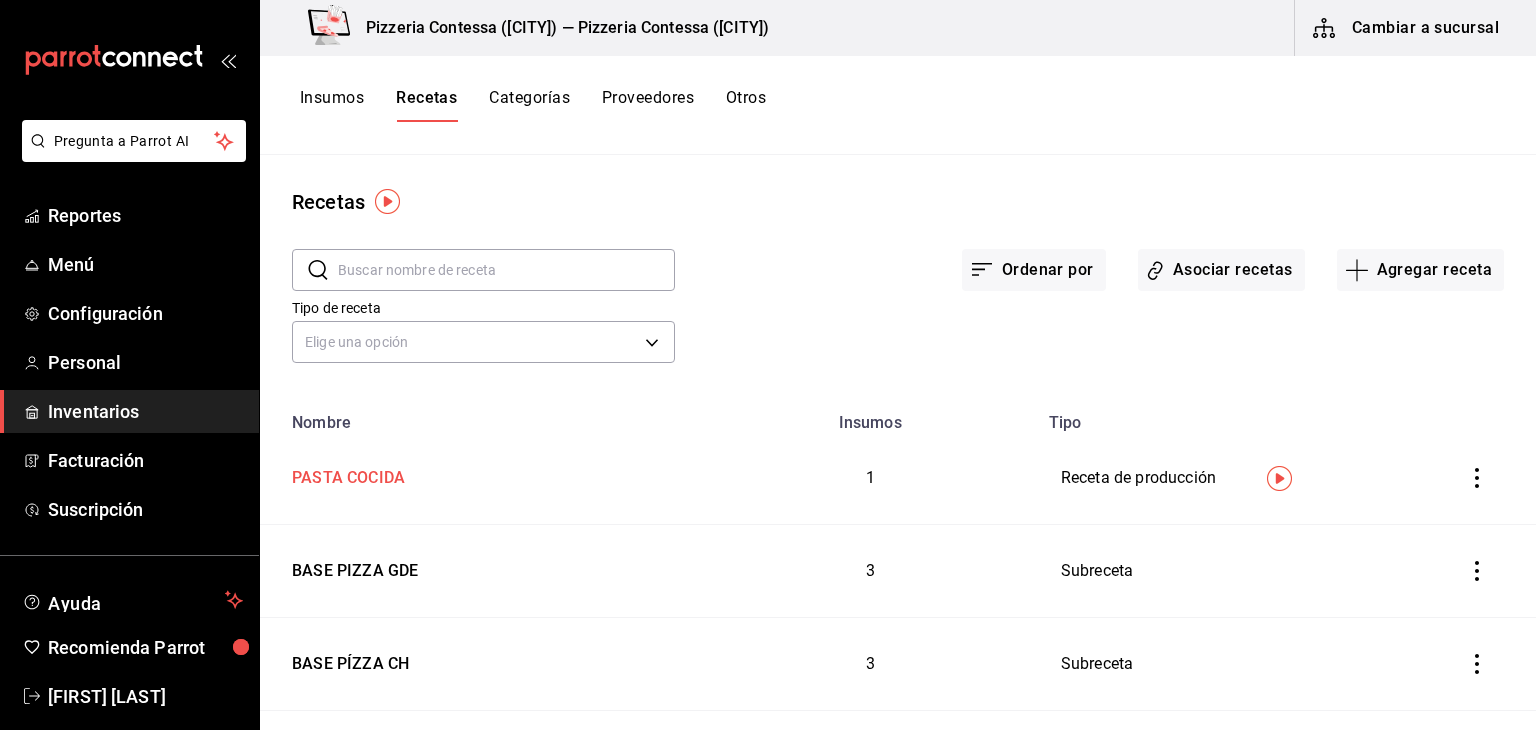 click on "PASTA COCIDA" at bounding box center (482, 474) 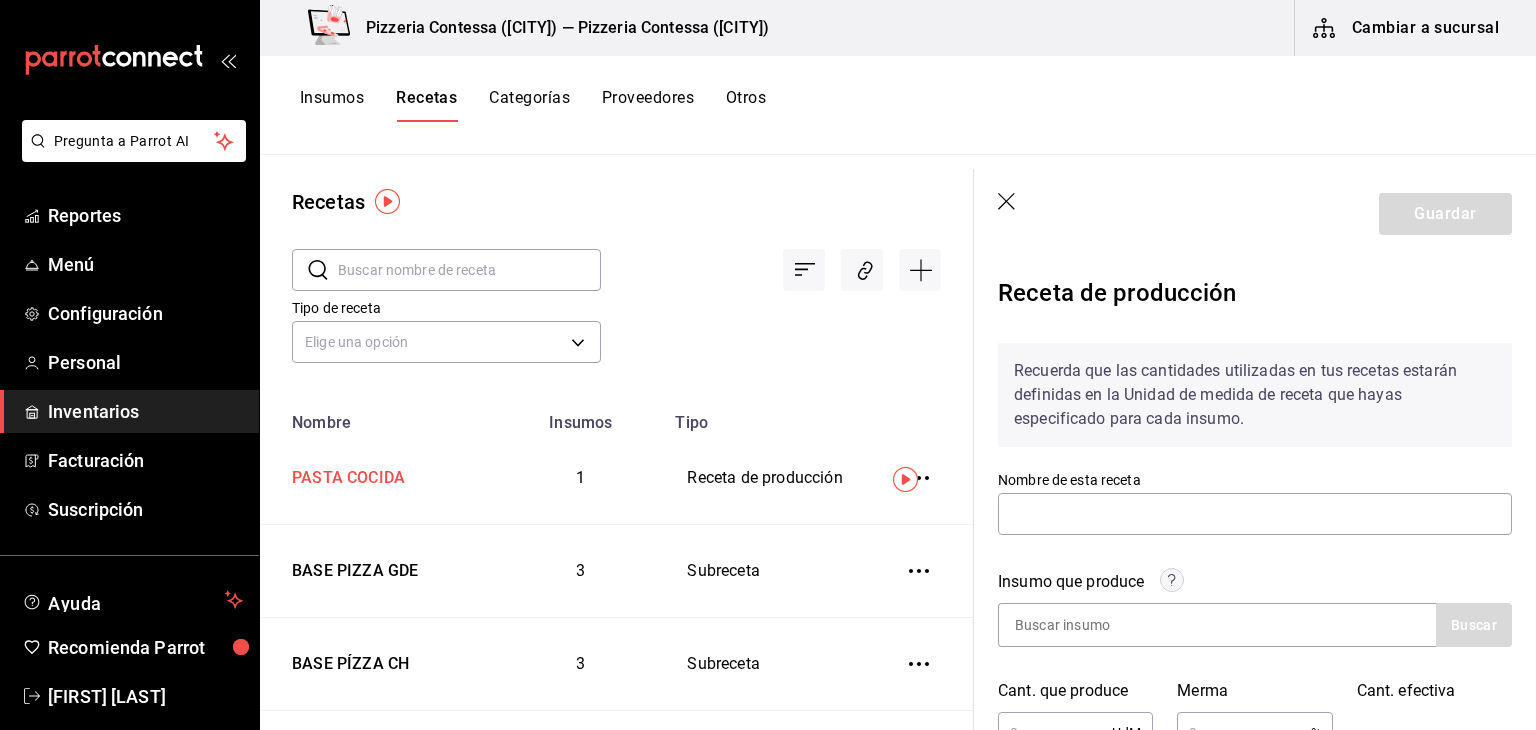 type on "PASTA COCIDA" 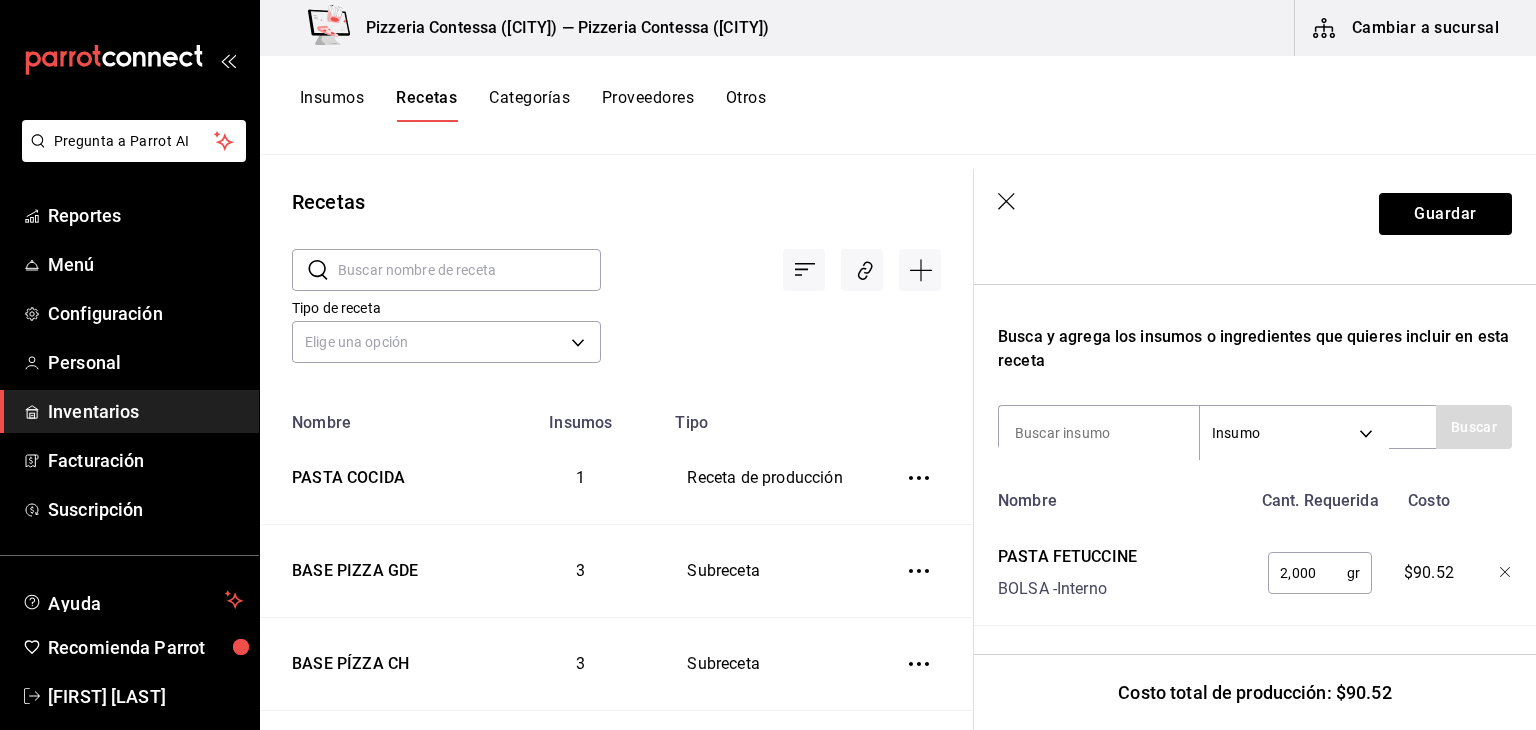 scroll, scrollTop: 576, scrollLeft: 0, axis: vertical 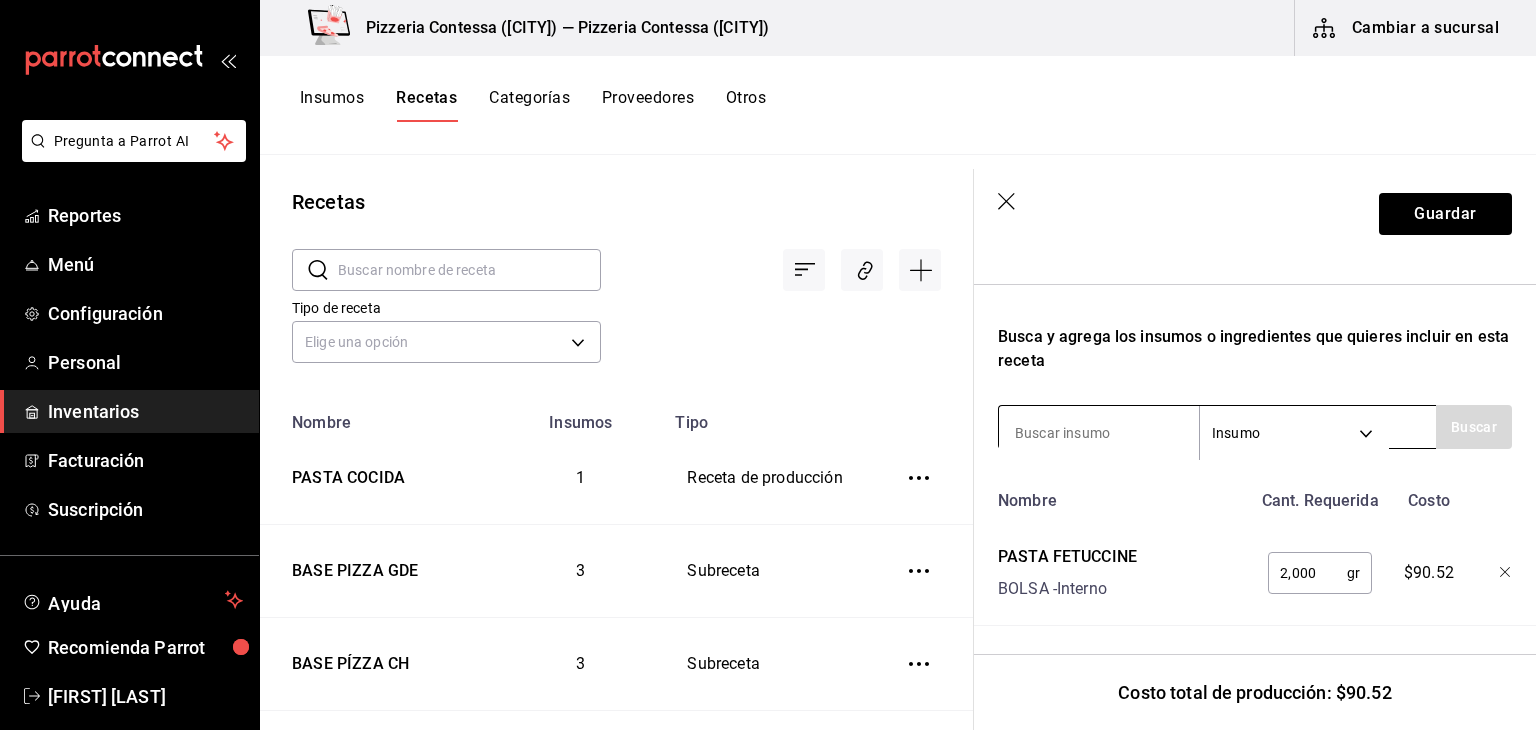 click at bounding box center [1099, 433] 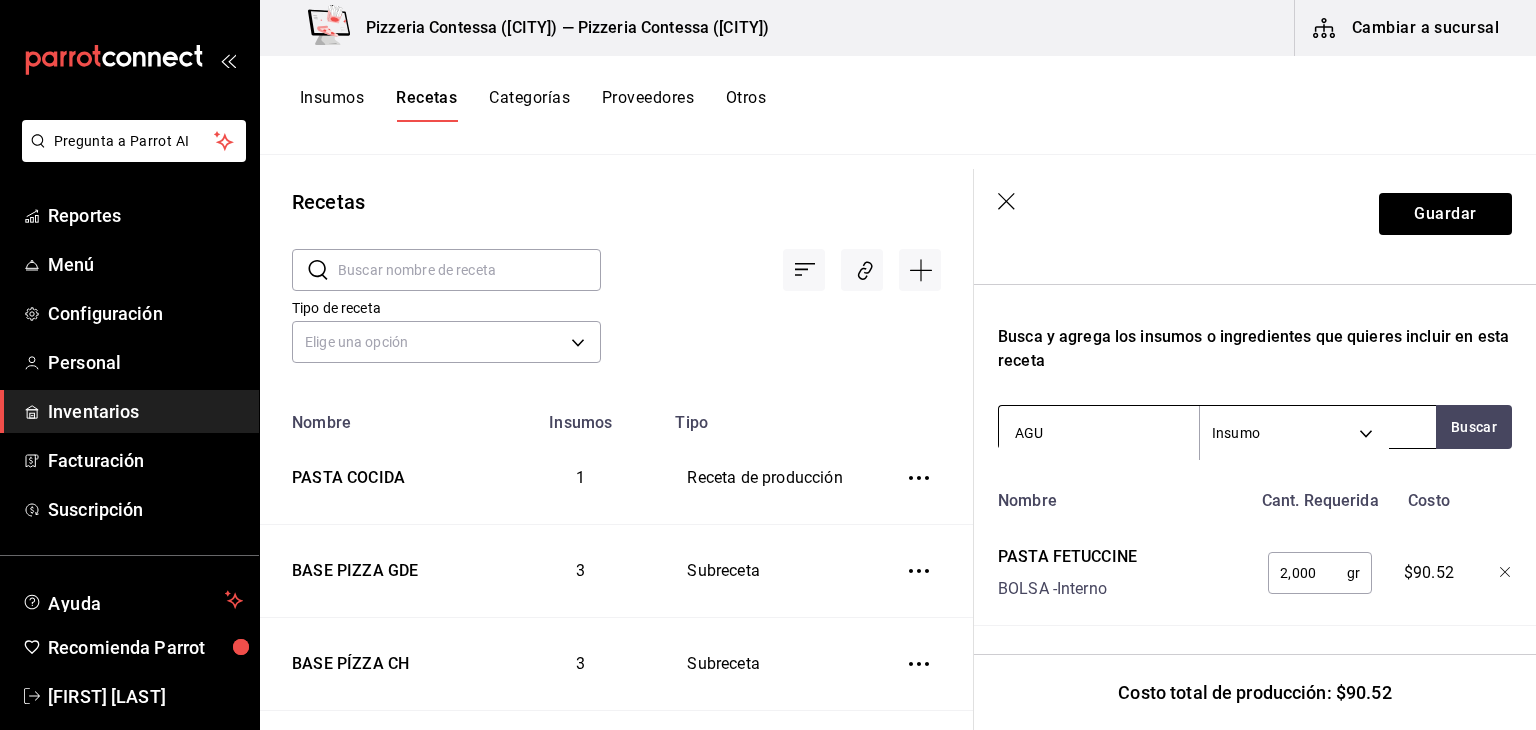 type on "AGUA" 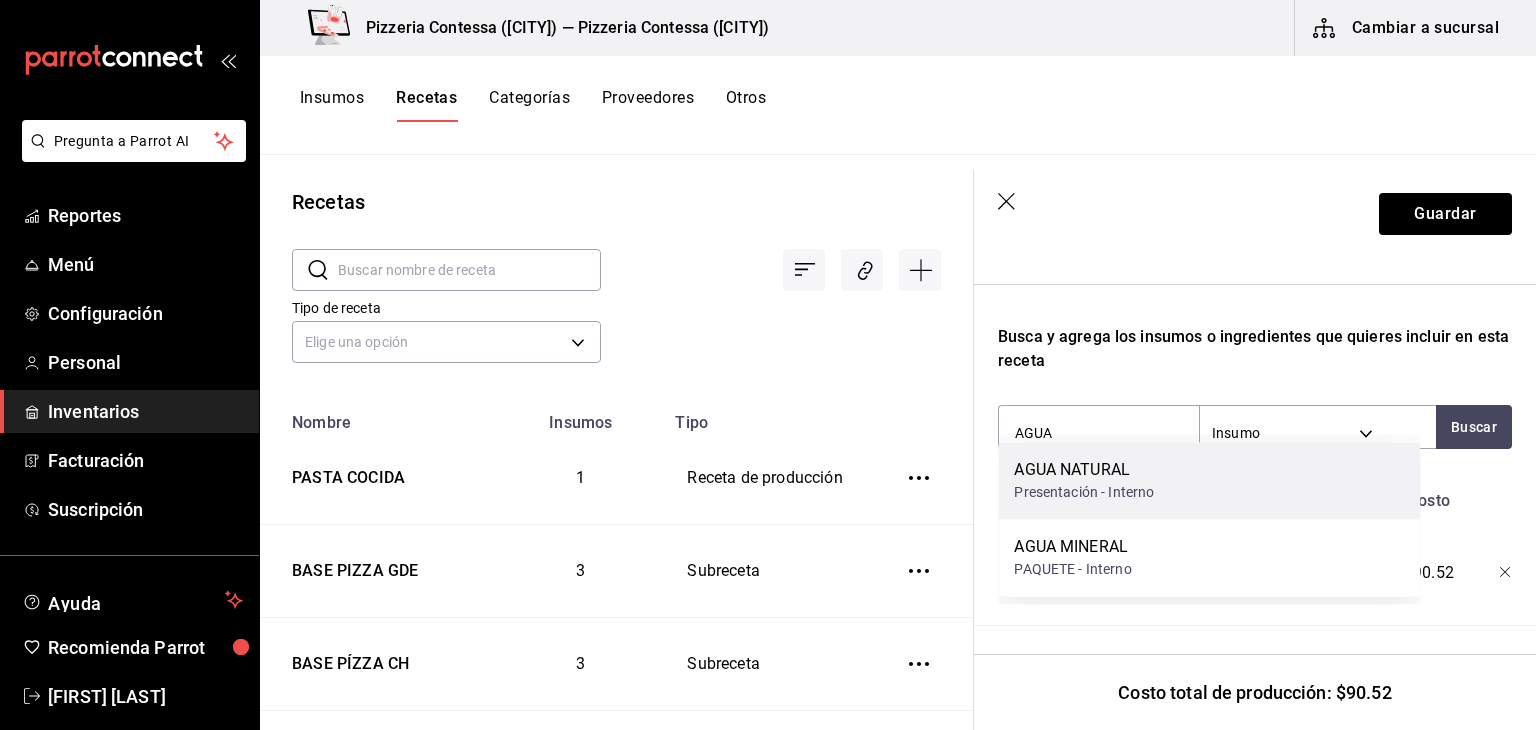 click on "AGUA NATURAL Presentación - Interno" at bounding box center [1209, 480] 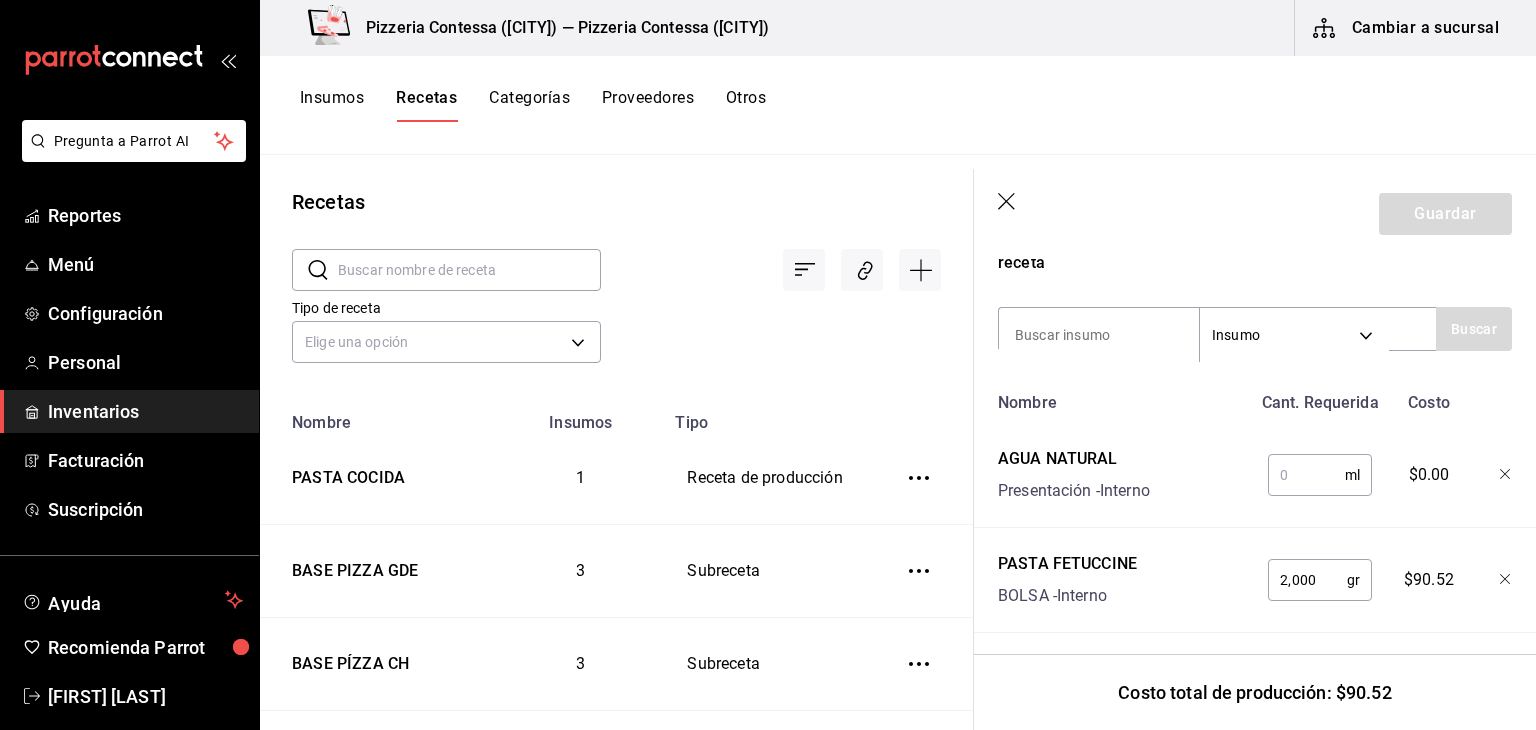 scroll, scrollTop: 664, scrollLeft: 0, axis: vertical 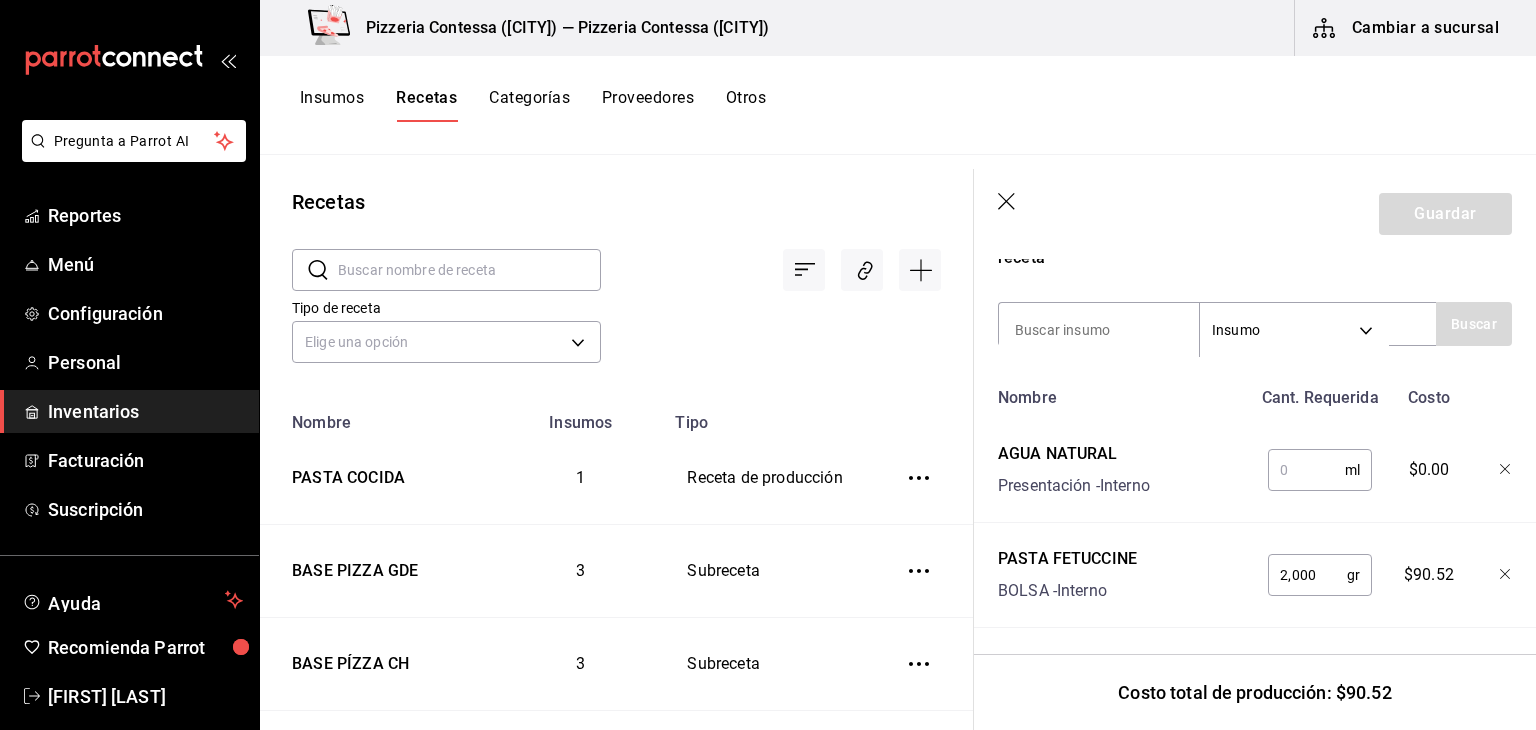 click at bounding box center [1306, 470] 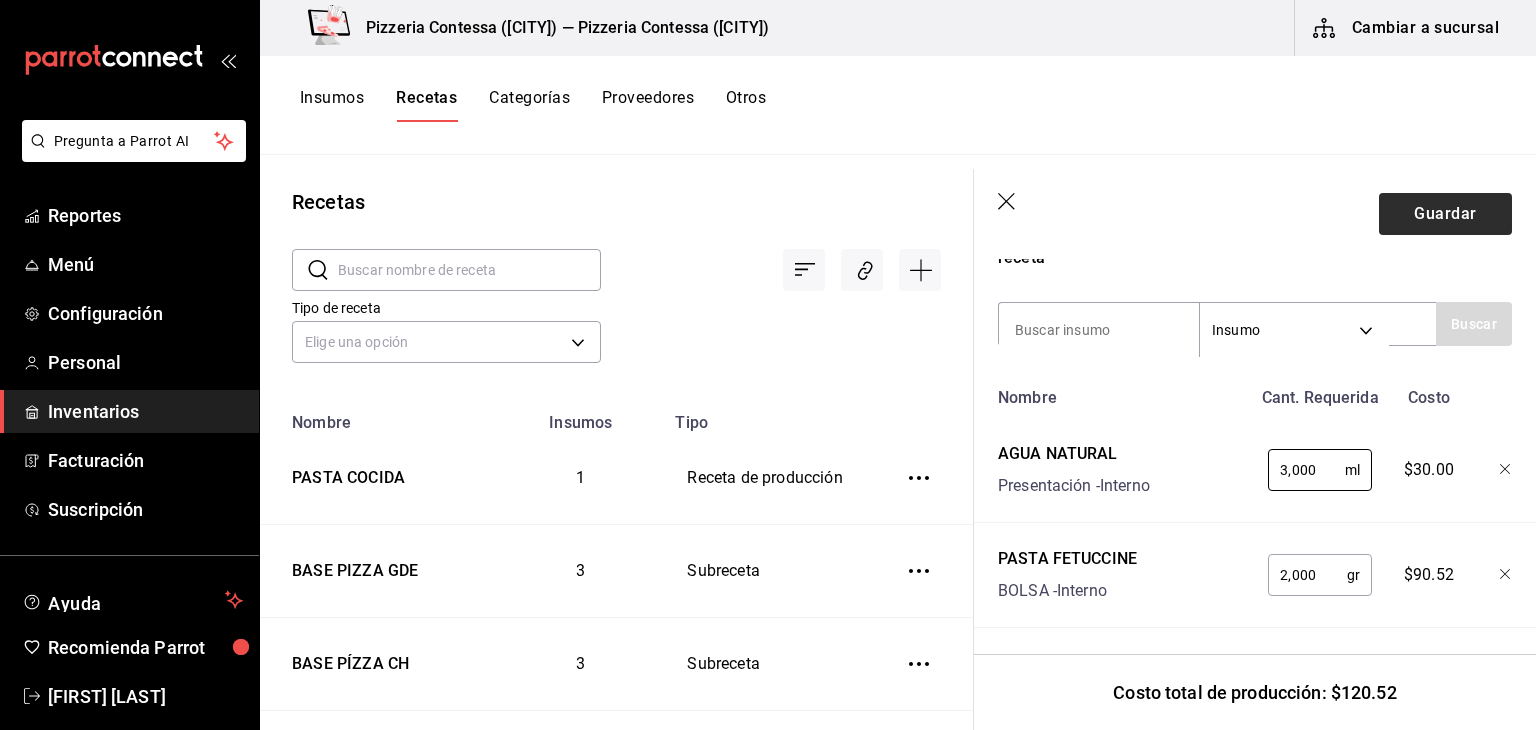 type on "3,000" 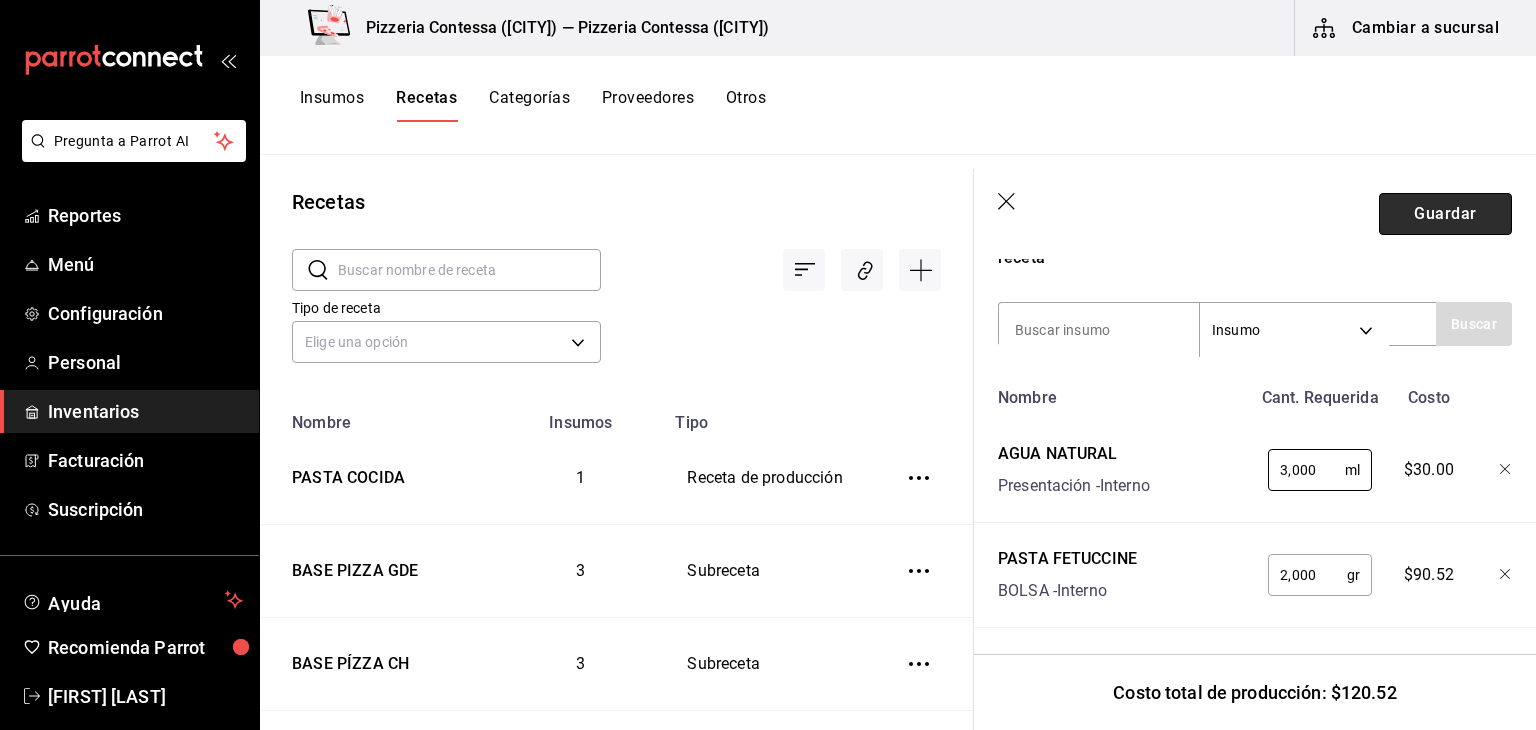 click on "Guardar" at bounding box center [1445, 214] 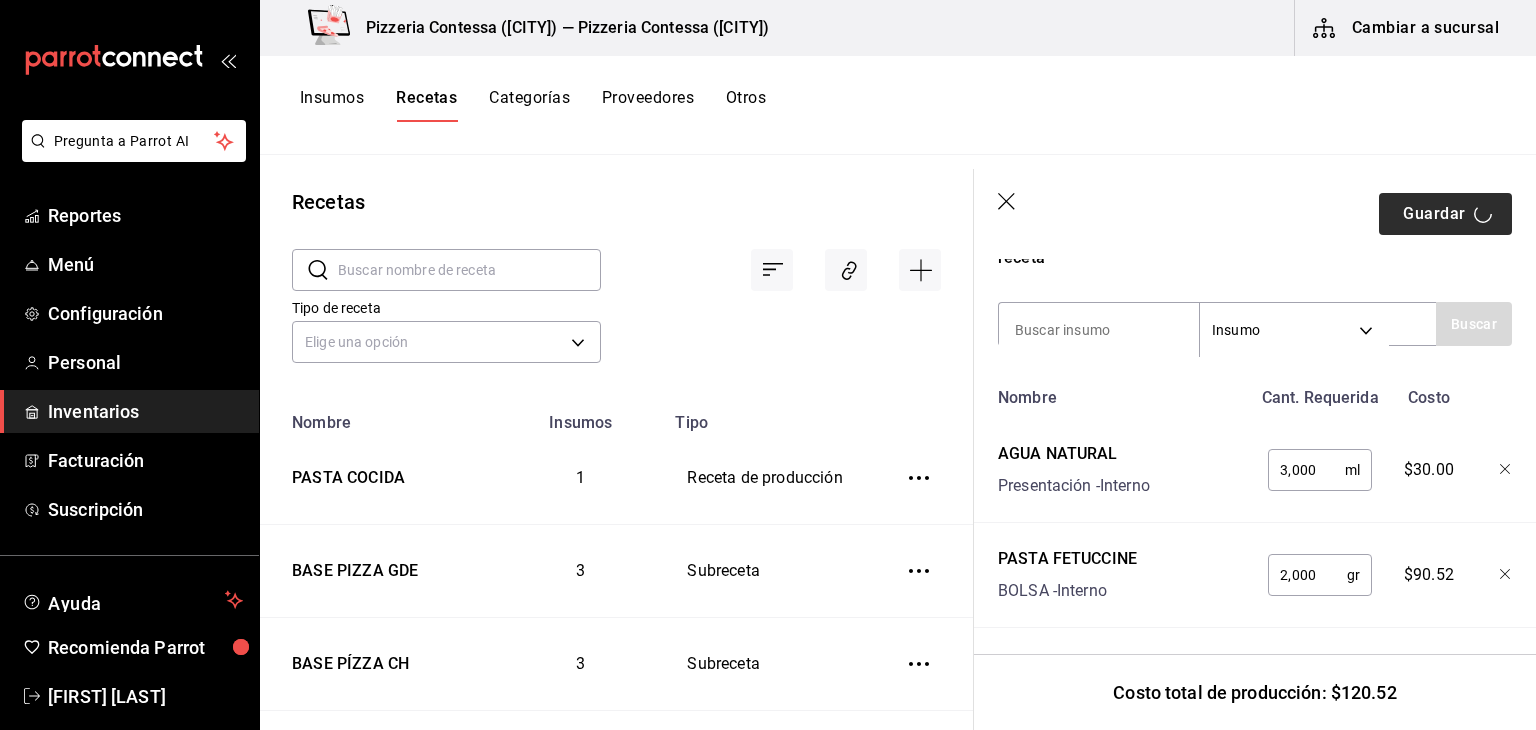scroll, scrollTop: 0, scrollLeft: 0, axis: both 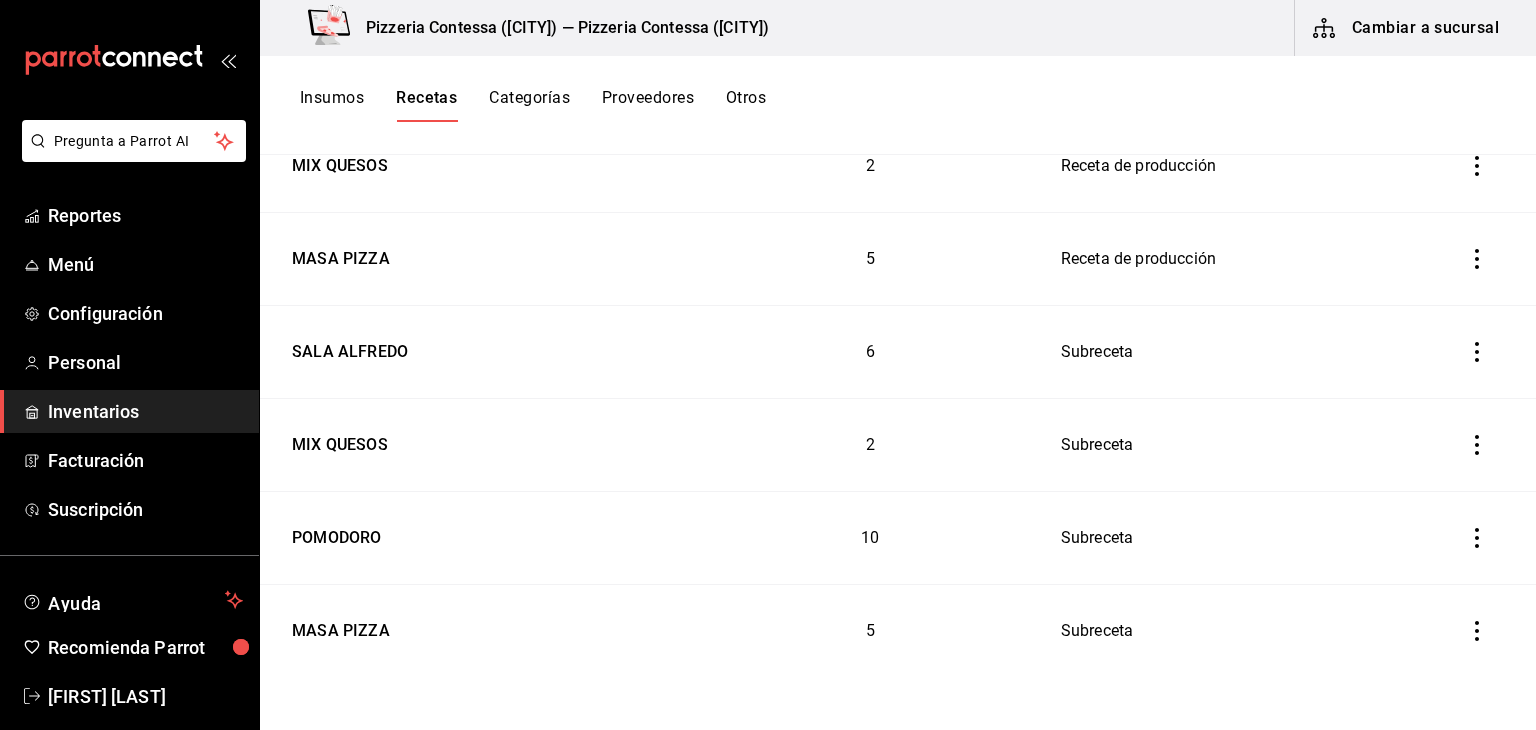 click at bounding box center (1477, 352) 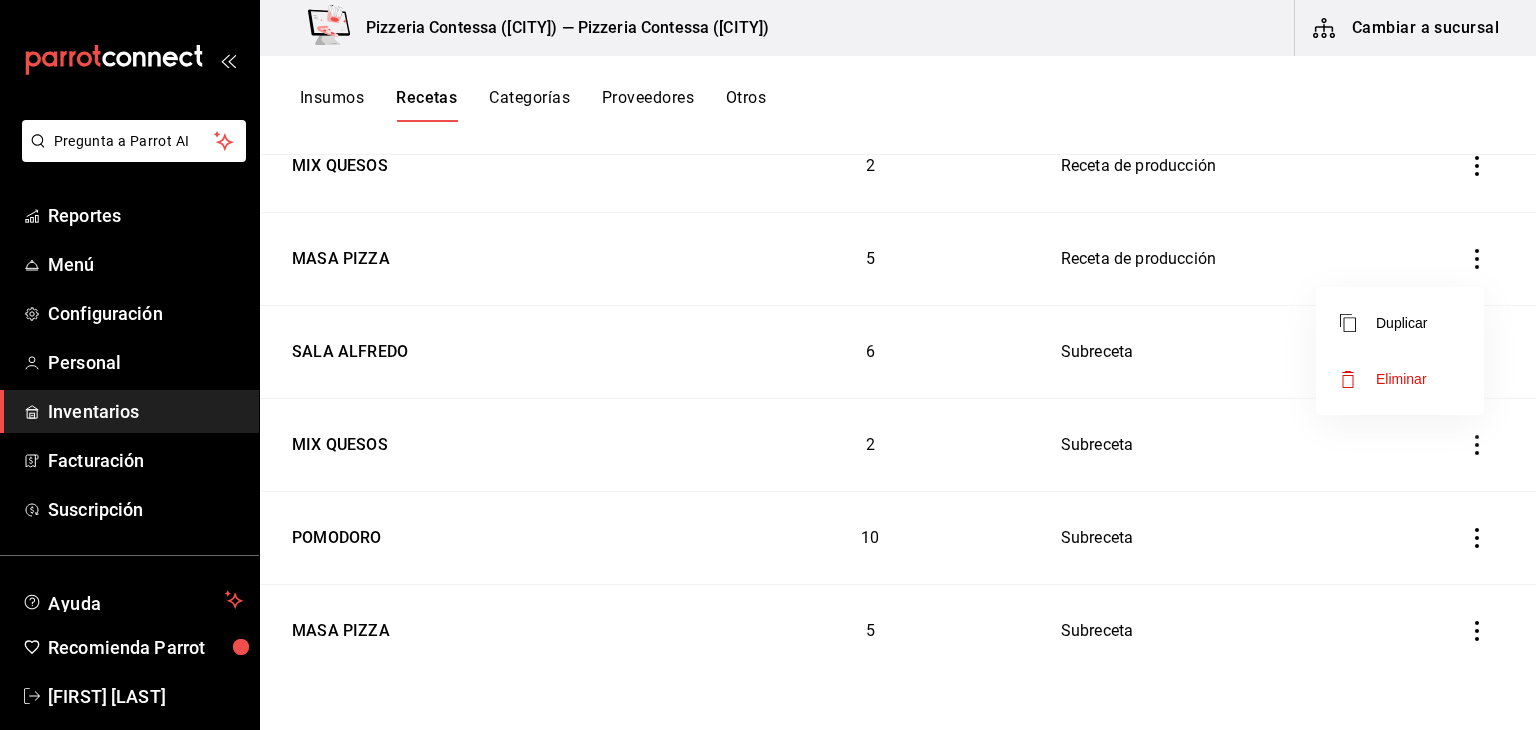 click on "Eliminar" at bounding box center (1400, 379) 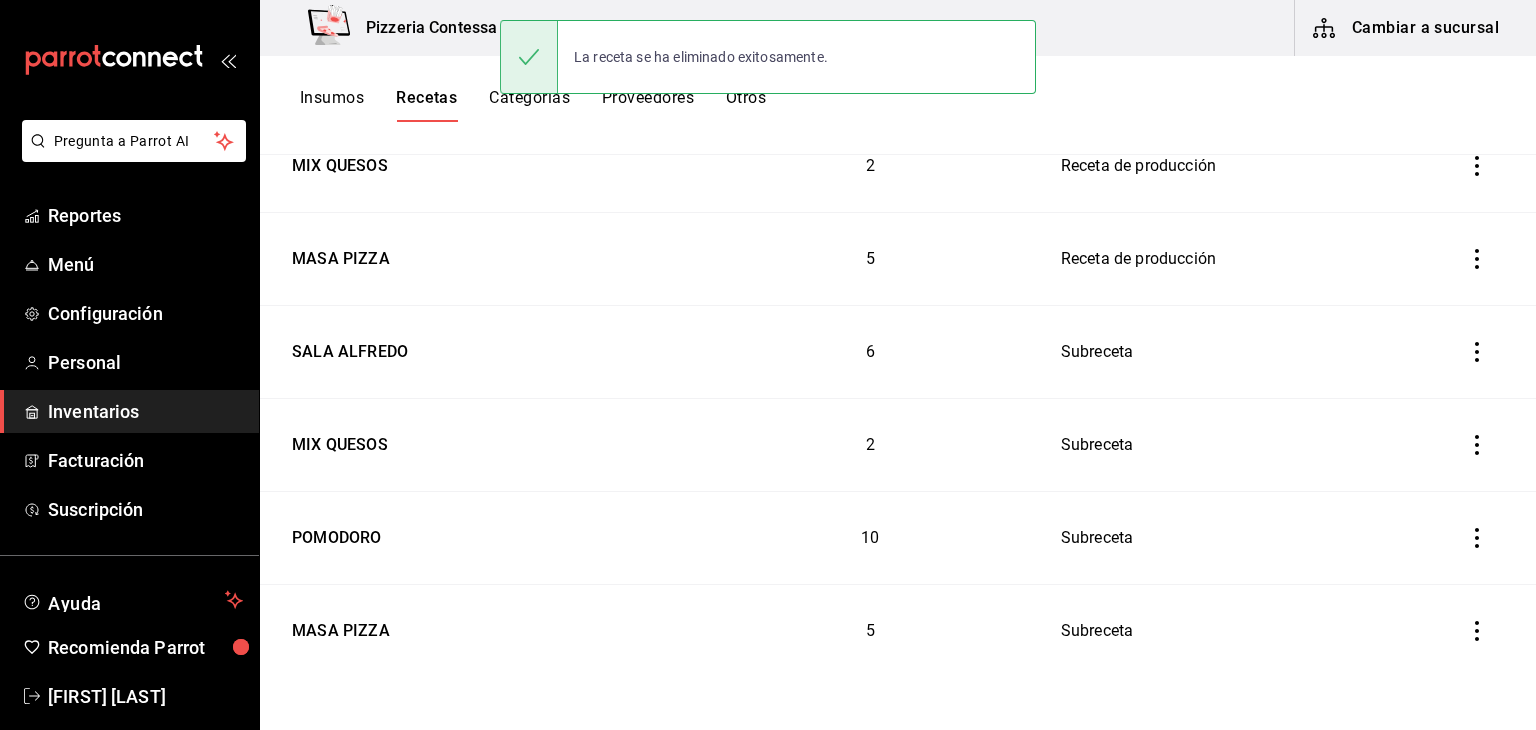 scroll, scrollTop: 591, scrollLeft: 0, axis: vertical 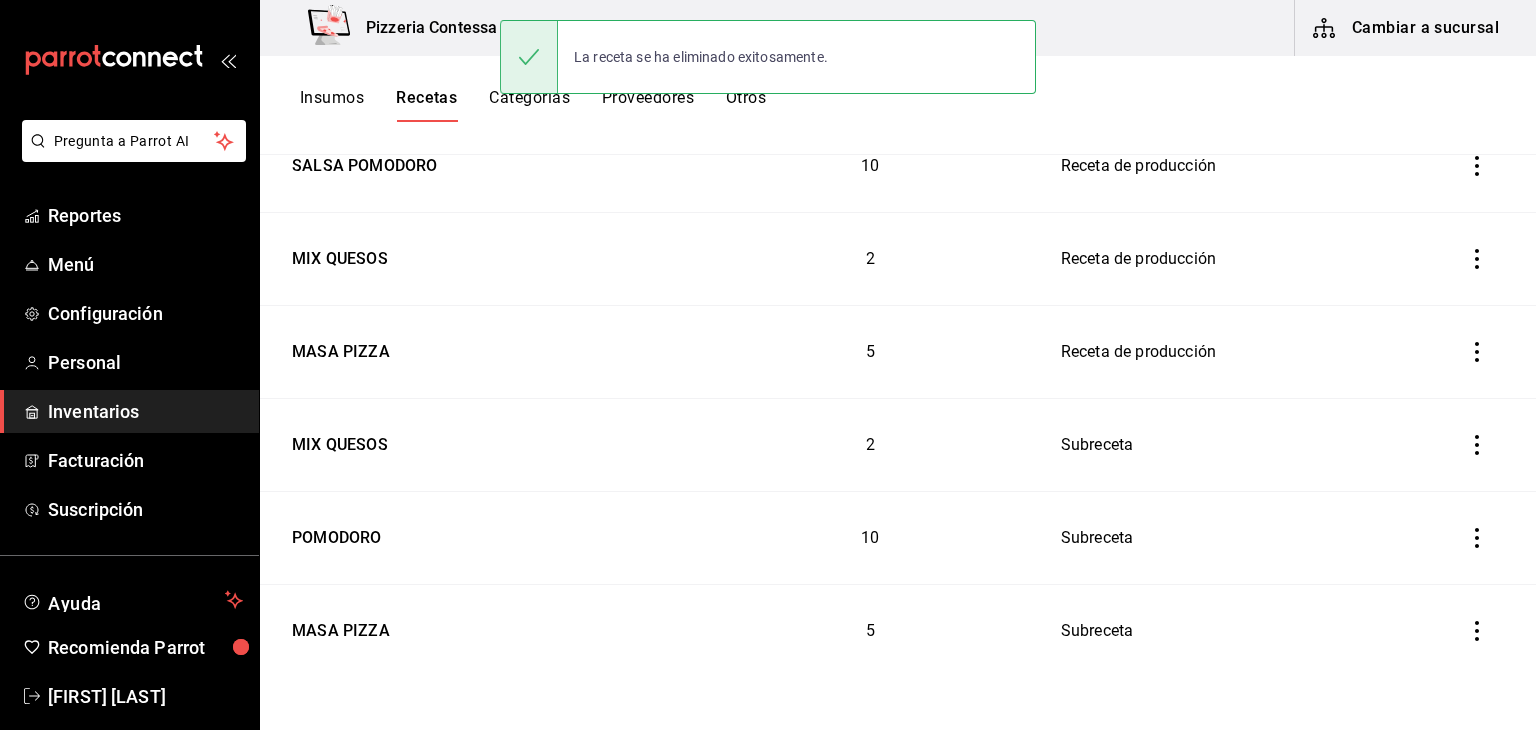 click at bounding box center (1477, 445) 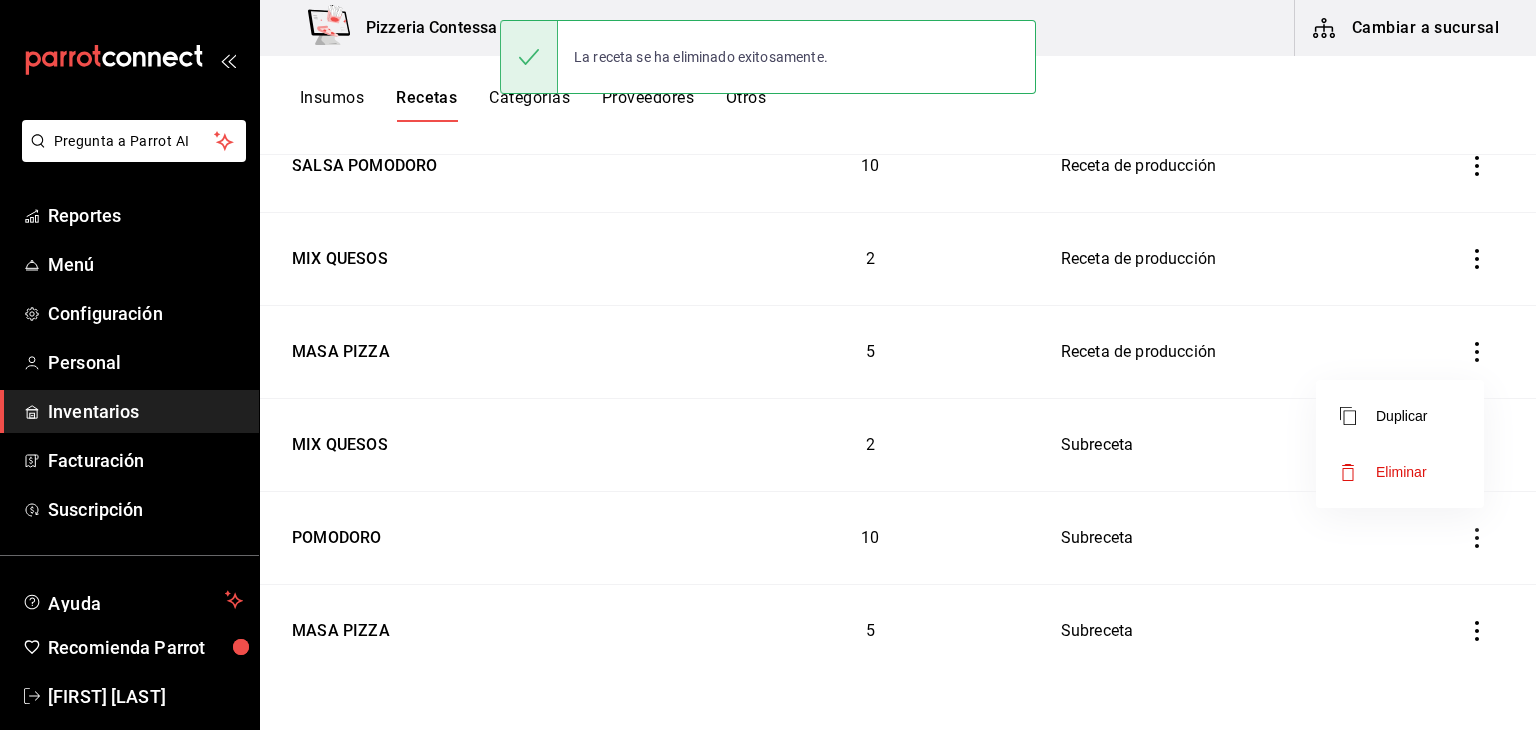 click on "Eliminar" at bounding box center [1401, 472] 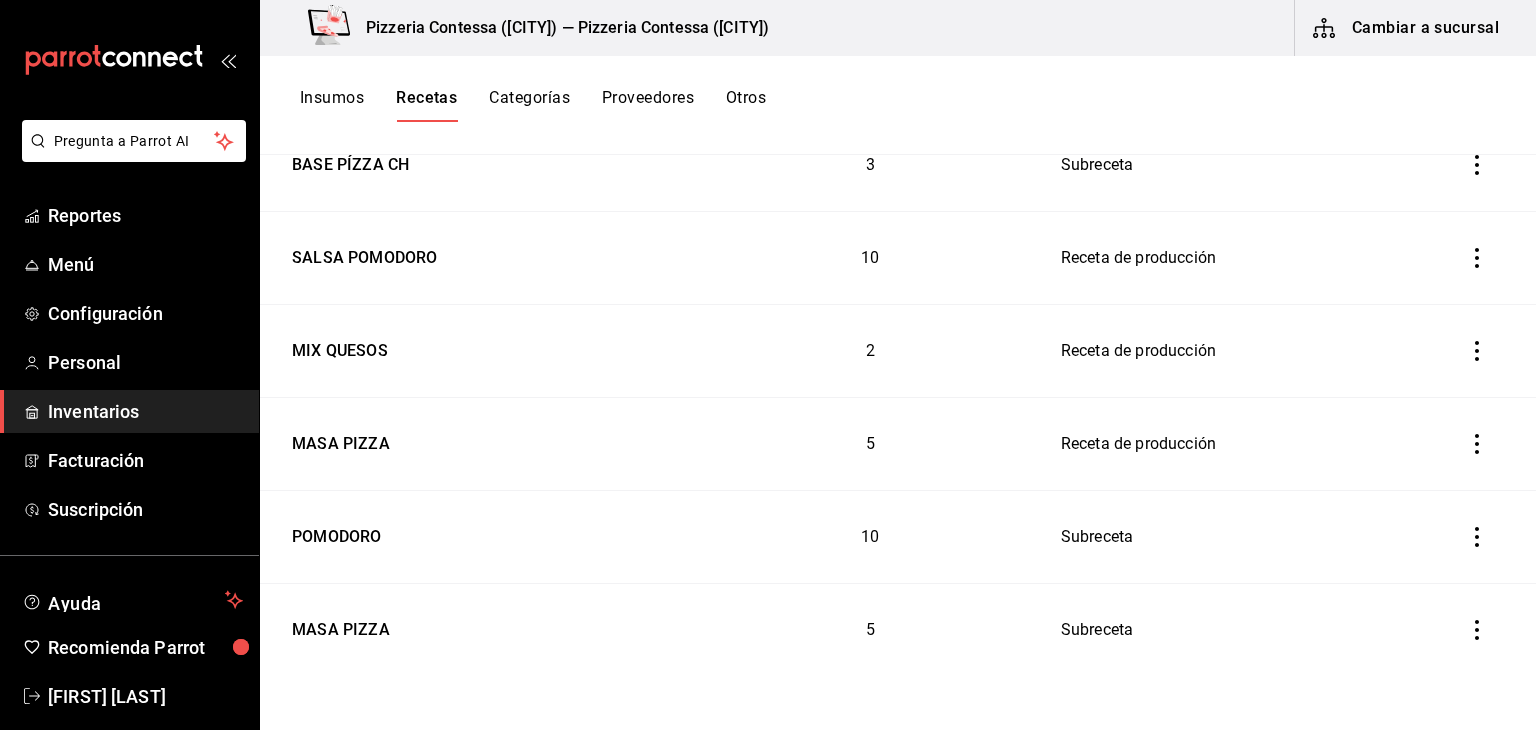scroll, scrollTop: 498, scrollLeft: 0, axis: vertical 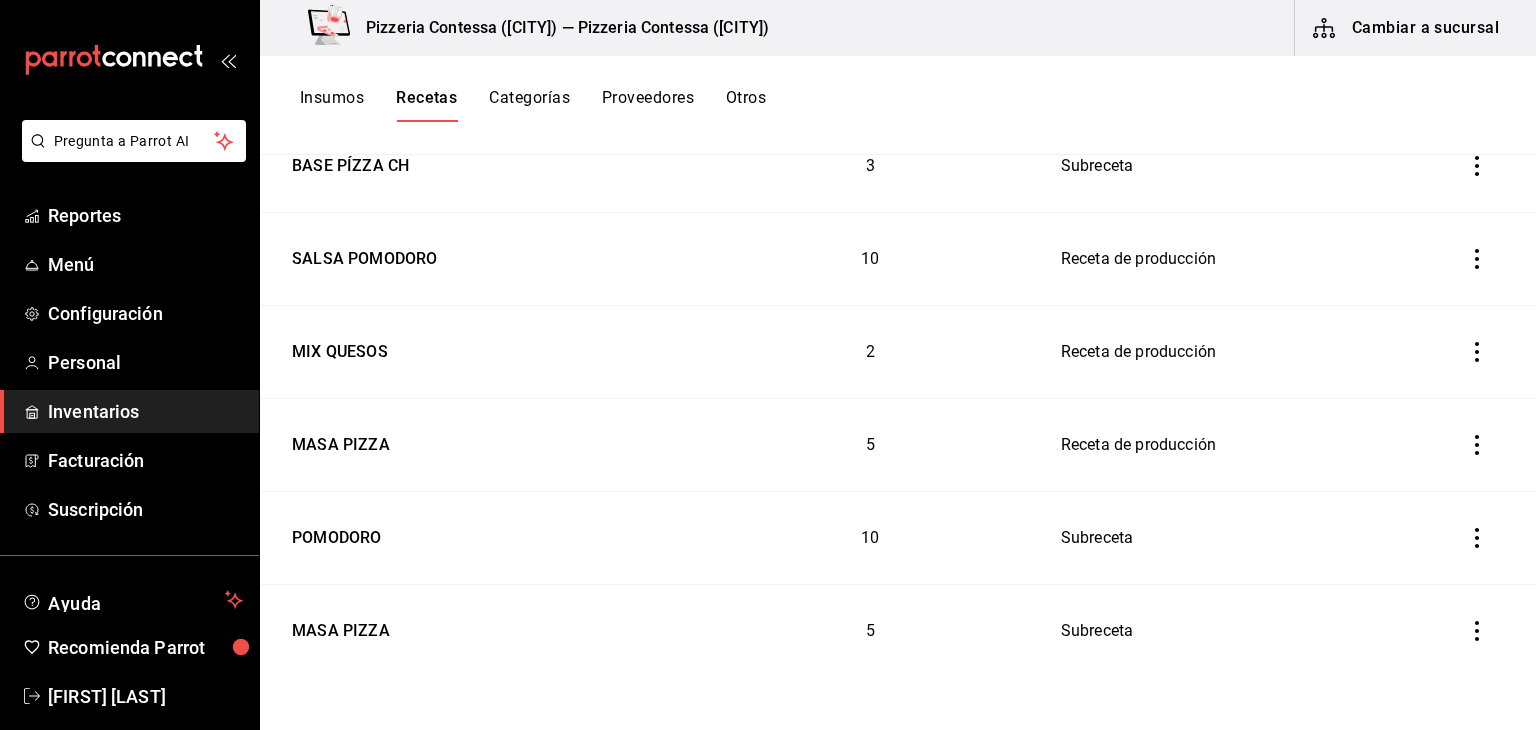 click 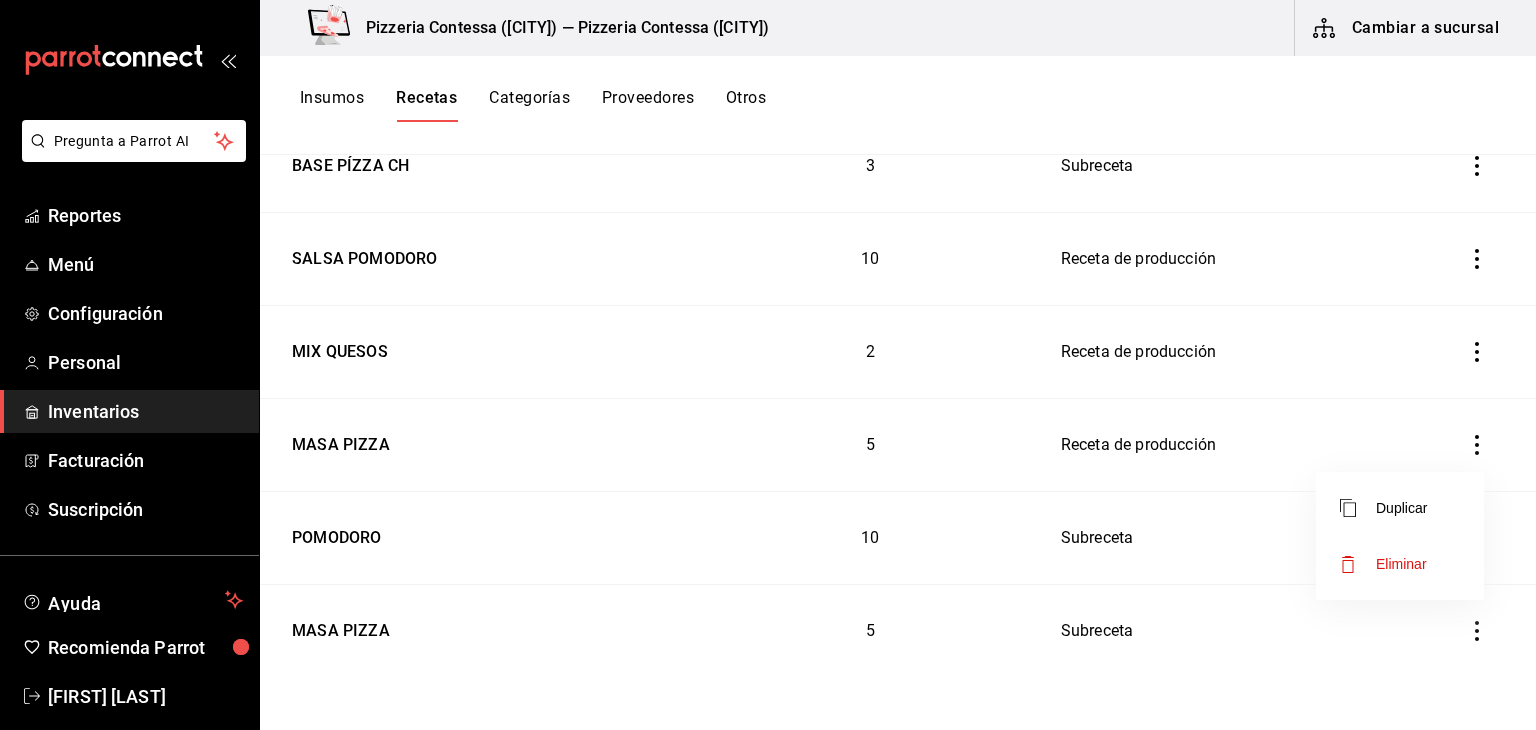 click 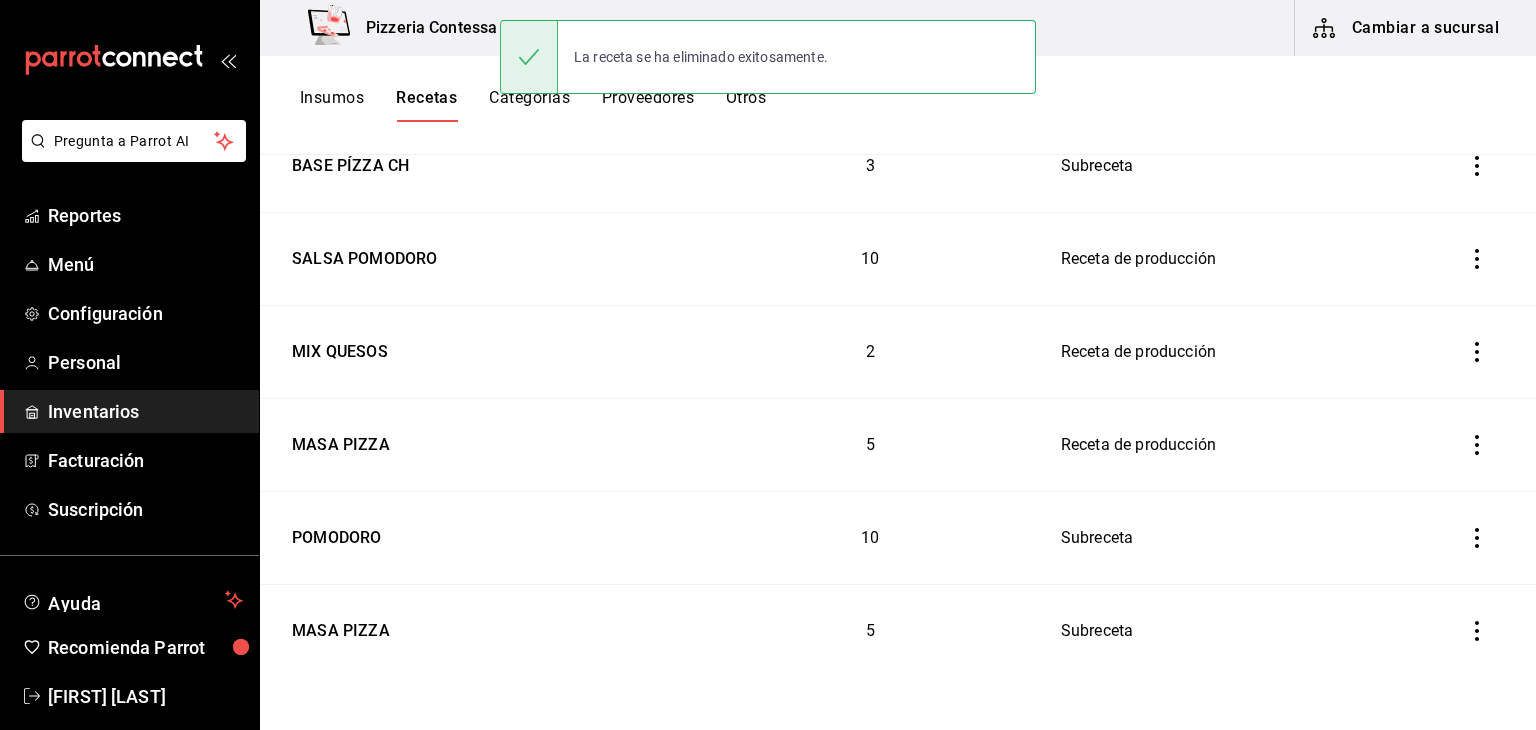 scroll, scrollTop: 405, scrollLeft: 0, axis: vertical 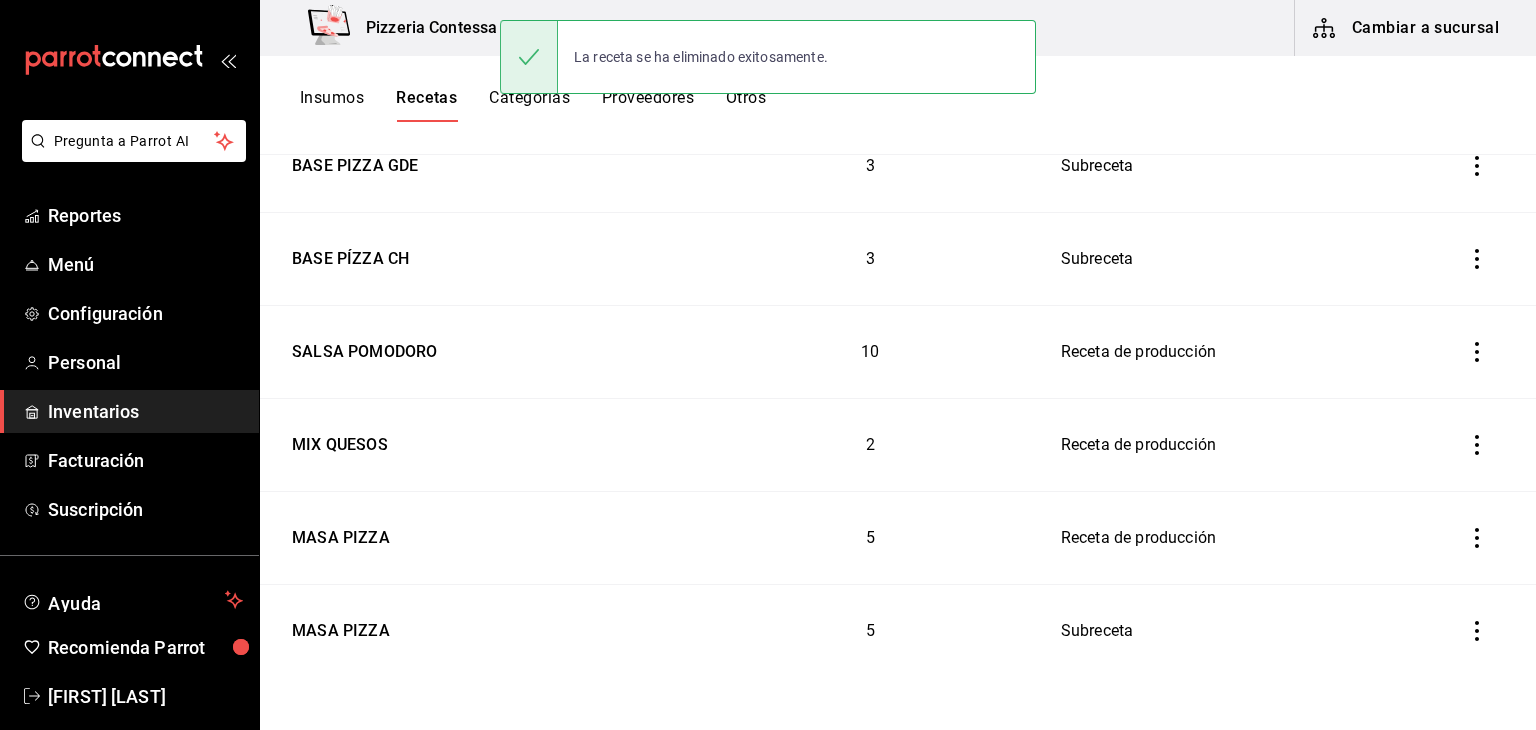 click 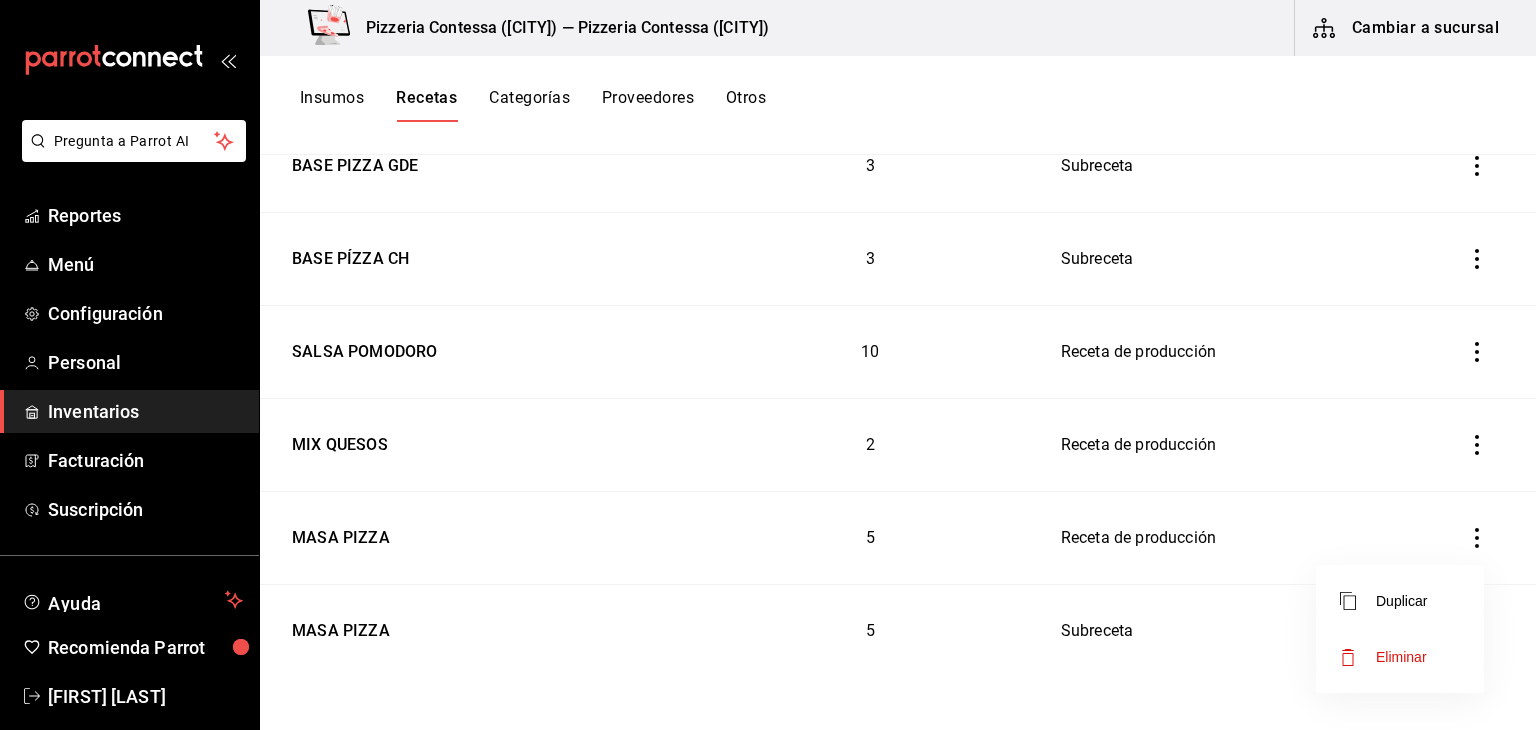 click on "Eliminar" at bounding box center (1401, 657) 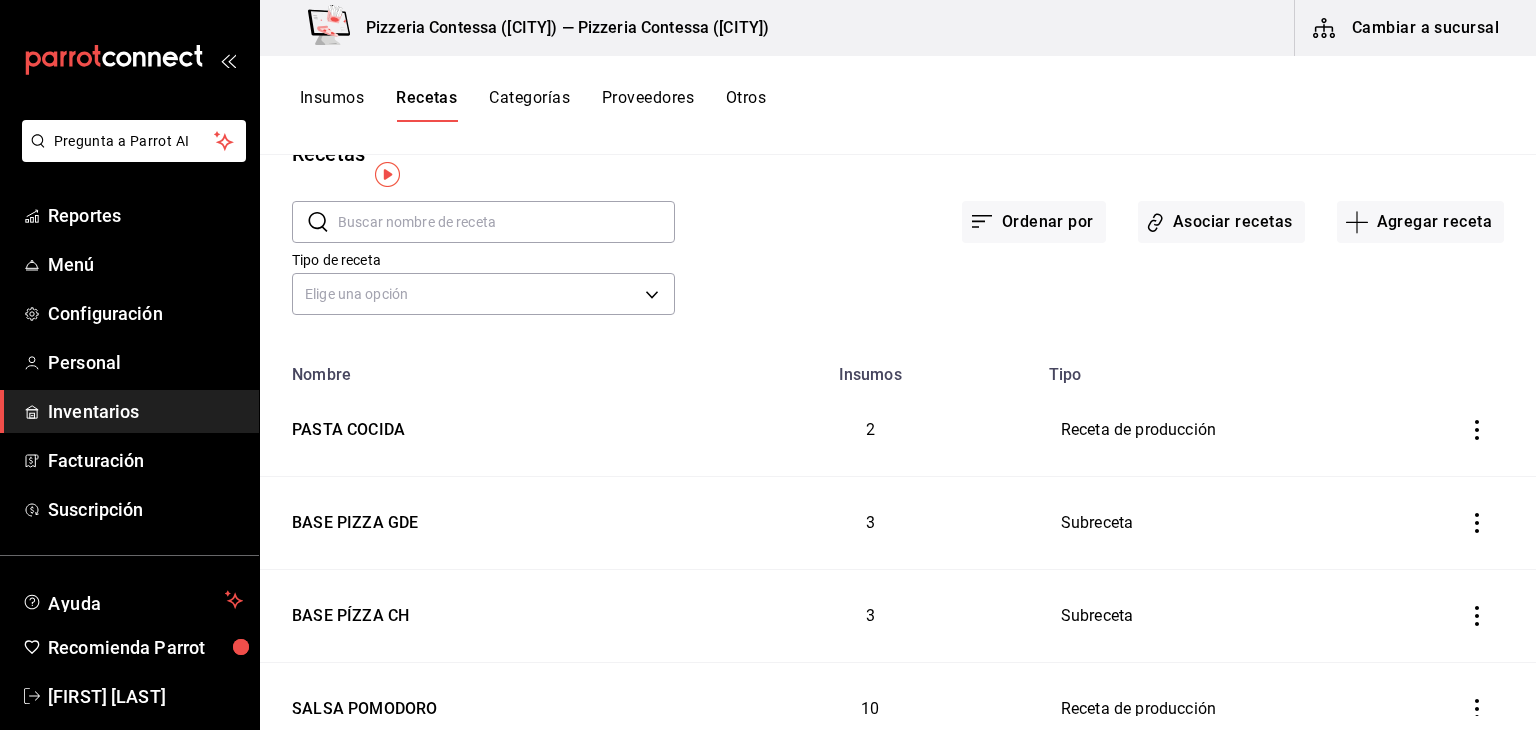 scroll, scrollTop: 0, scrollLeft: 0, axis: both 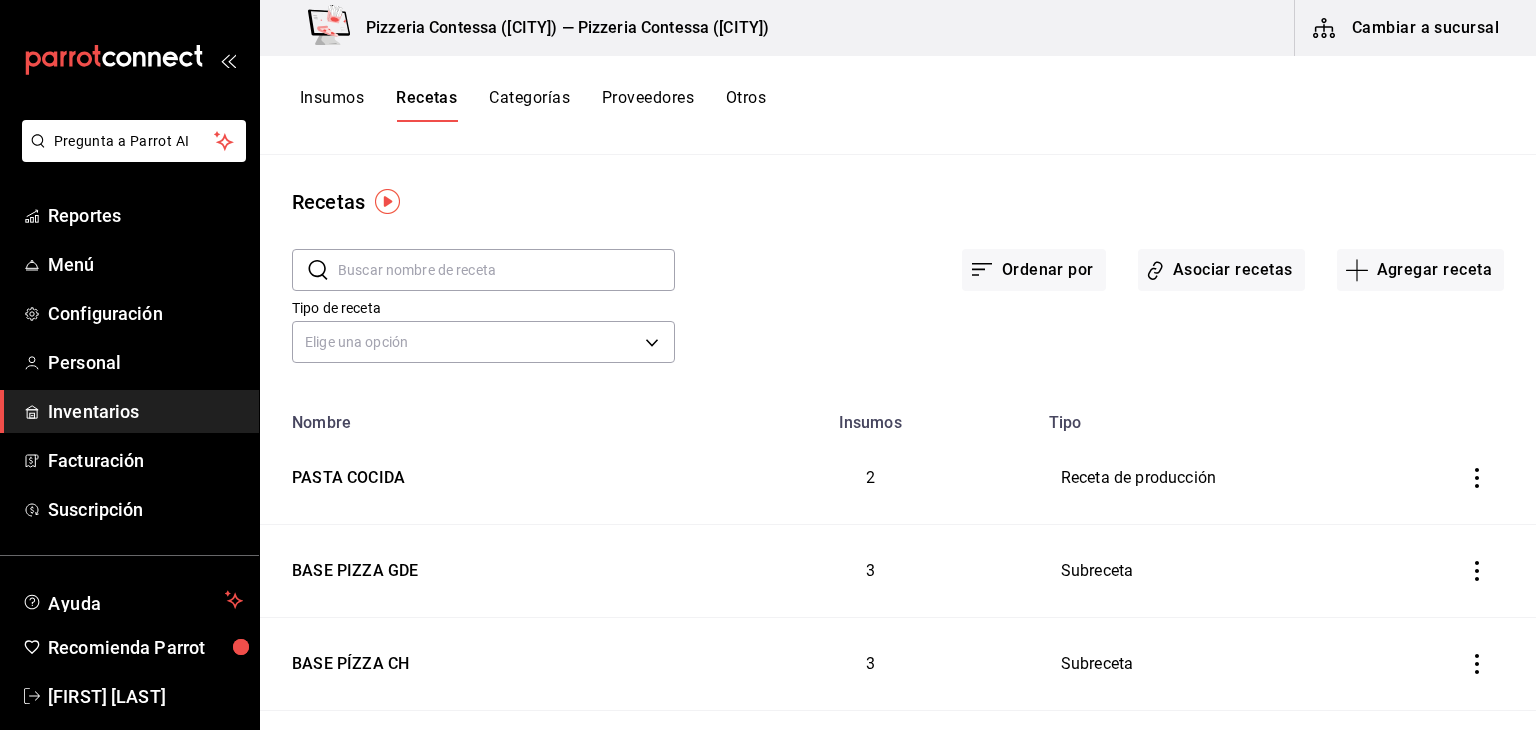 click on "Insumos" at bounding box center (332, 105) 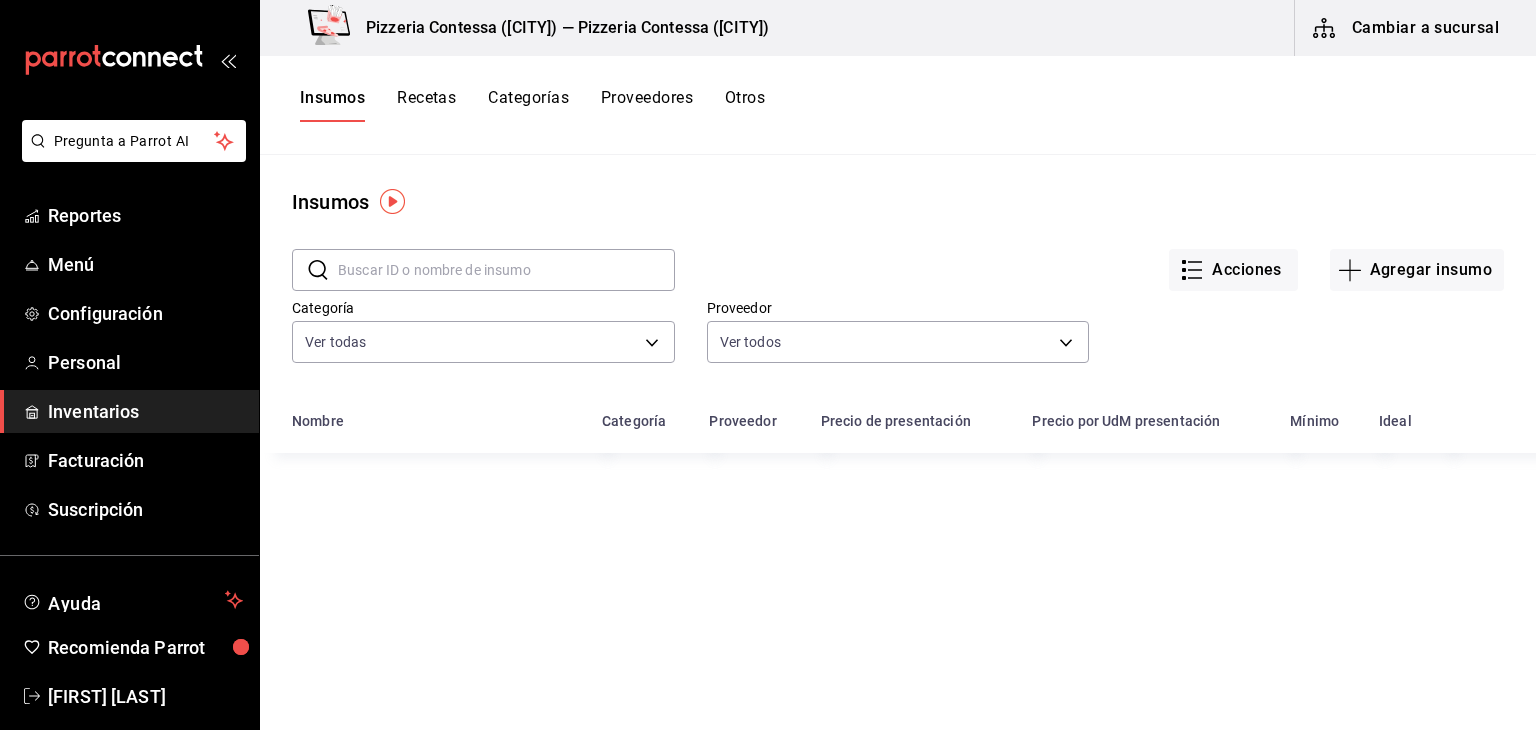 click at bounding box center [506, 270] 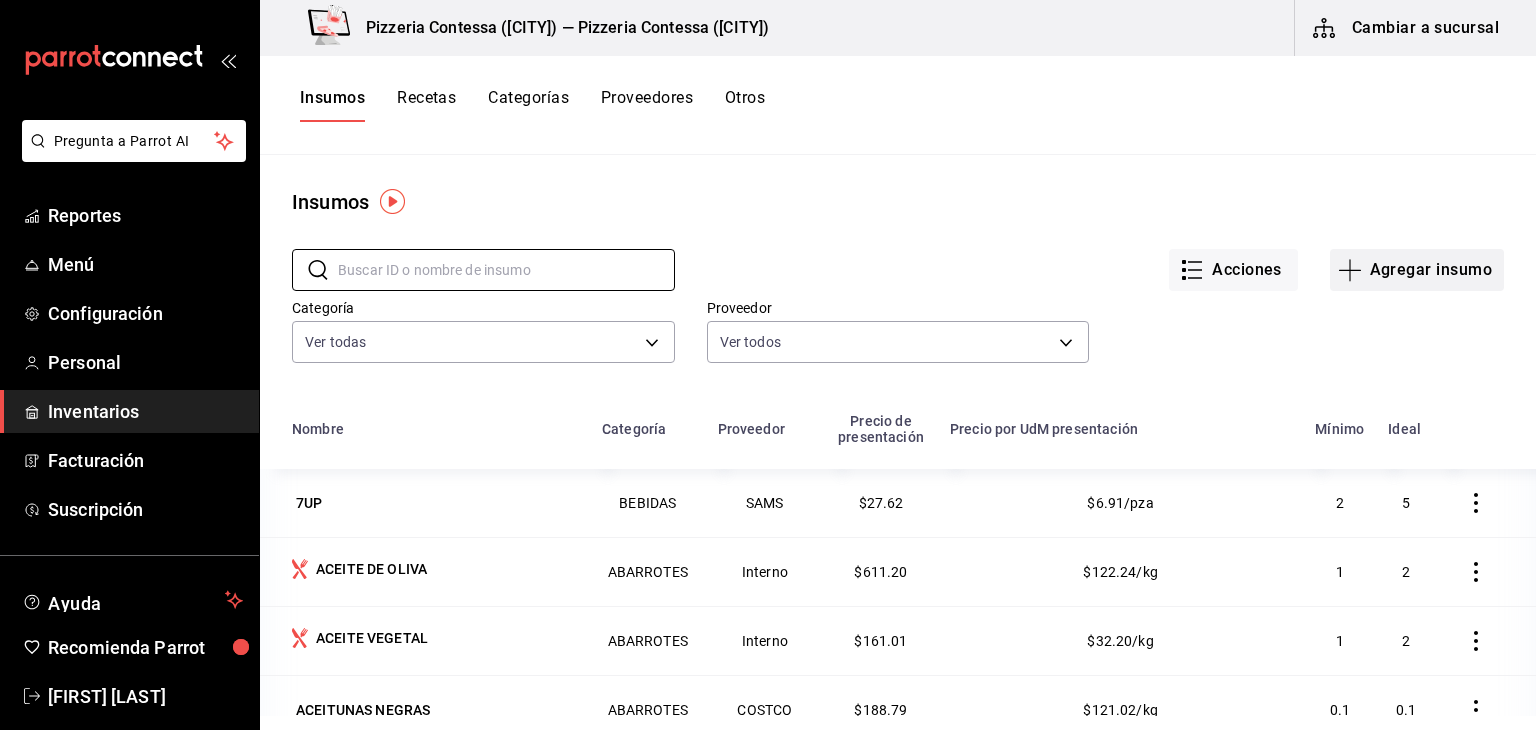 click on "Agregar insumo" at bounding box center [1417, 270] 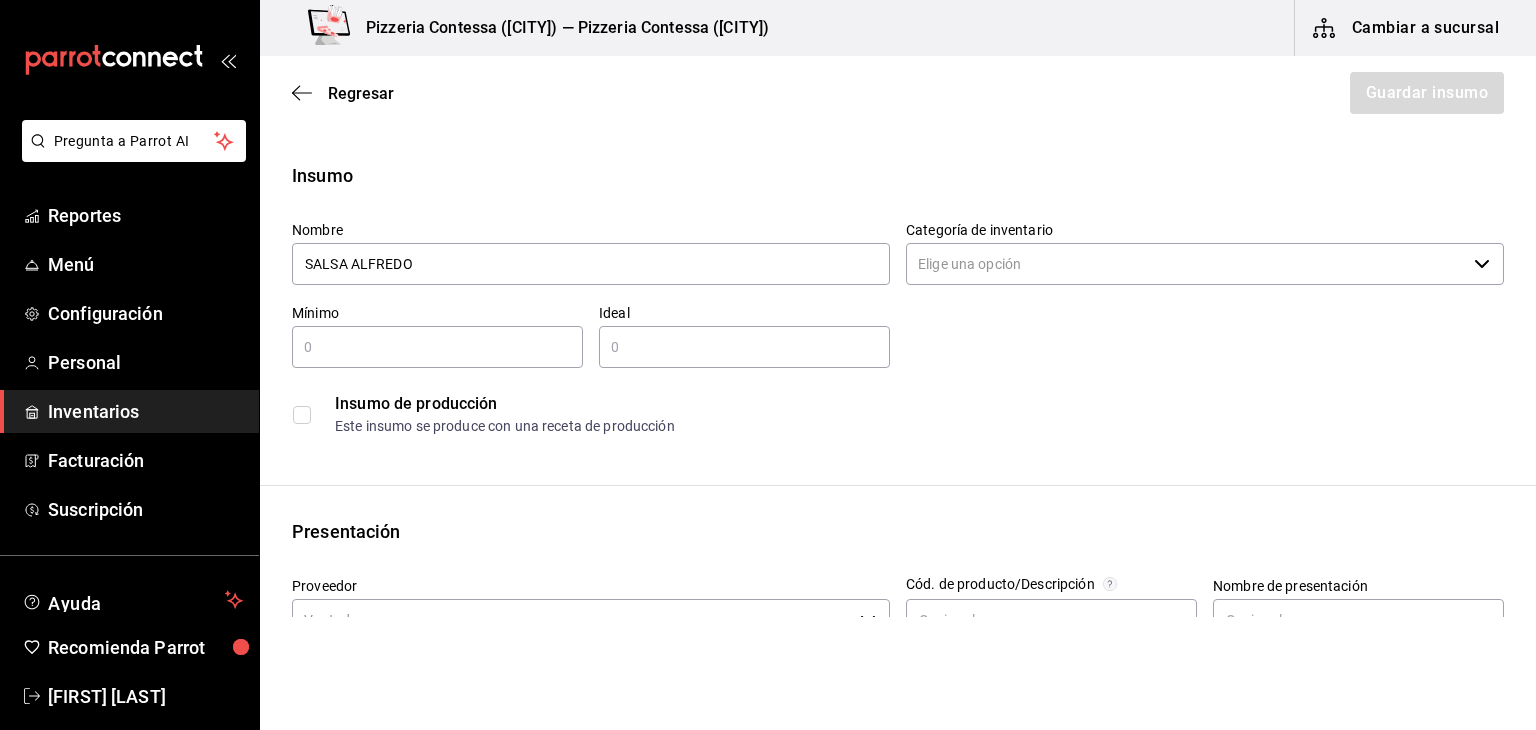 type on "SALSA ALFREDO" 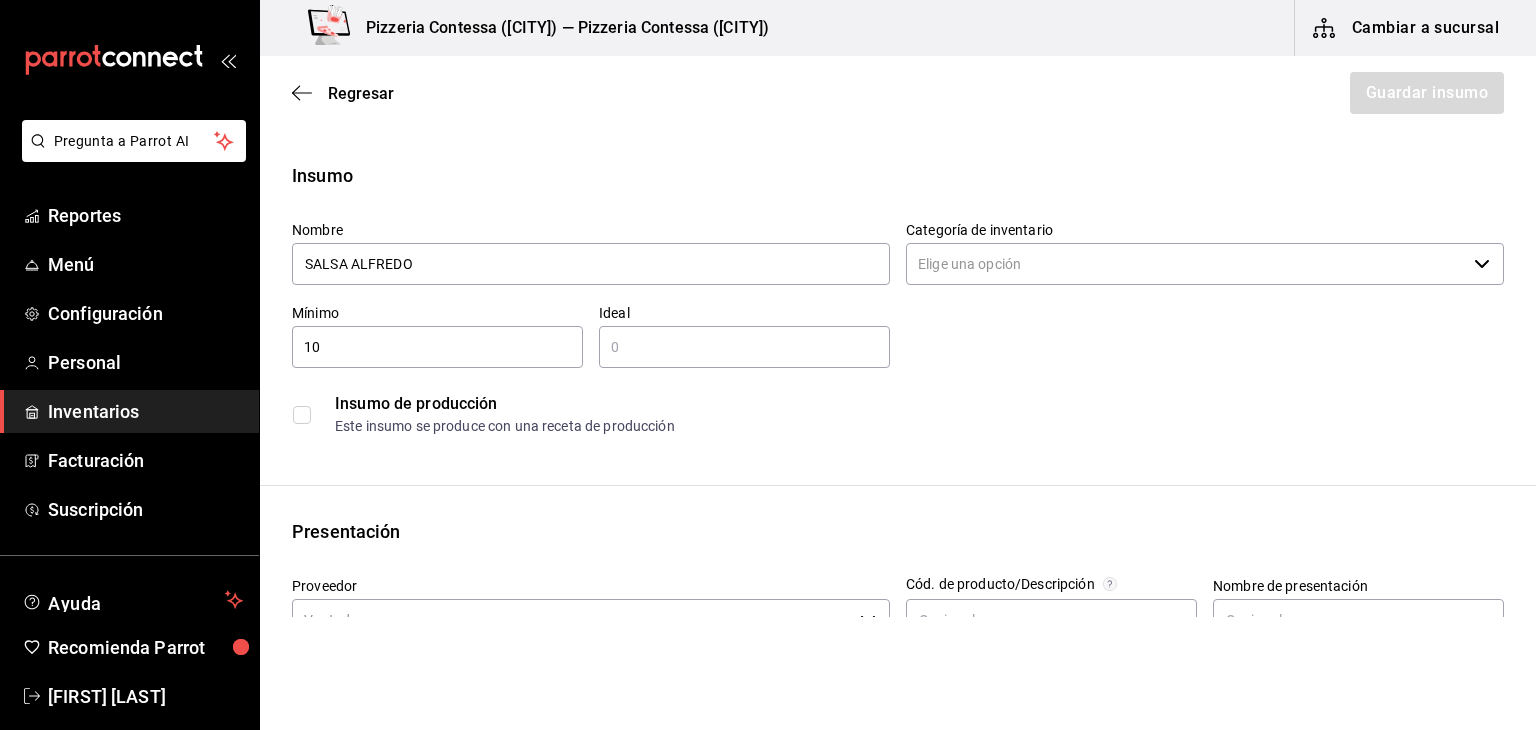 type on "1" 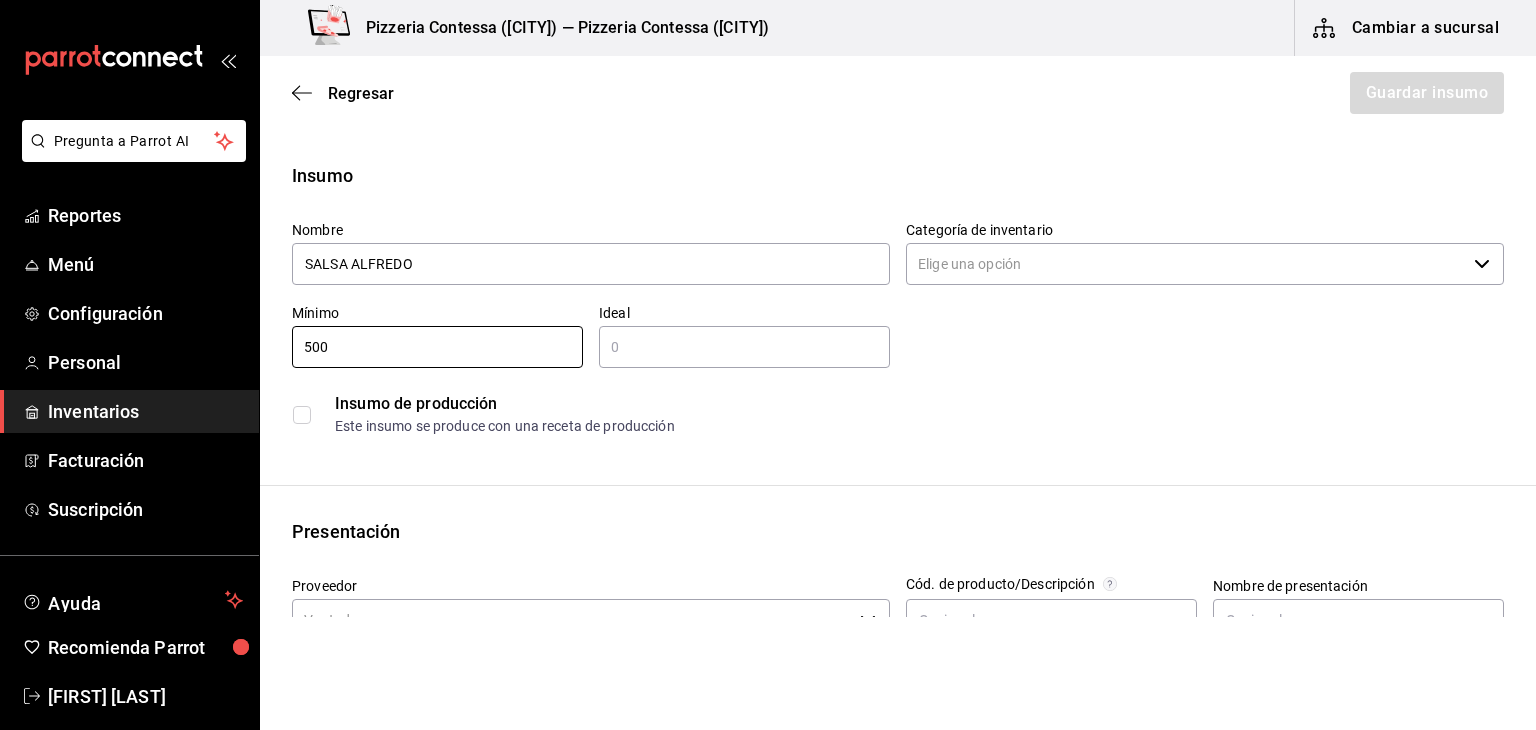 type on "500" 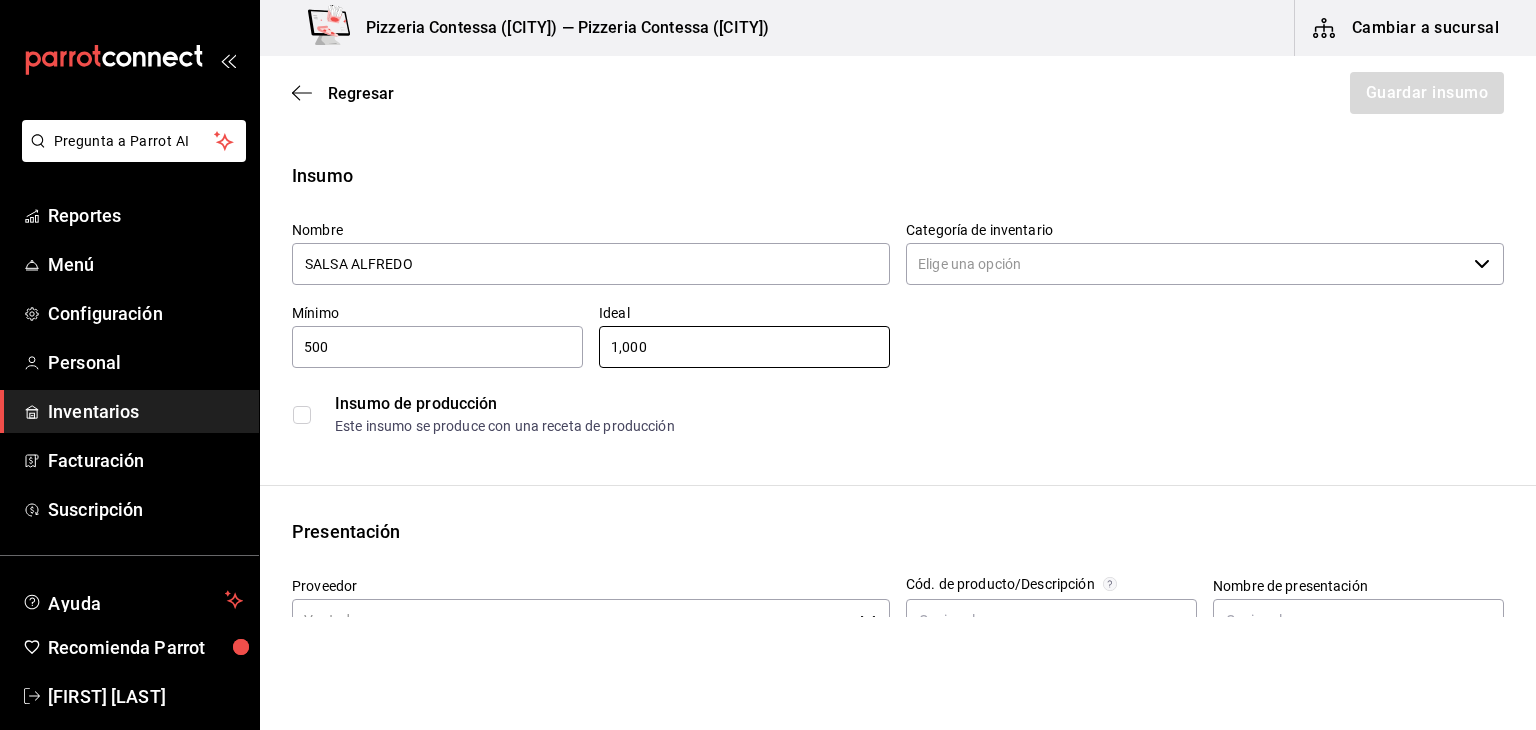 type on "1,000" 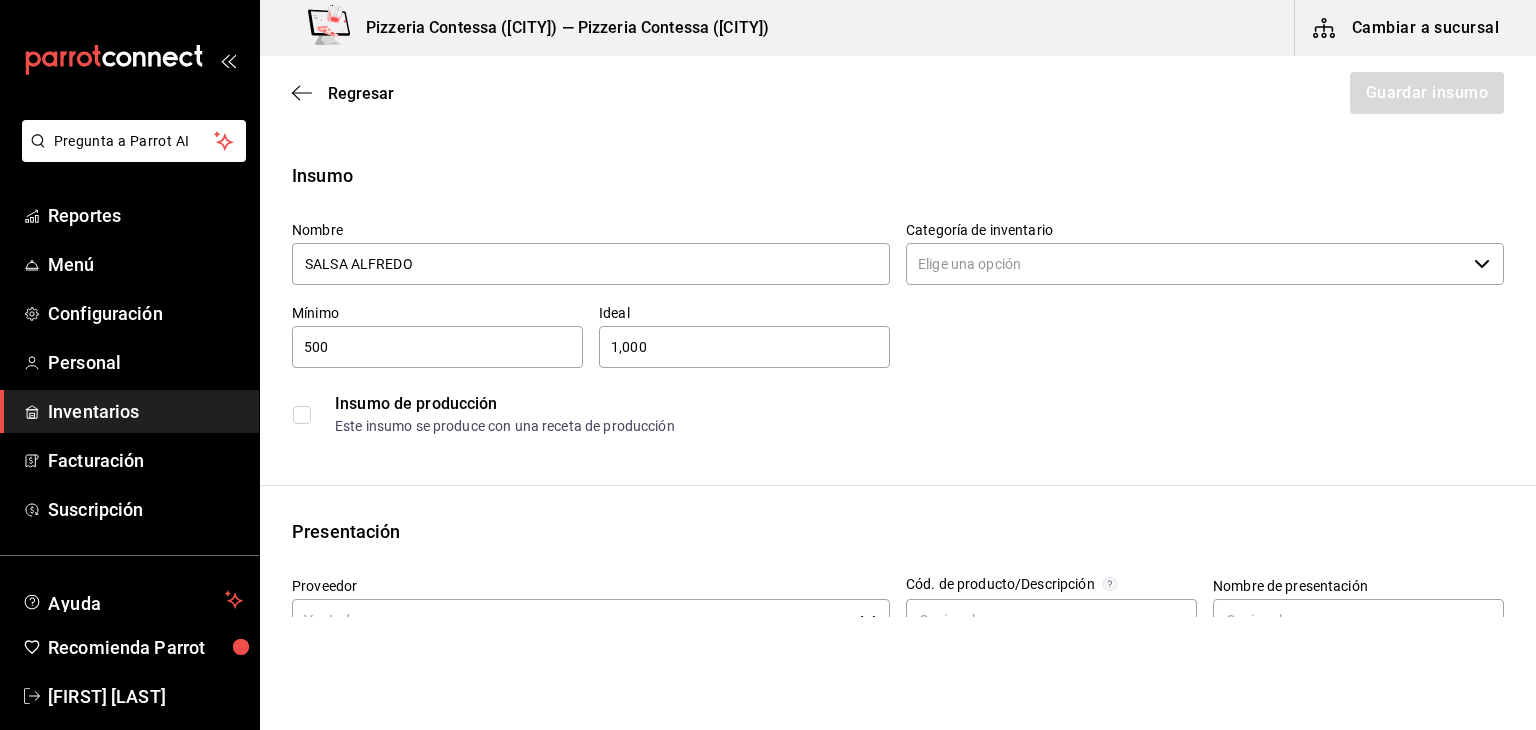 click at bounding box center [302, 415] 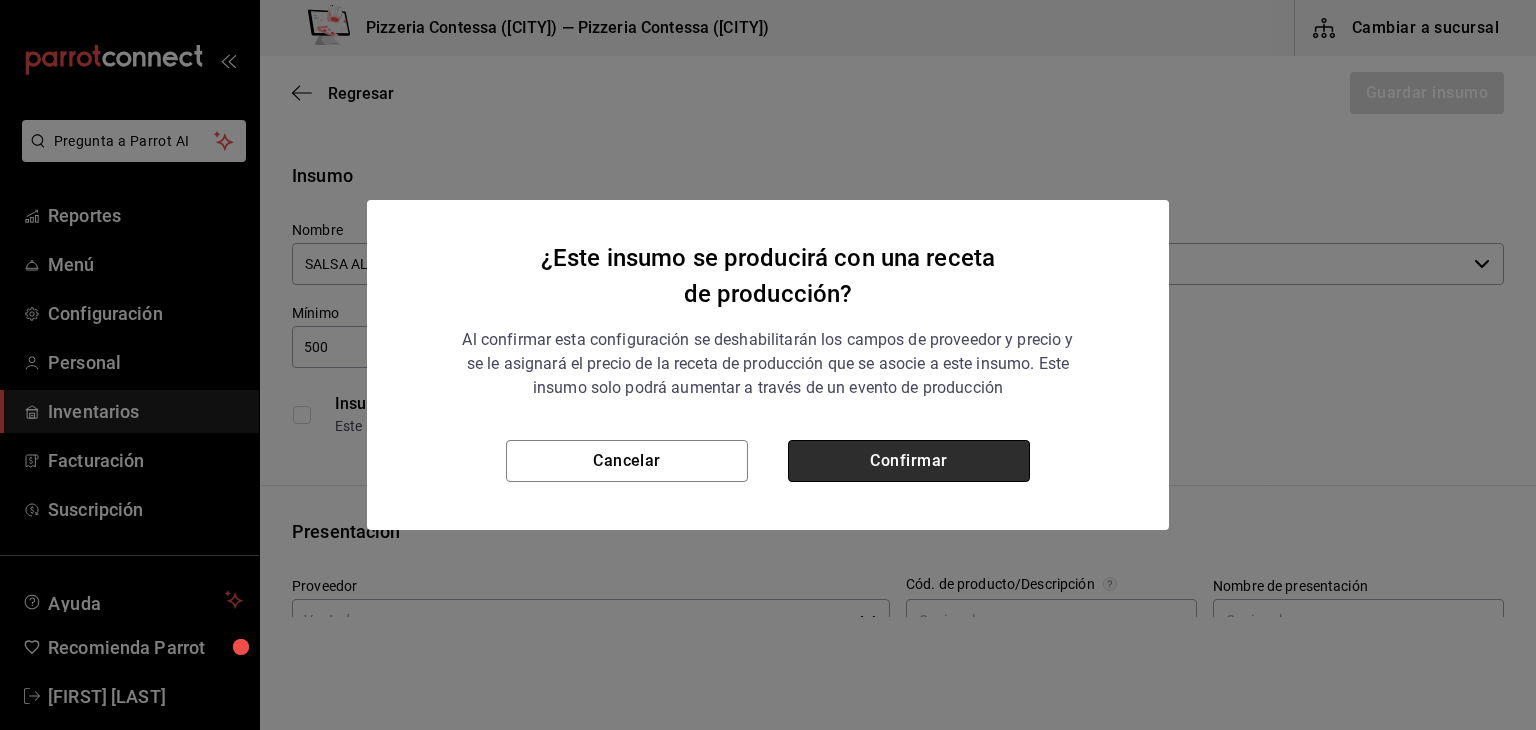 click on "Confirmar" at bounding box center [909, 461] 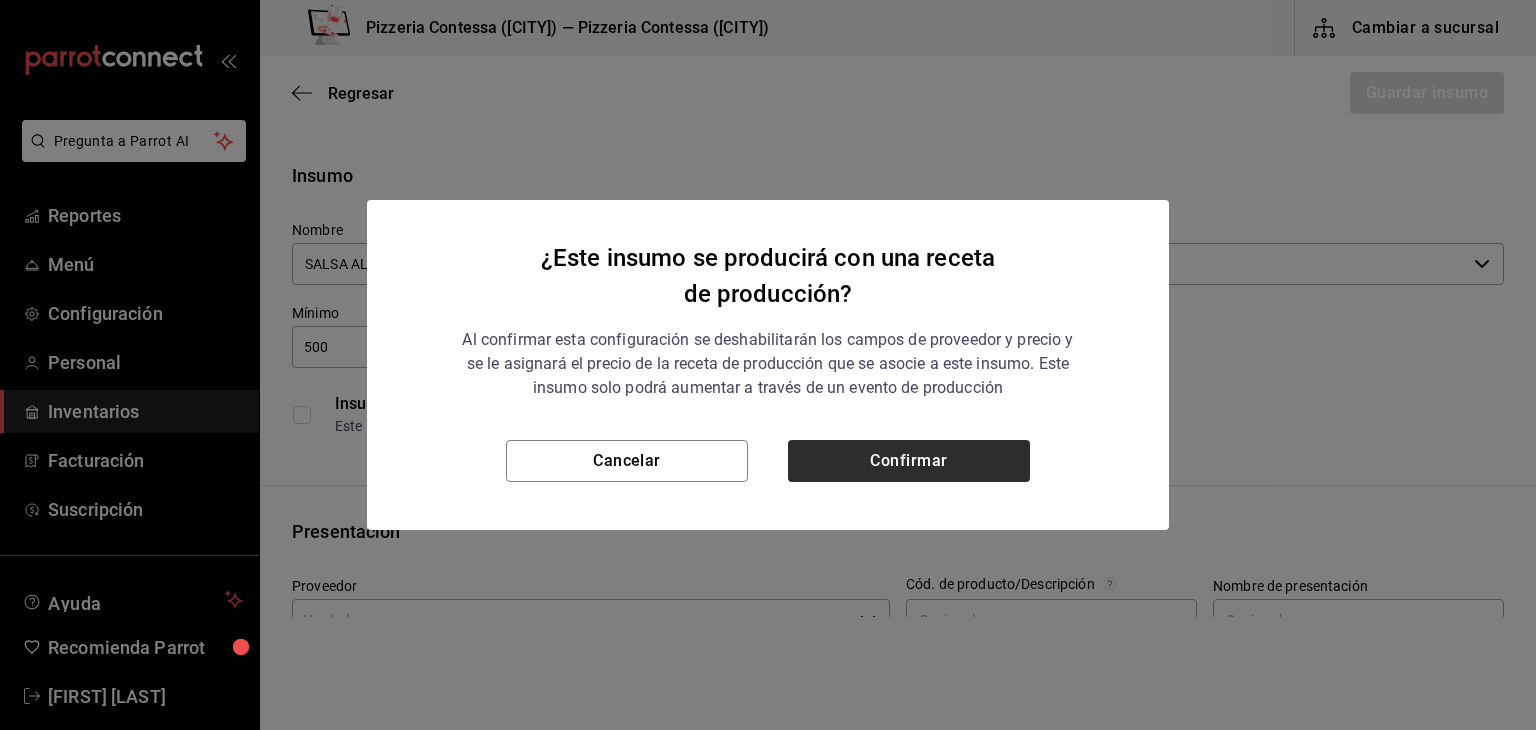 checkbox on "true" 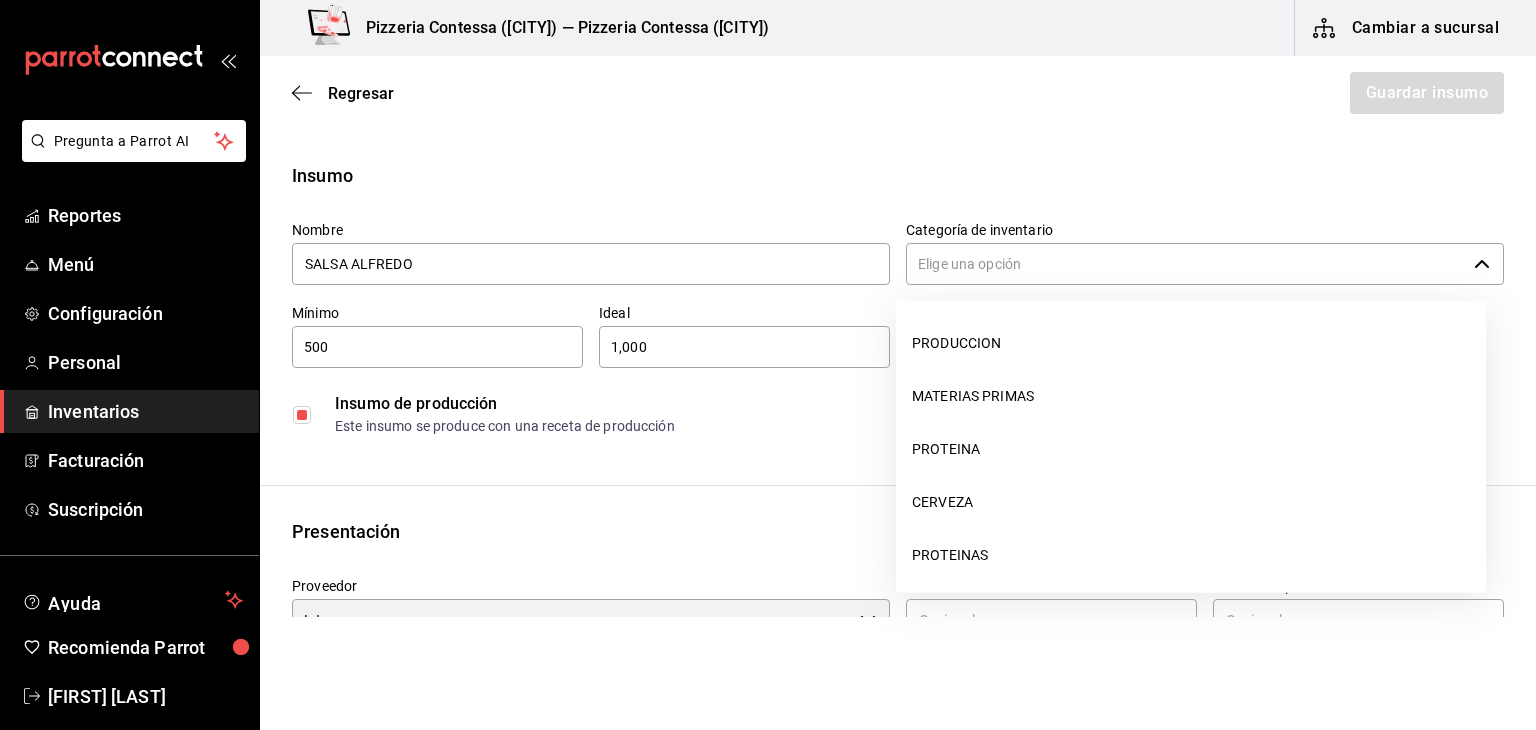 click on "Categoría de inventario" at bounding box center (1186, 264) 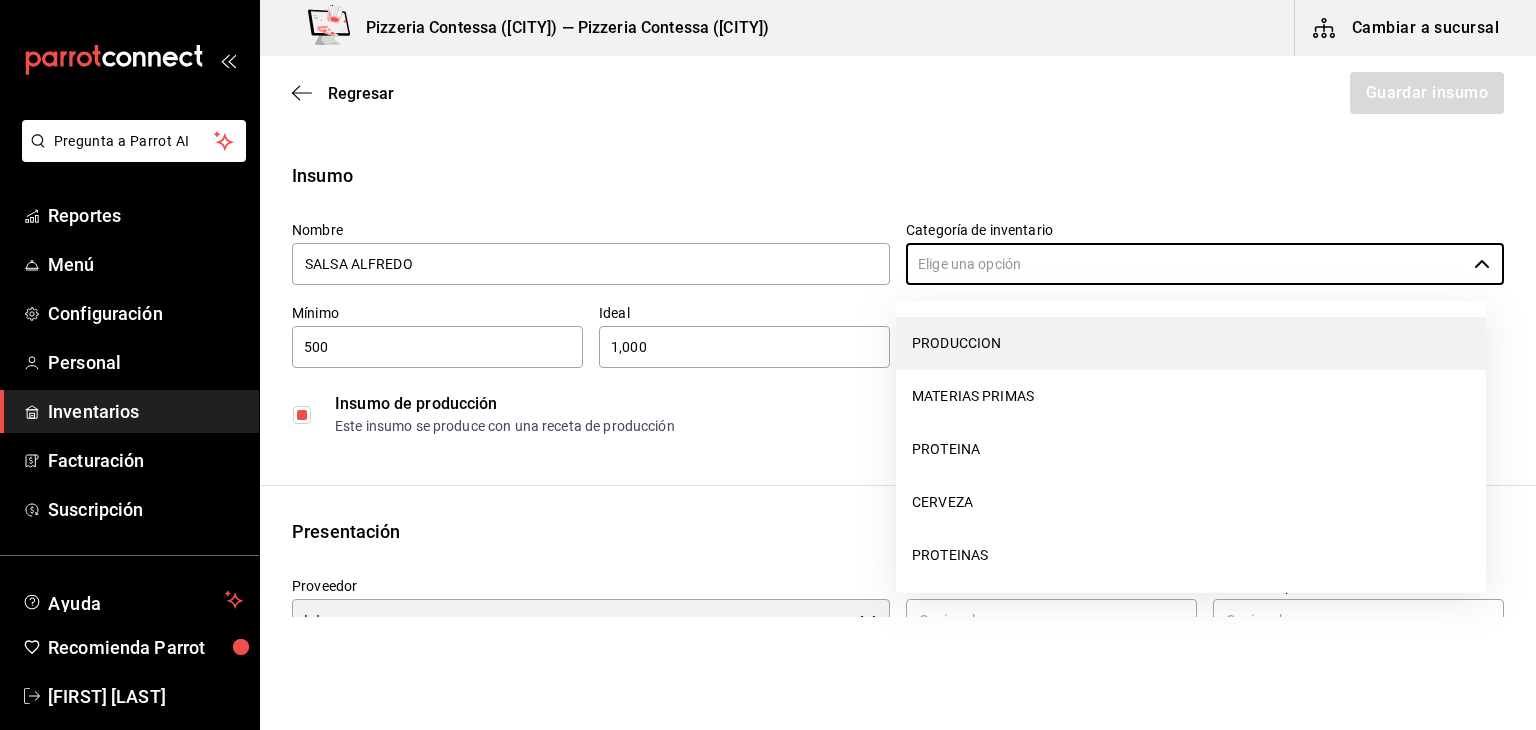 click on "PRODUCCION" at bounding box center [1191, 343] 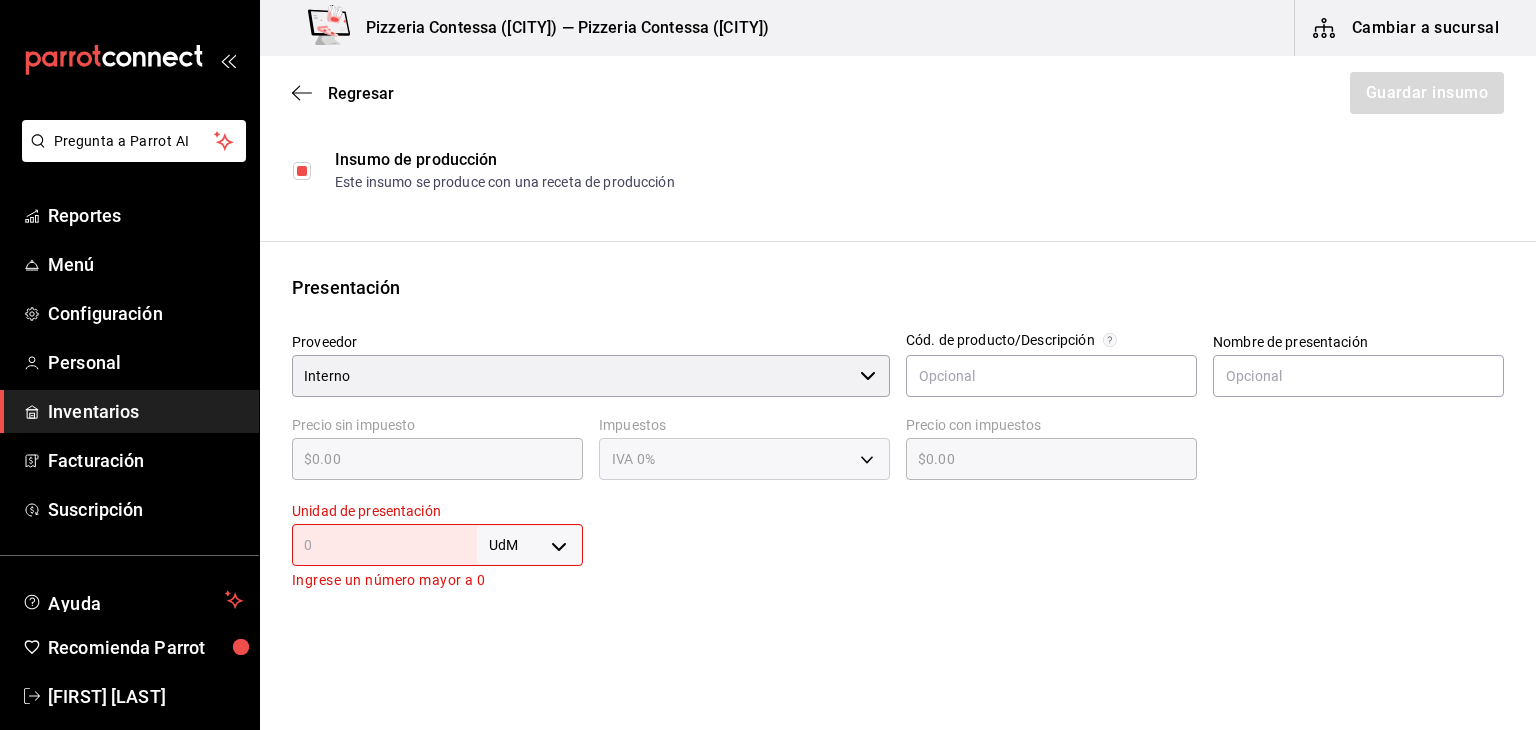 scroll, scrollTop: 286, scrollLeft: 0, axis: vertical 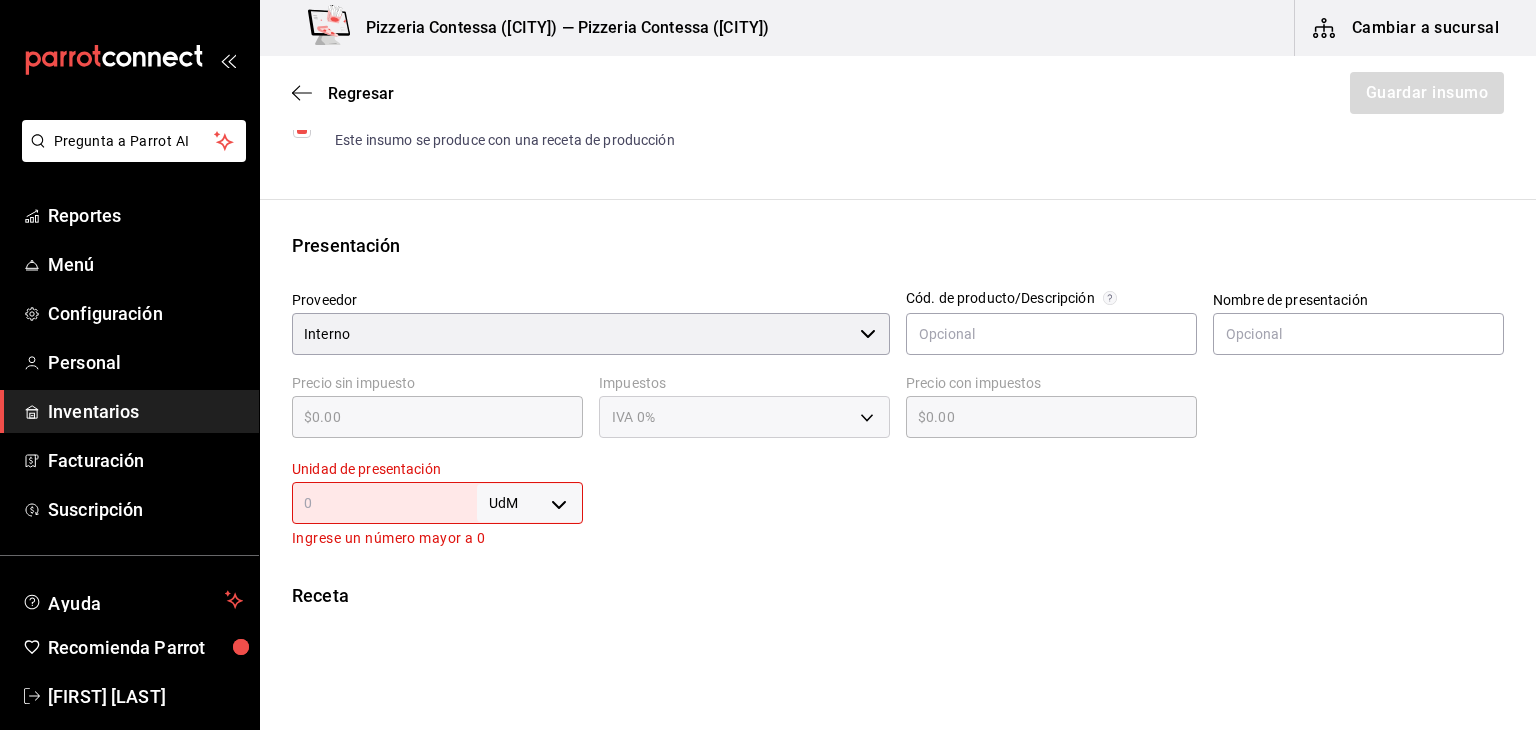 click on "UdM ​" at bounding box center [437, 503] 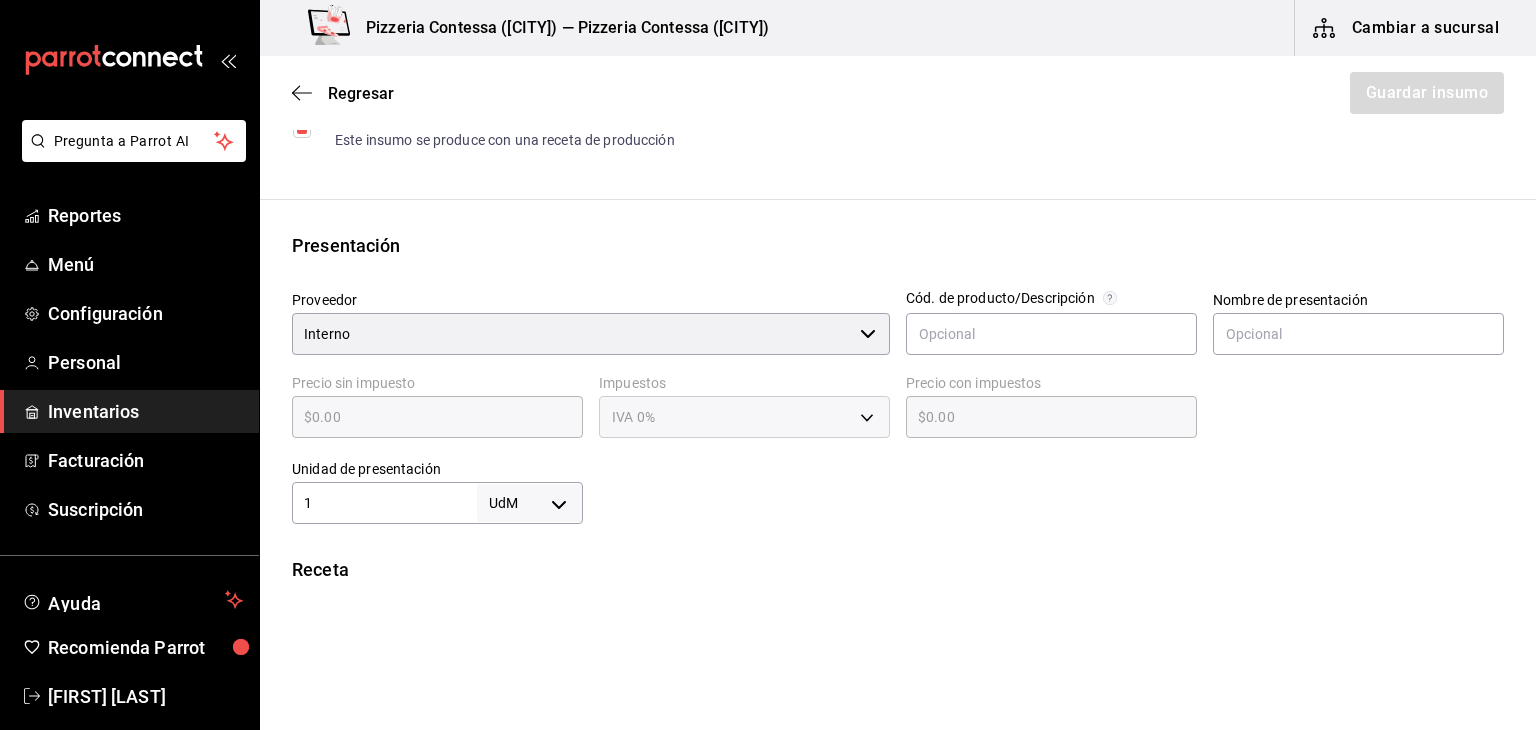 type on "1" 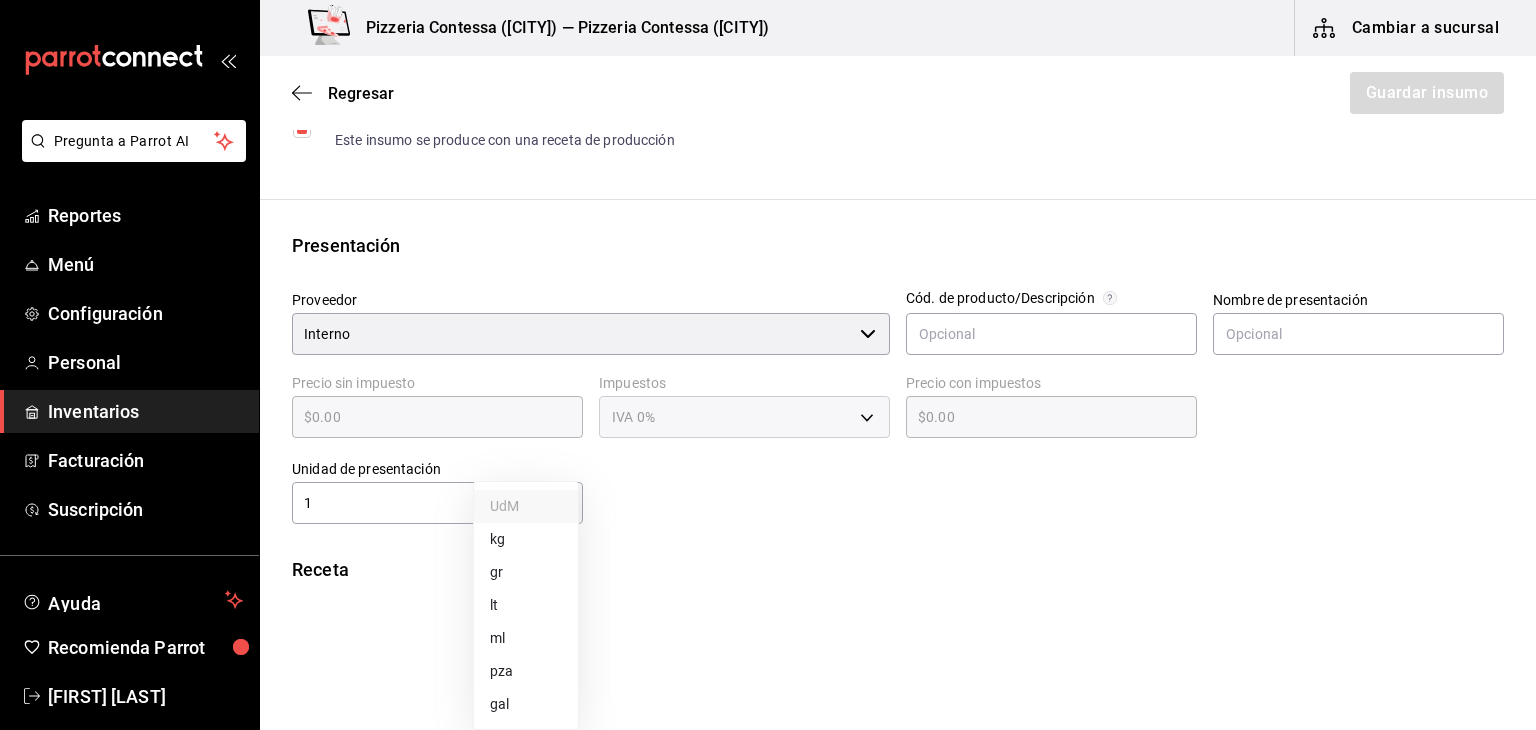 click on "gr" at bounding box center (526, 572) 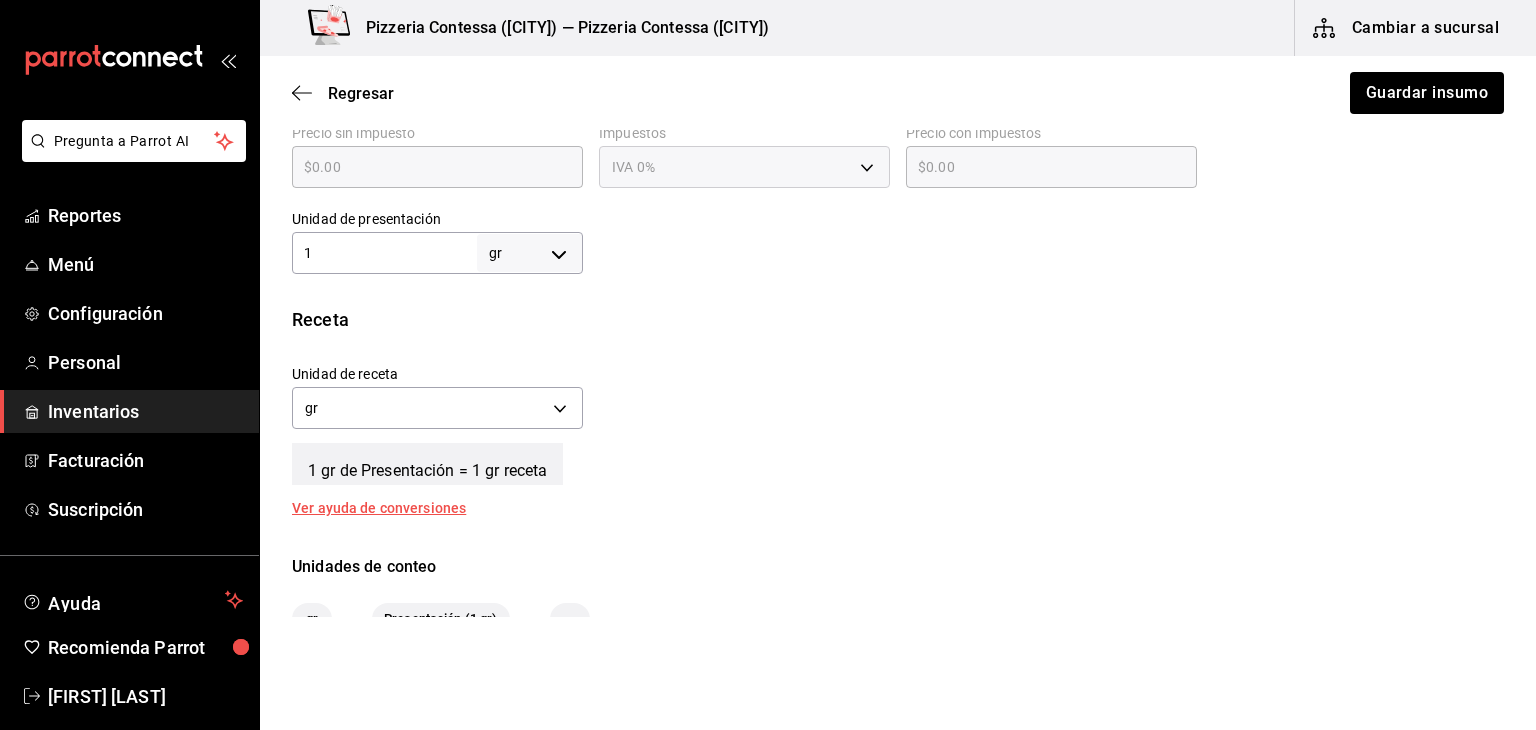 scroll, scrollTop: 650, scrollLeft: 0, axis: vertical 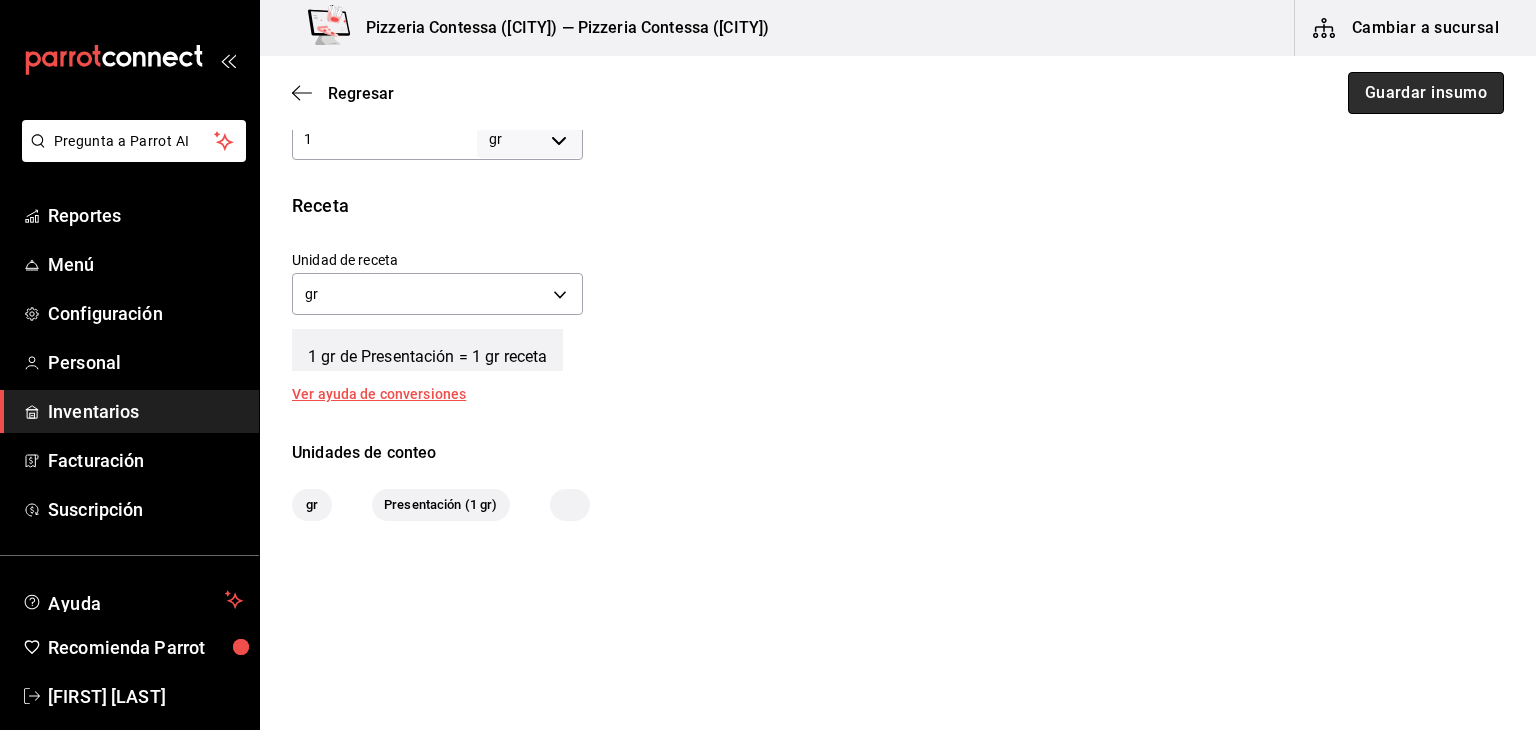 click on "Guardar insumo" at bounding box center [1426, 93] 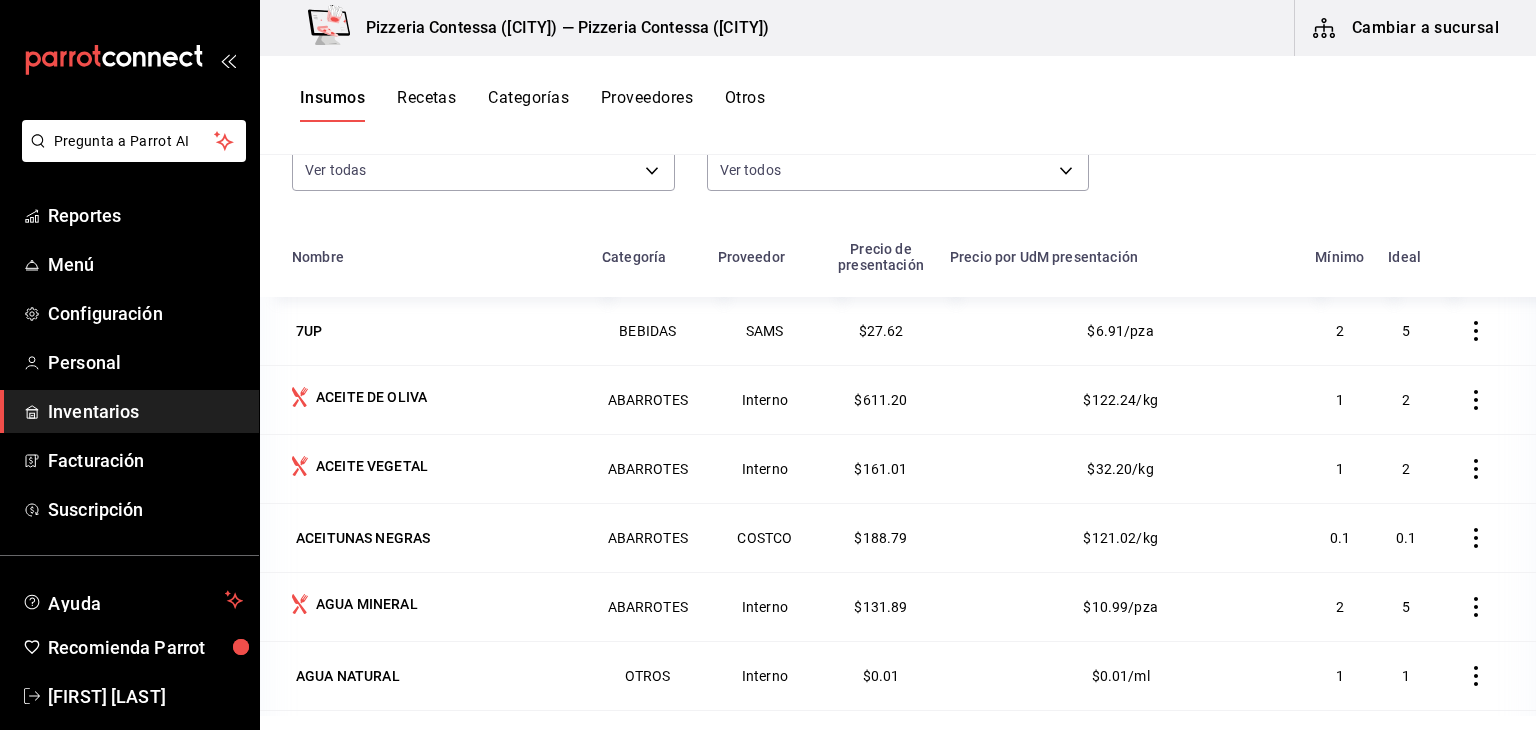 scroll, scrollTop: 172, scrollLeft: 0, axis: vertical 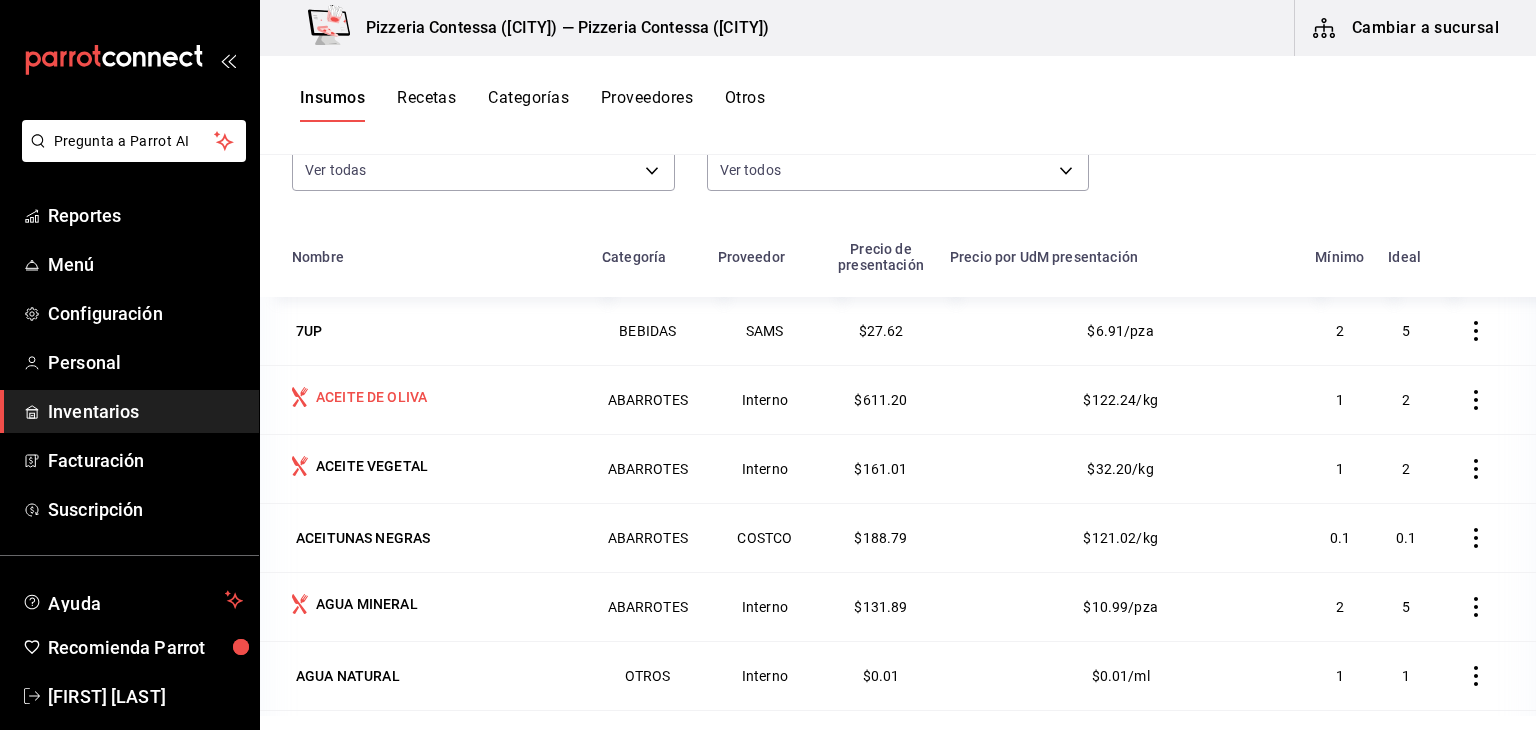 click on "ACEITE DE OLIVA" at bounding box center [371, 397] 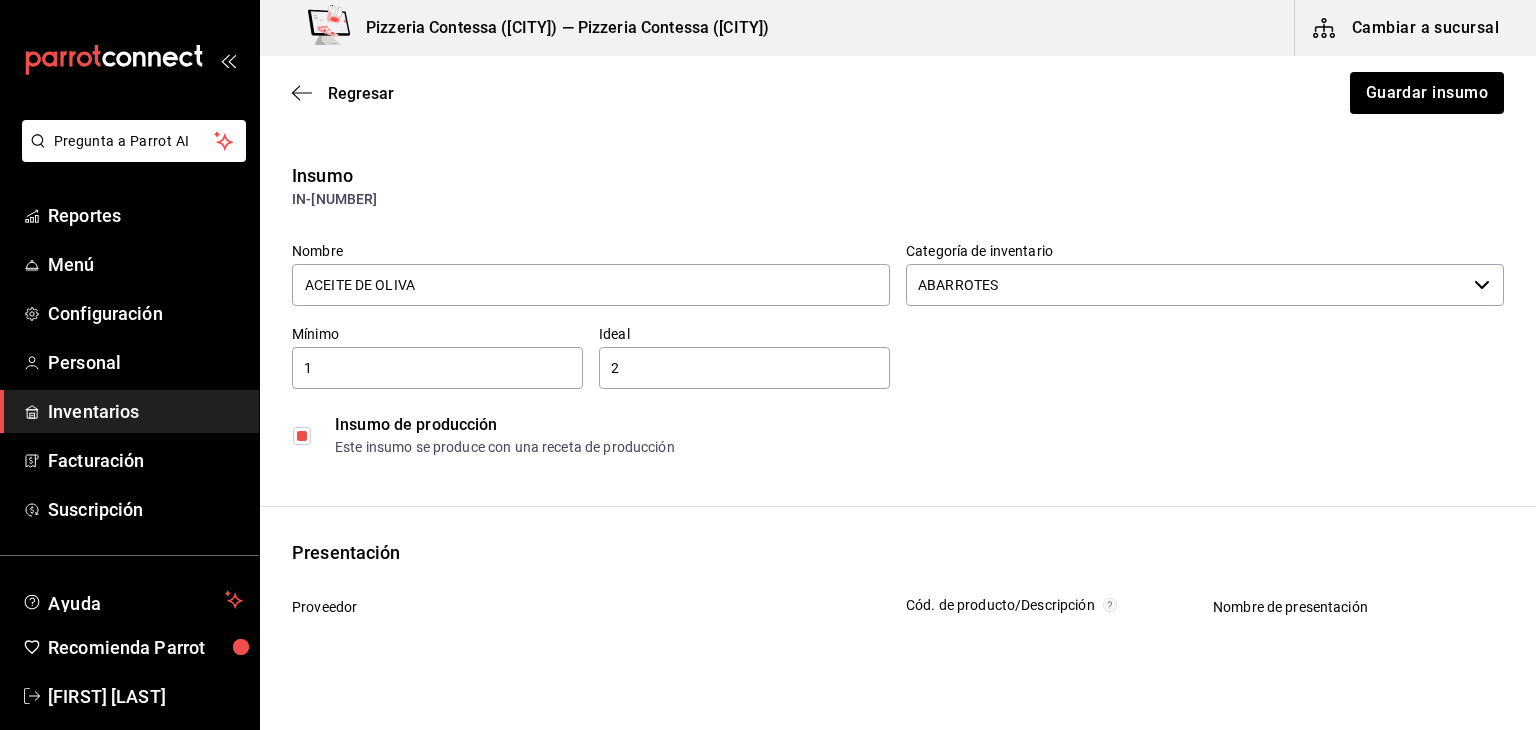 click at bounding box center (302, 436) 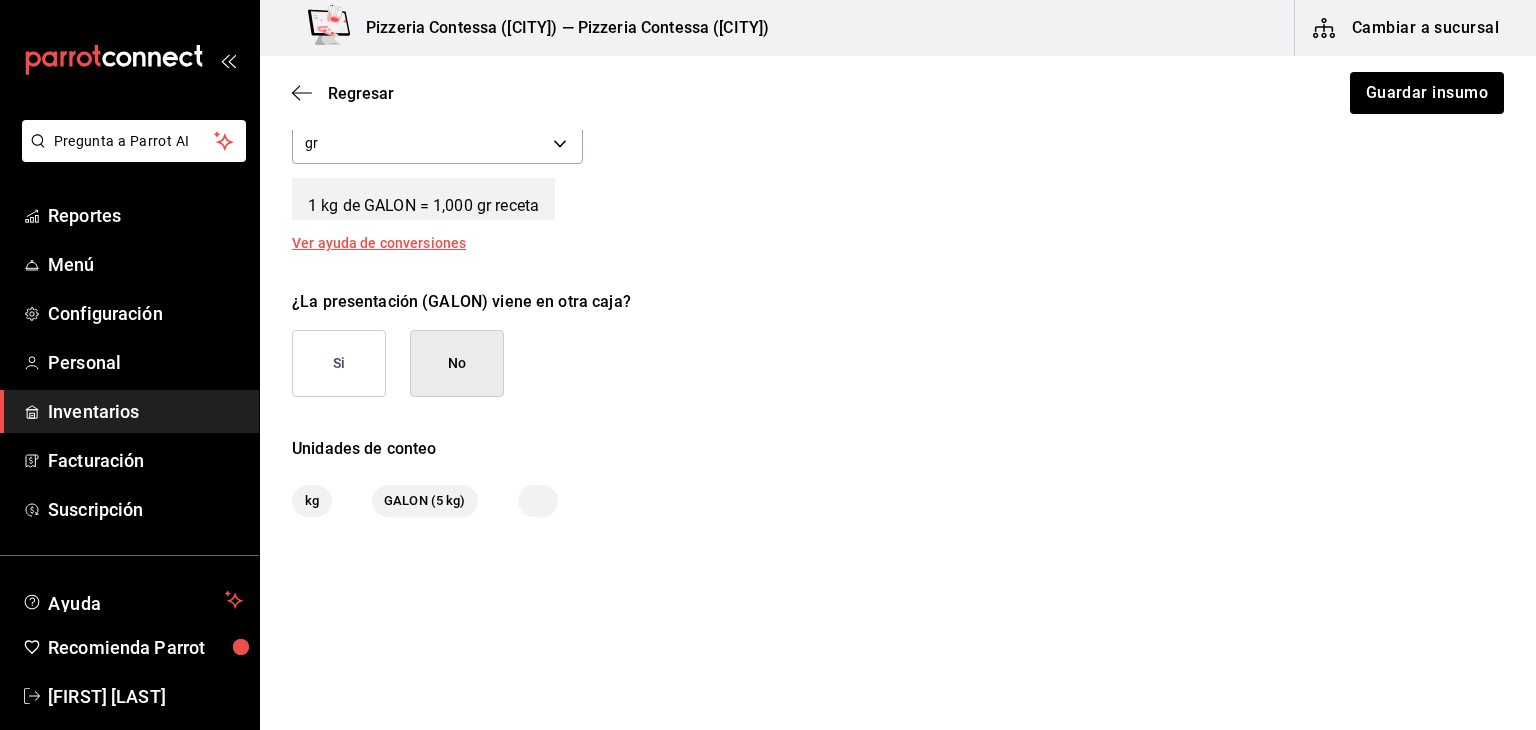 scroll, scrollTop: 822, scrollLeft: 0, axis: vertical 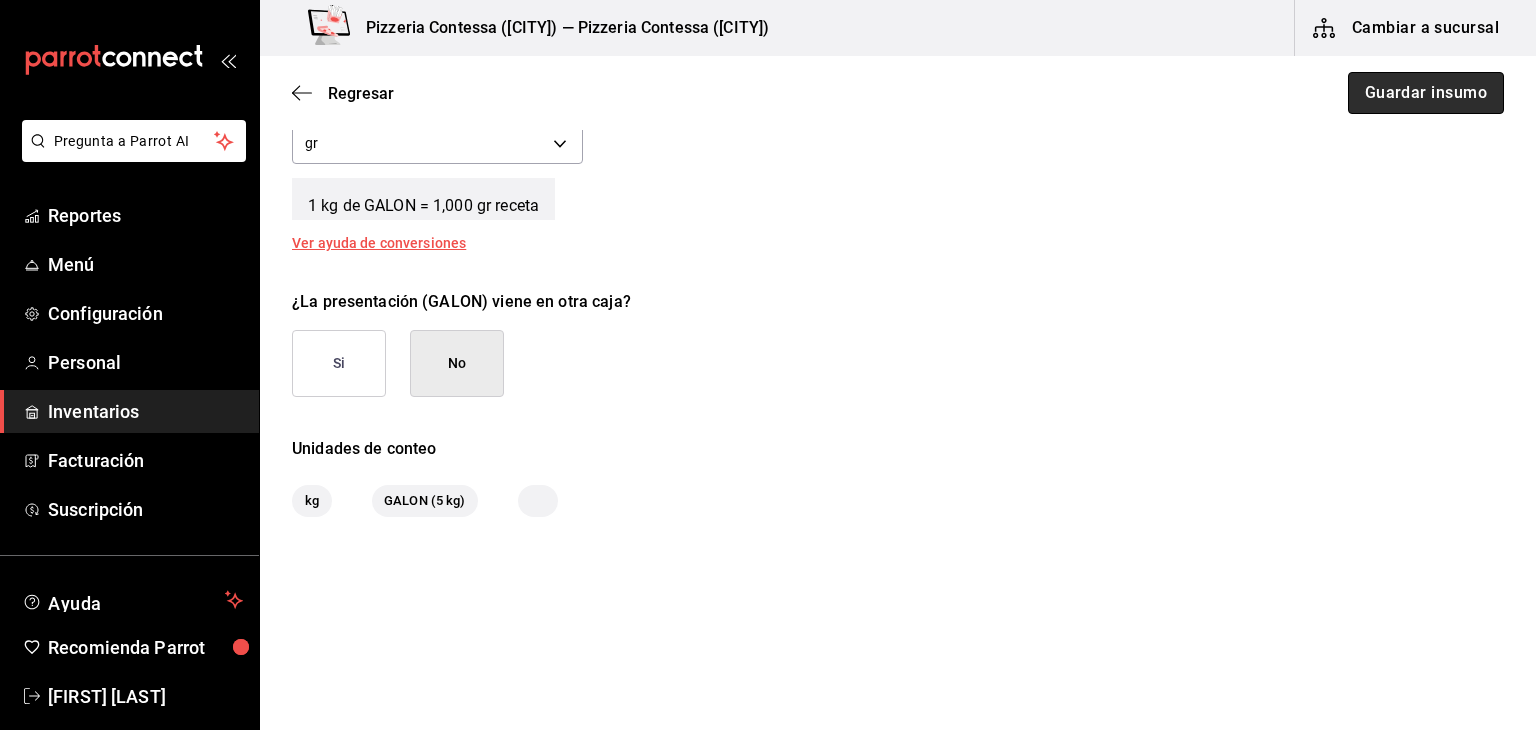 click on "Guardar insumo" at bounding box center (1426, 93) 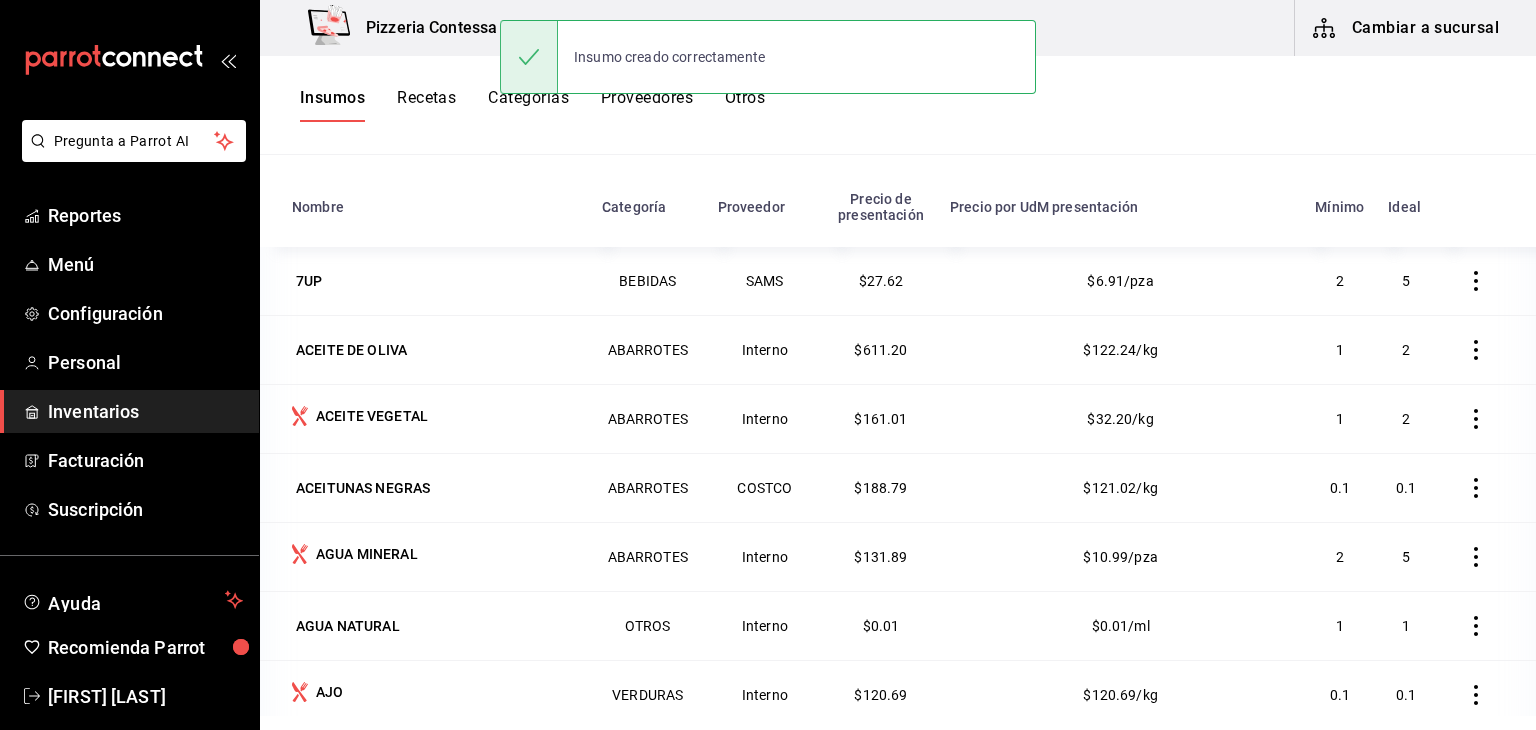 scroll, scrollTop: 228, scrollLeft: 0, axis: vertical 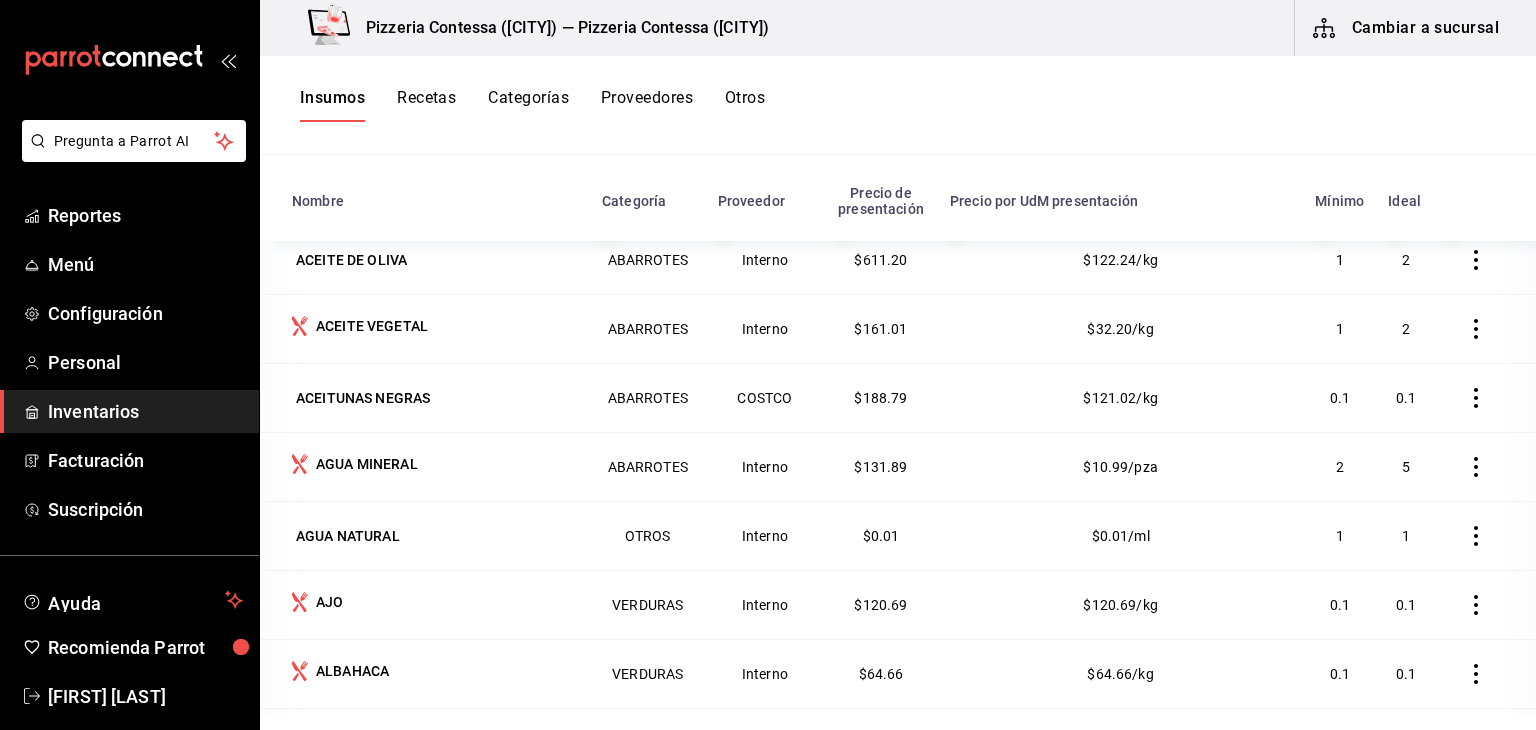 click 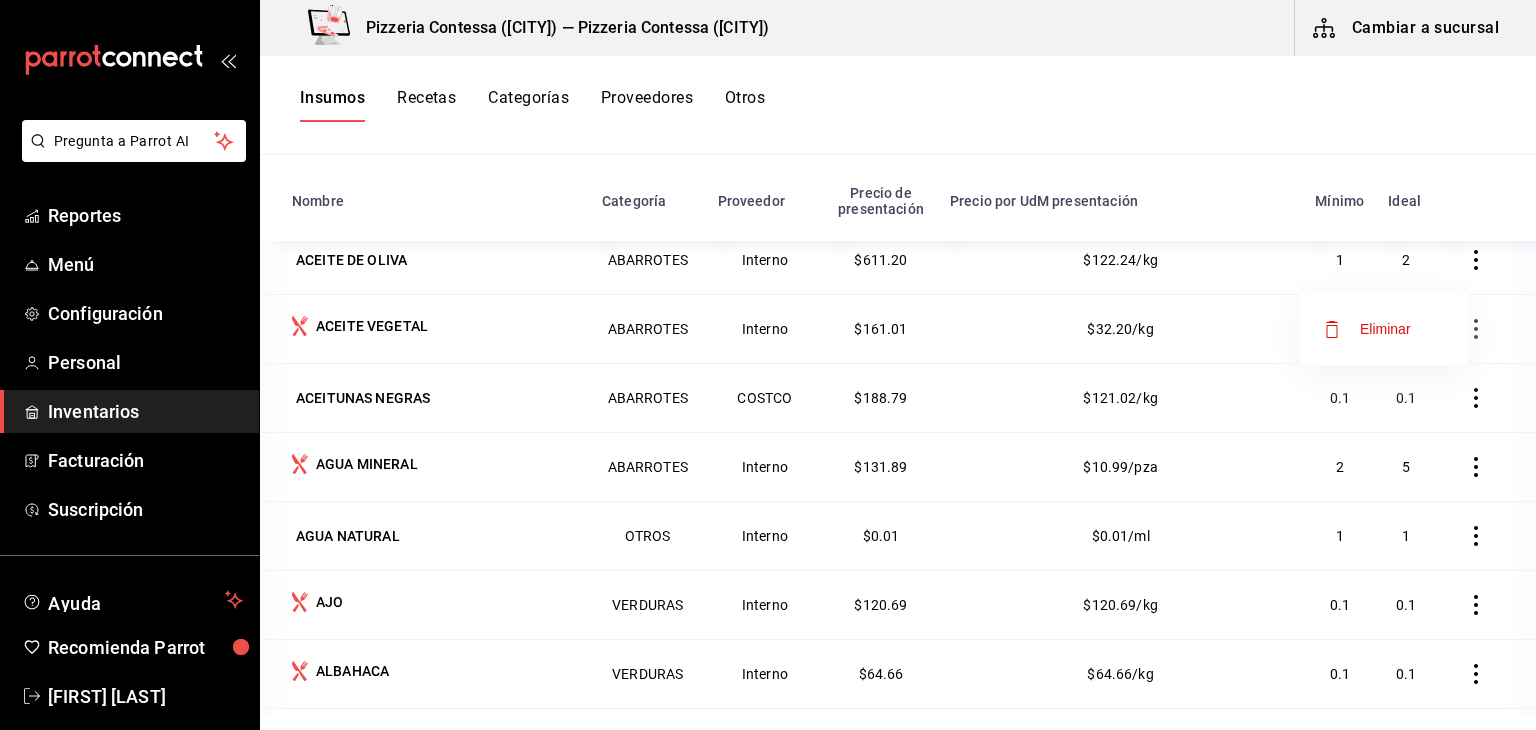 click at bounding box center [768, 365] 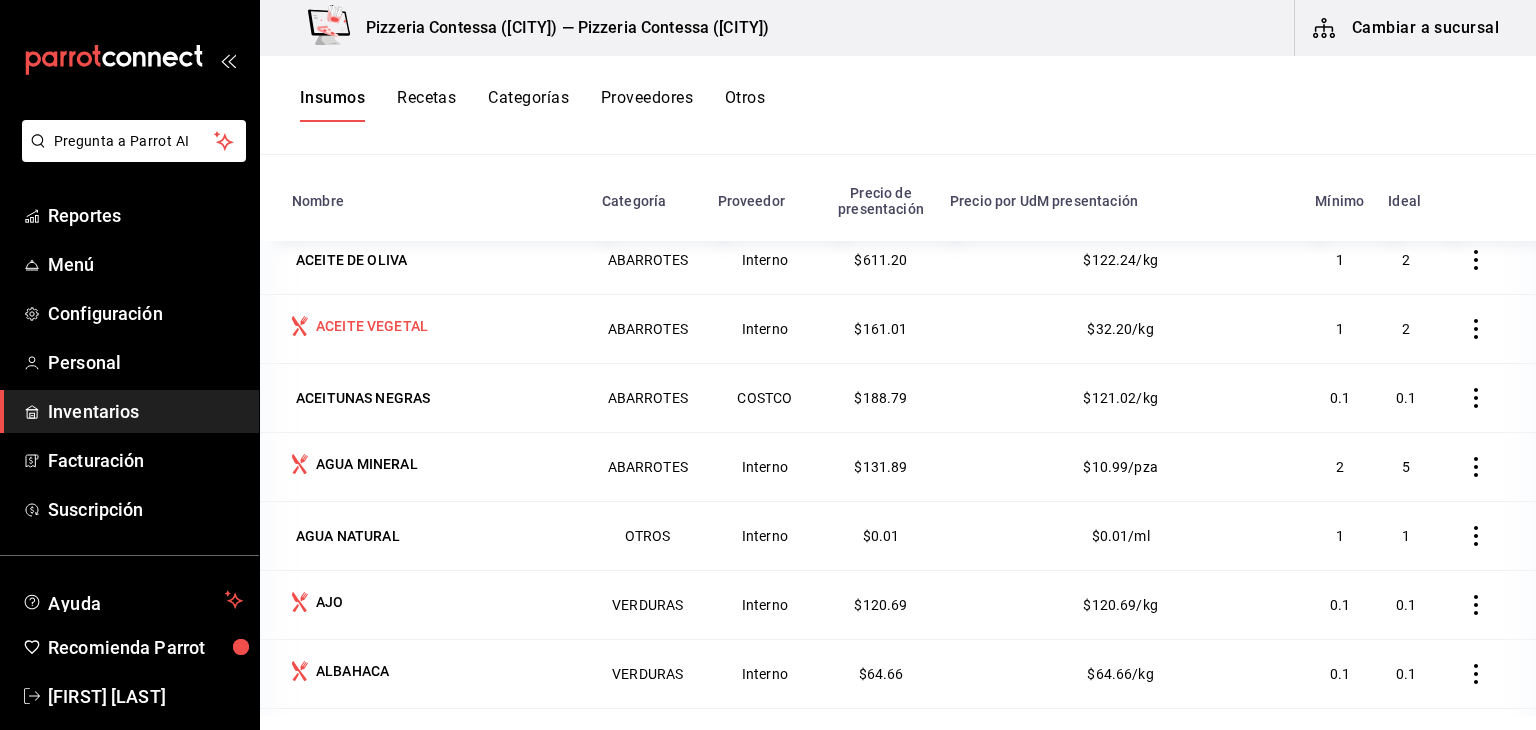 click on "ACEITE VEGETAL" at bounding box center (368, 328) 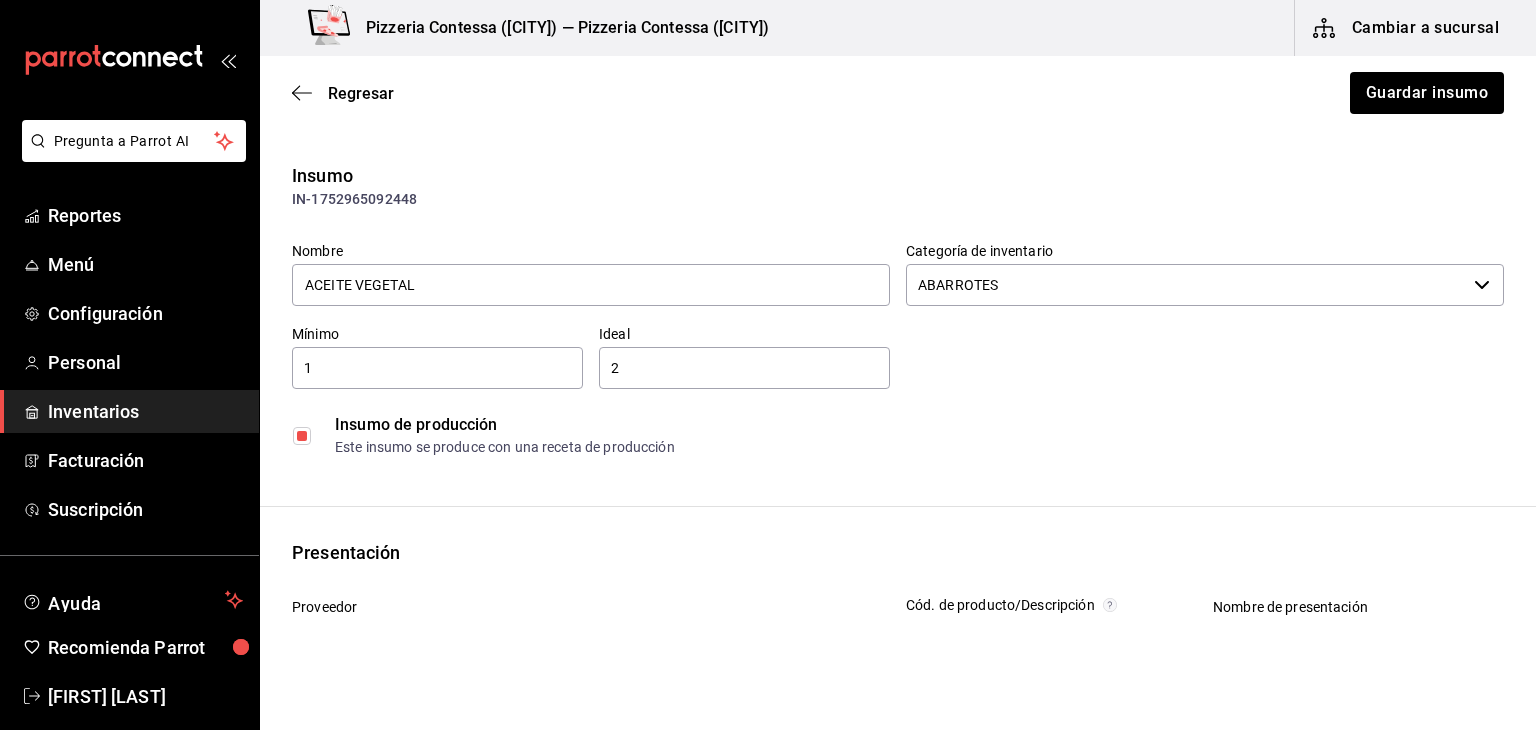 click at bounding box center (302, 436) 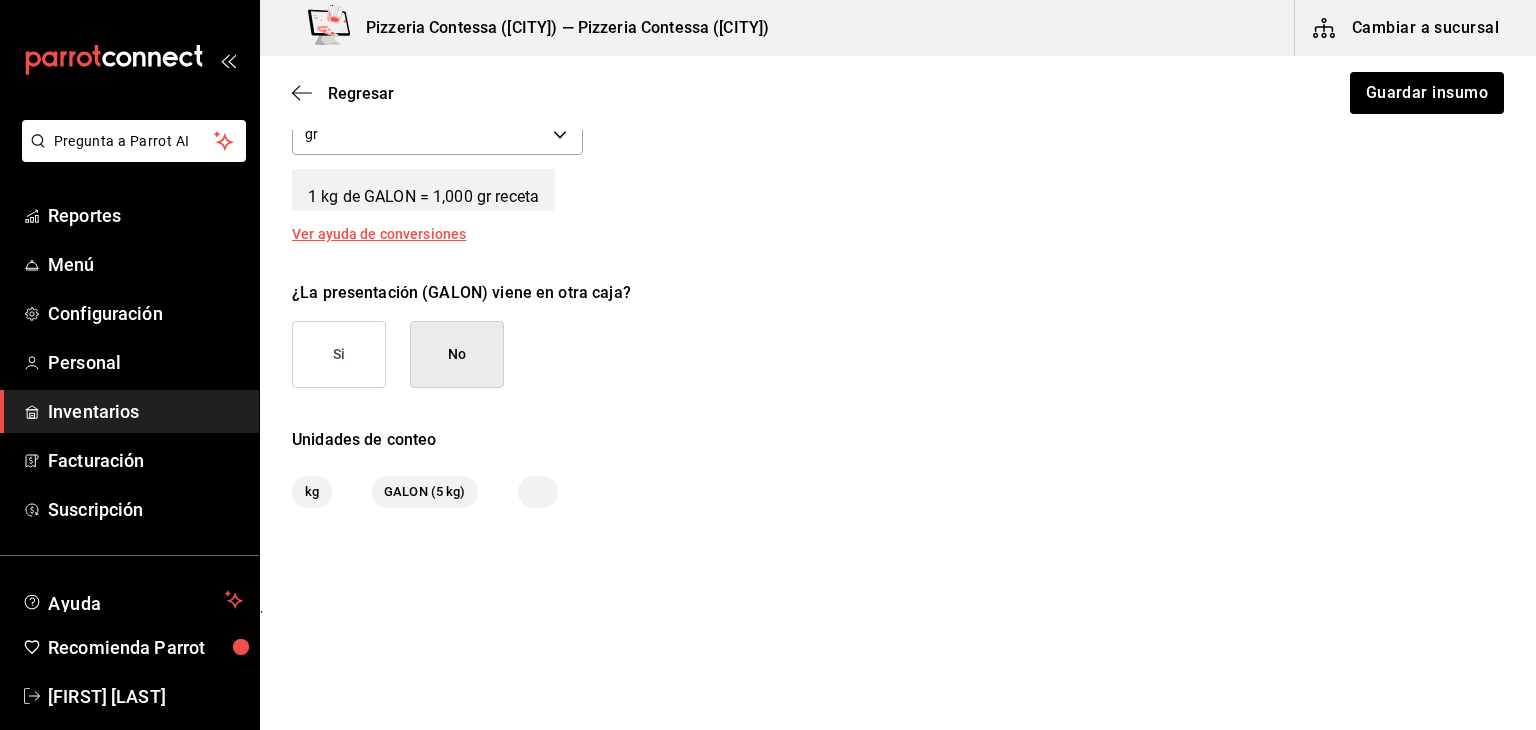 scroll, scrollTop: 832, scrollLeft: 0, axis: vertical 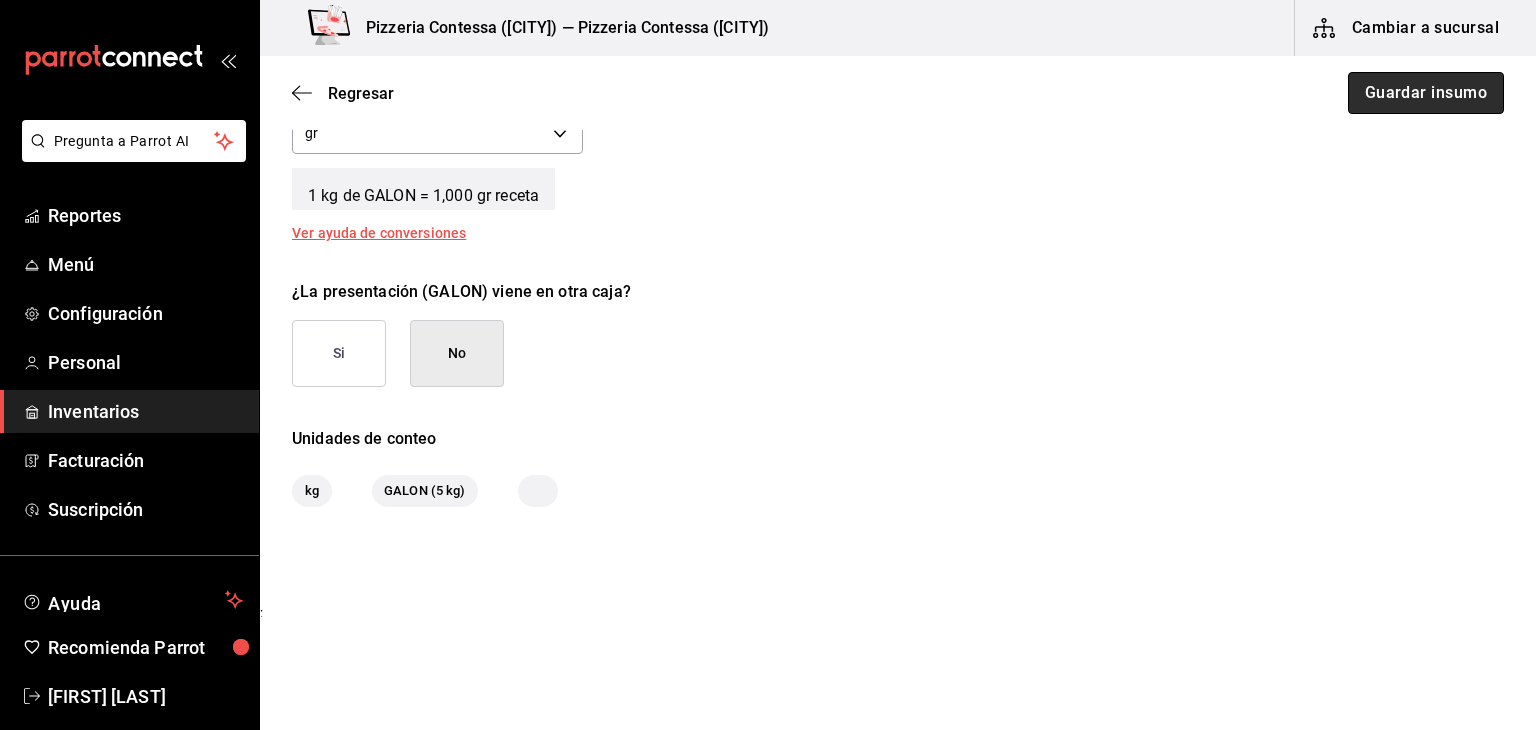 click on "Guardar insumo" at bounding box center [1426, 93] 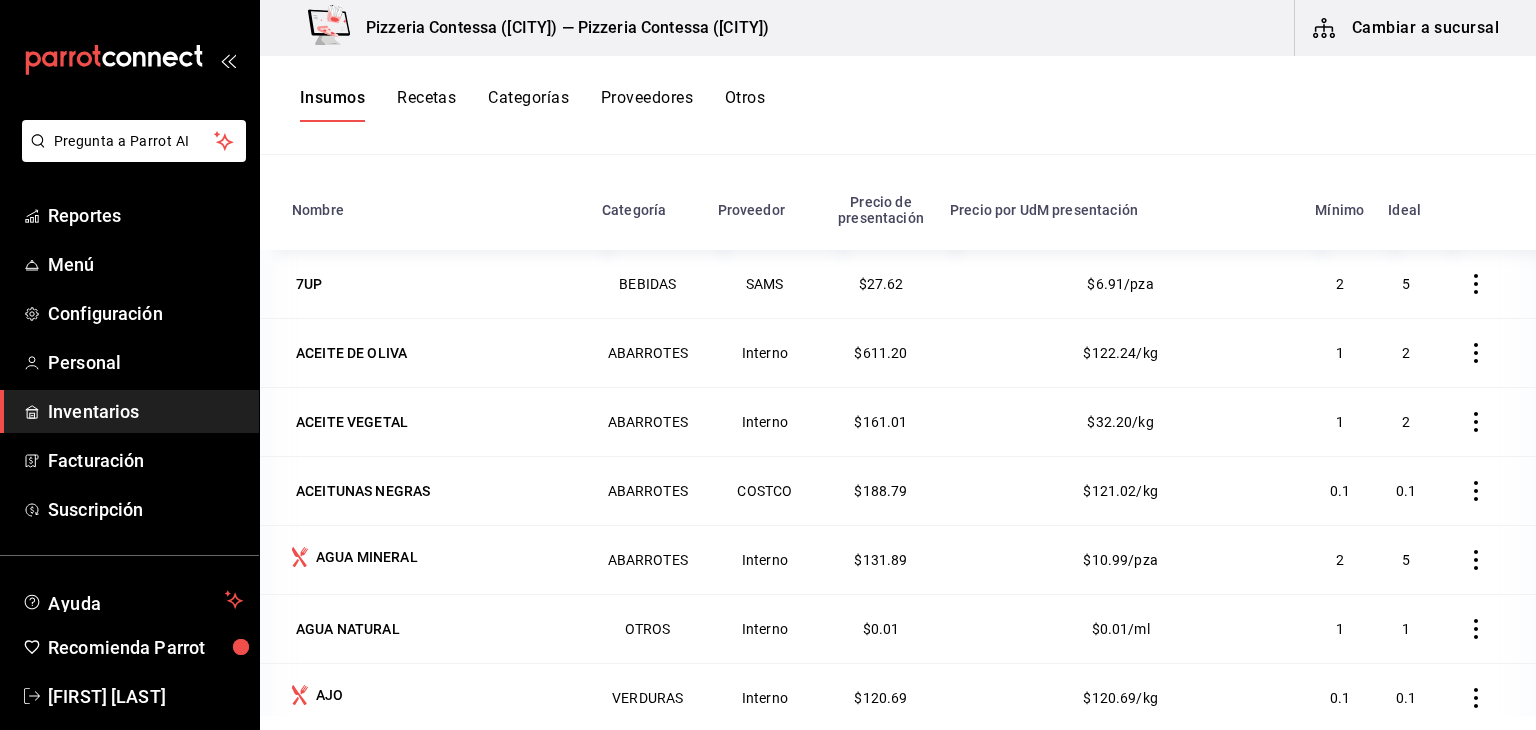 scroll, scrollTop: 245, scrollLeft: 0, axis: vertical 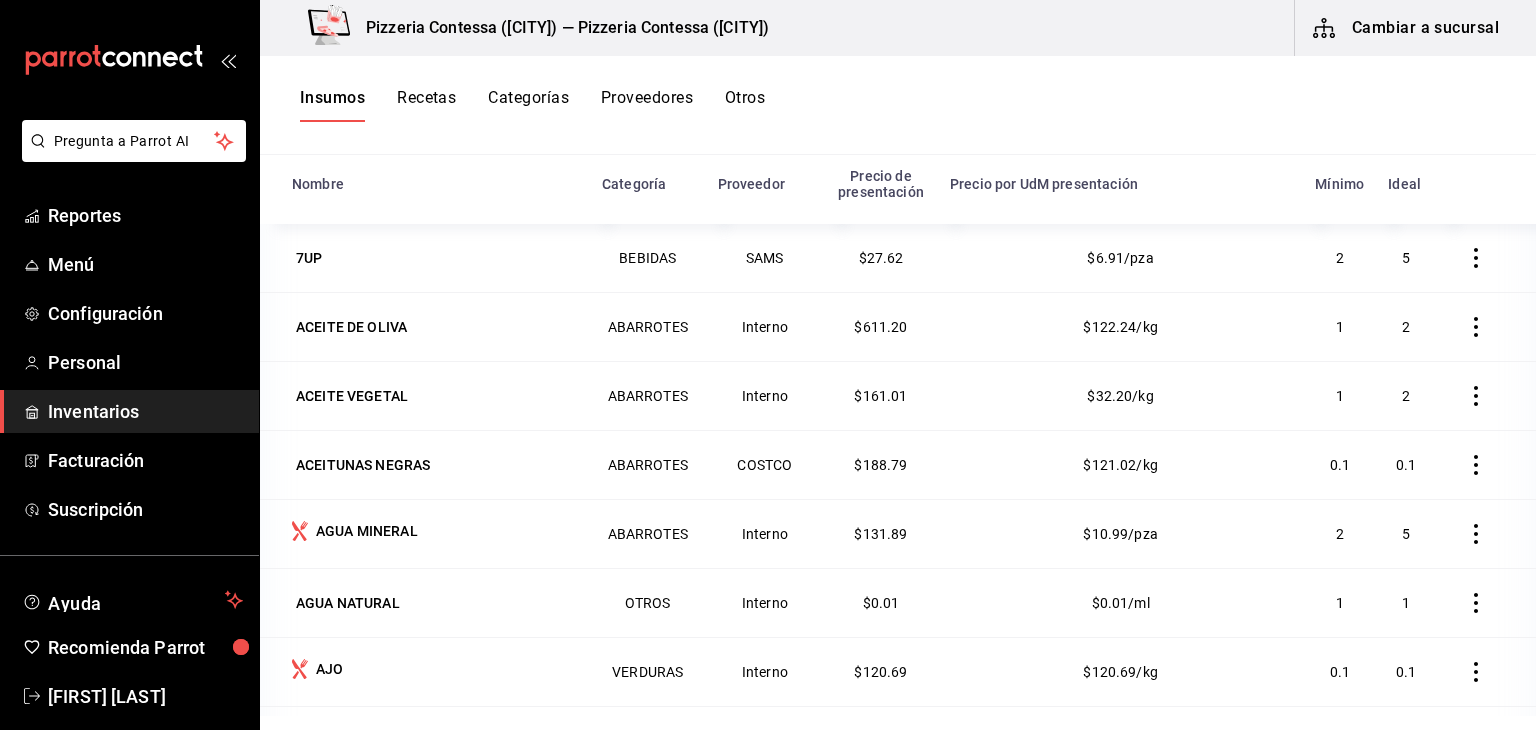 click 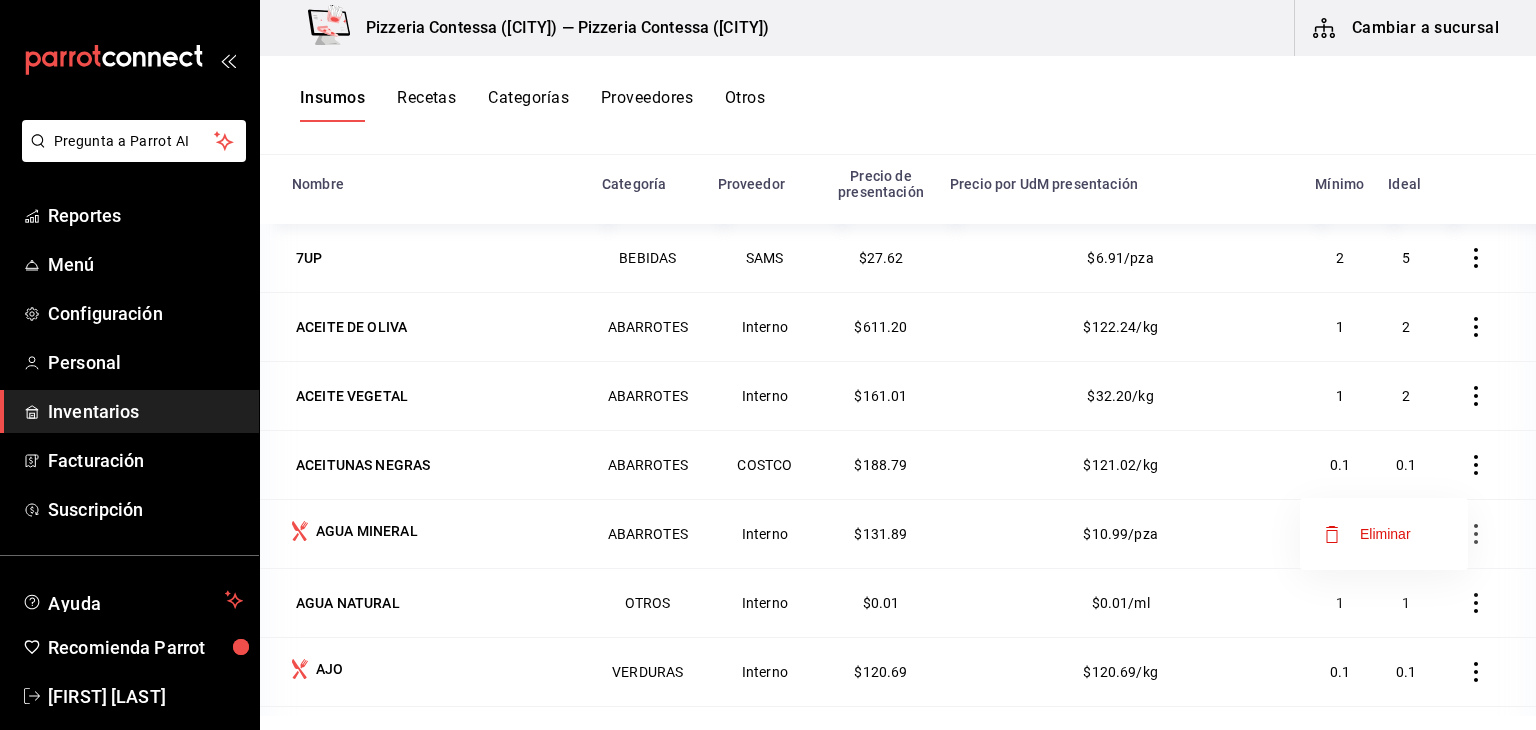 click at bounding box center (768, 365) 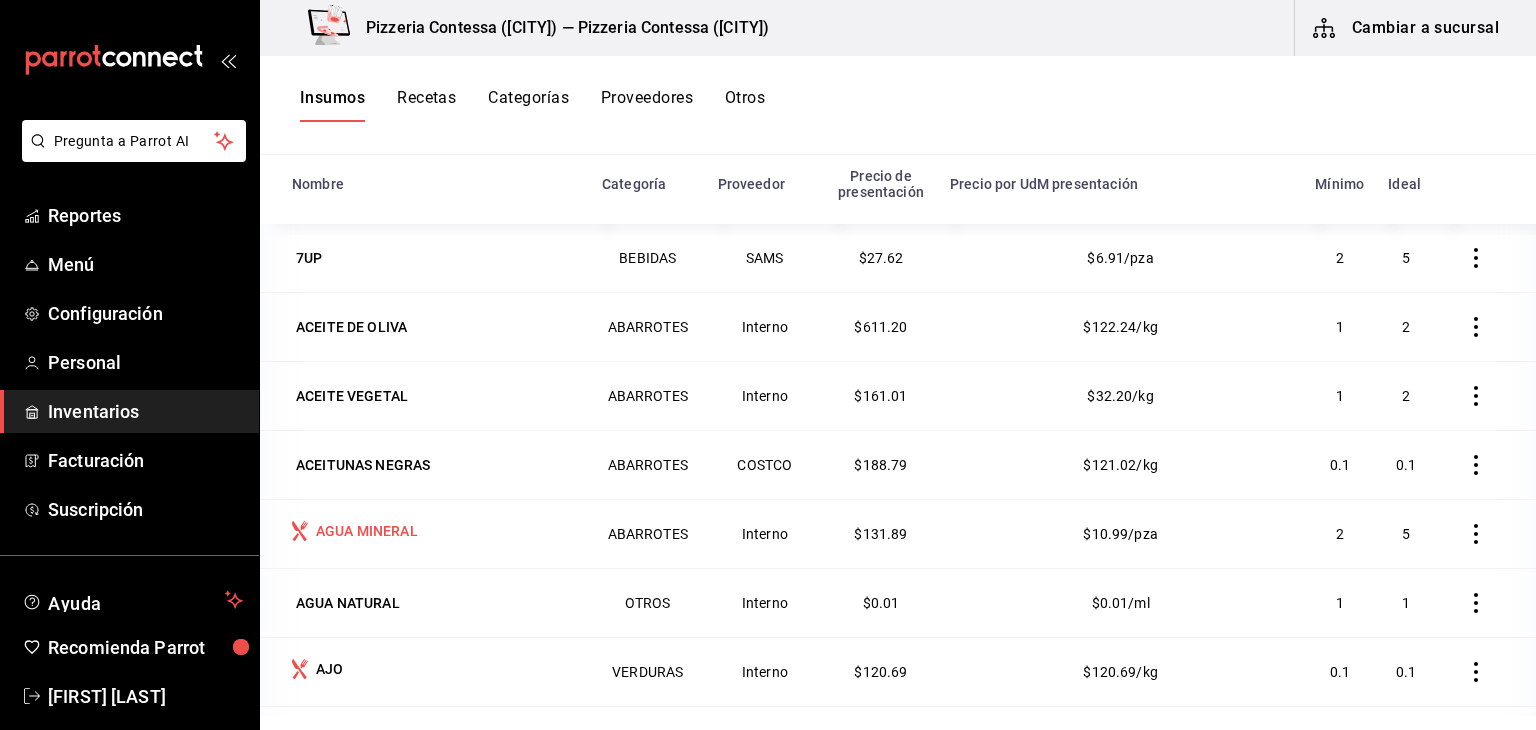 click on "AGUA MINERAL" at bounding box center (367, 531) 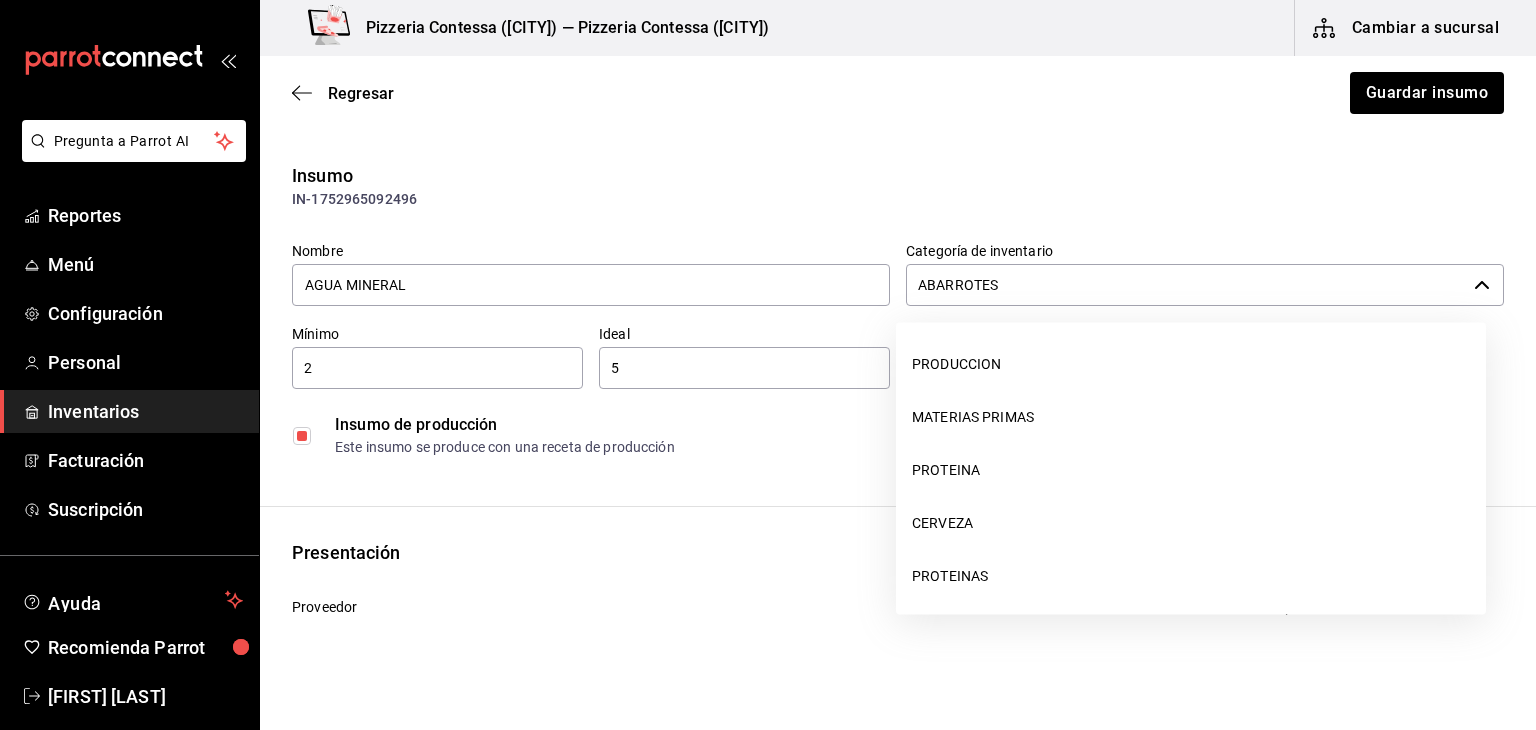 click on "ABARROTES" at bounding box center [1186, 285] 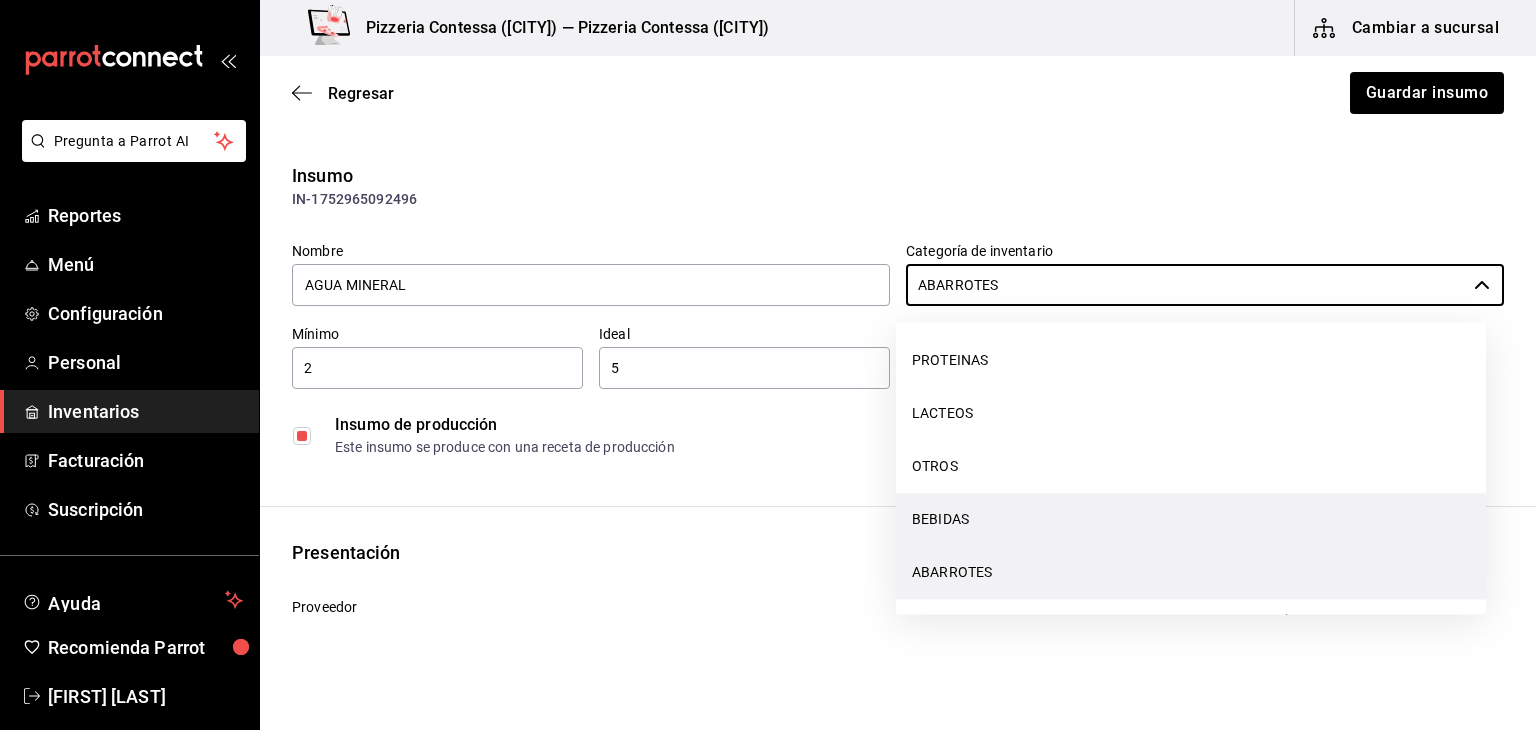 click on "BEBIDAS" at bounding box center [1191, 519] 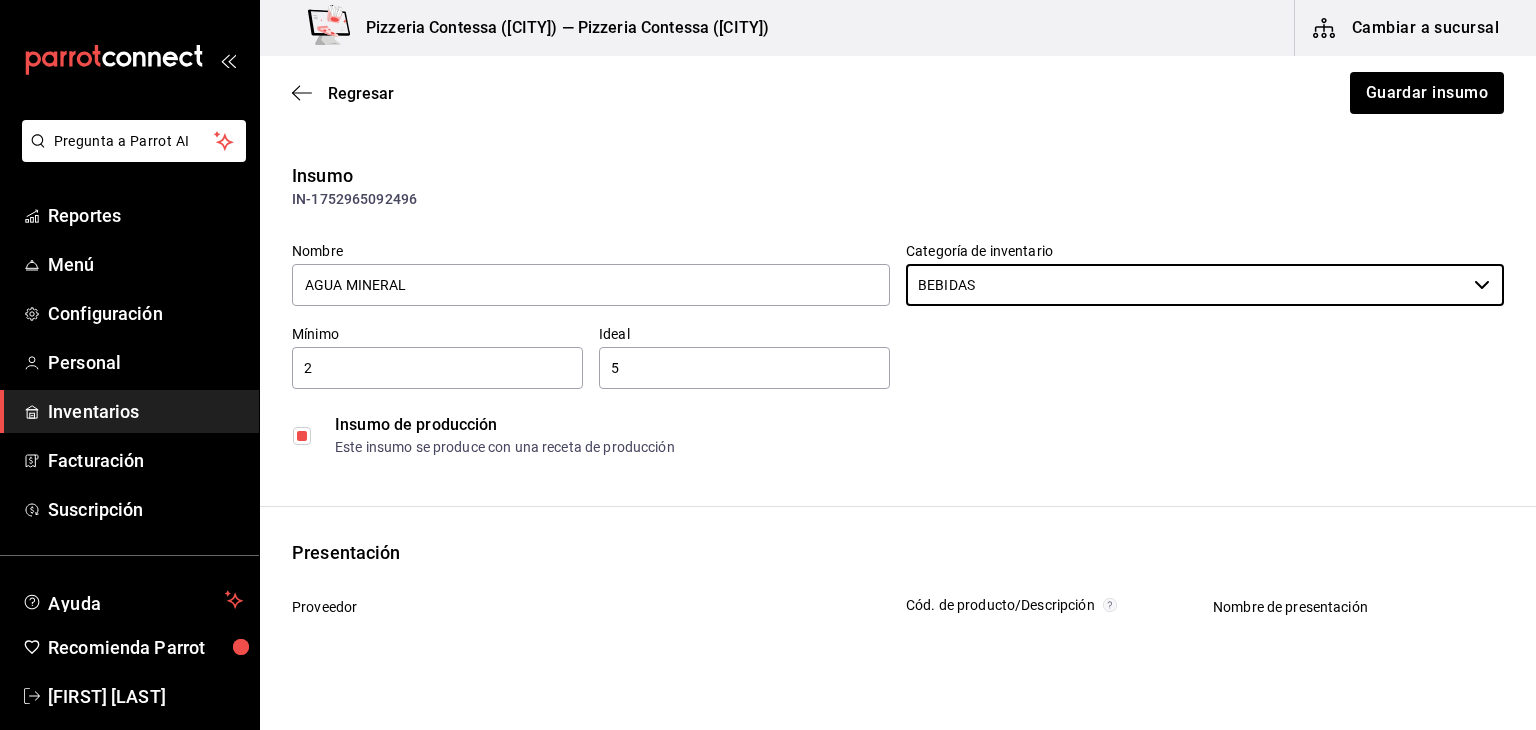 click at bounding box center (302, 436) 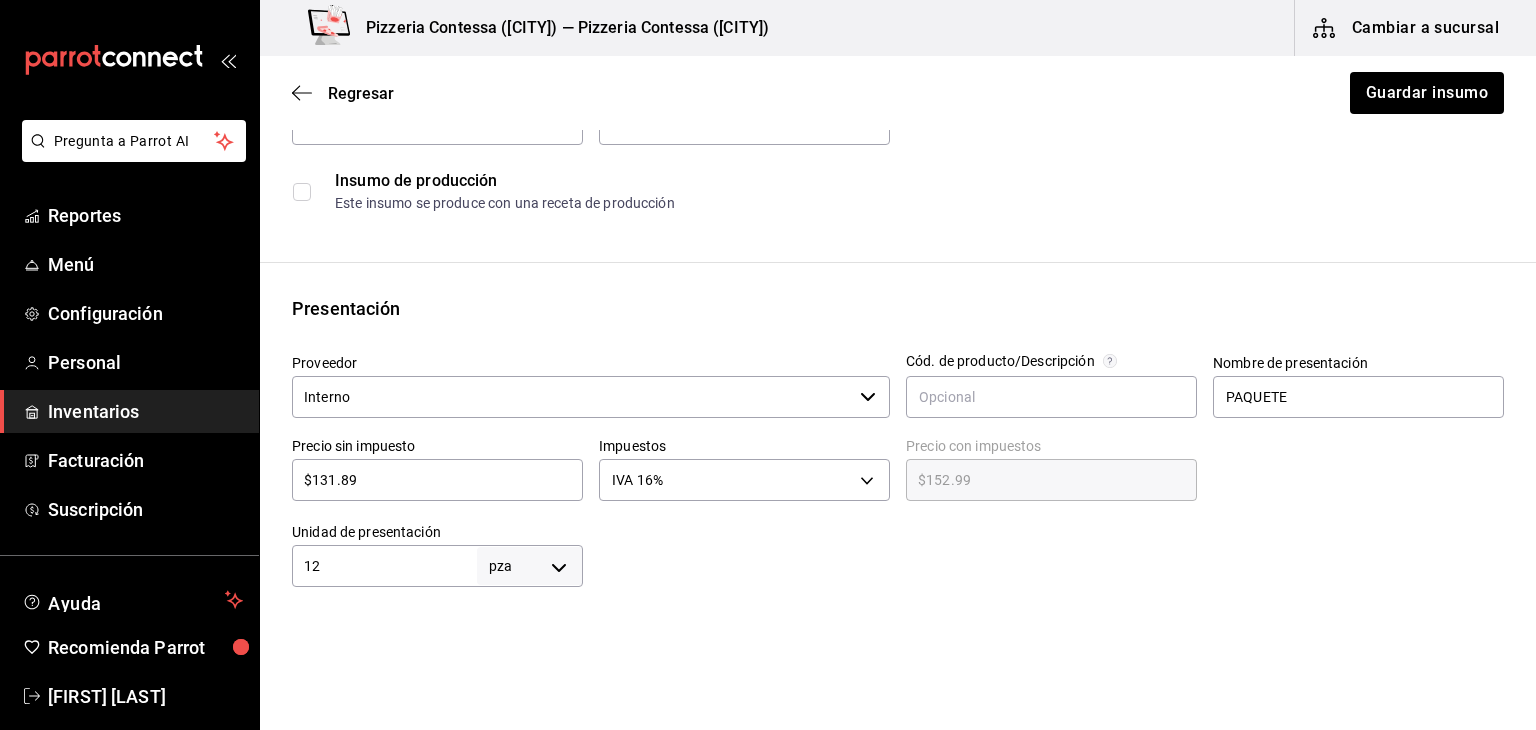 scroll, scrollTop: 246, scrollLeft: 0, axis: vertical 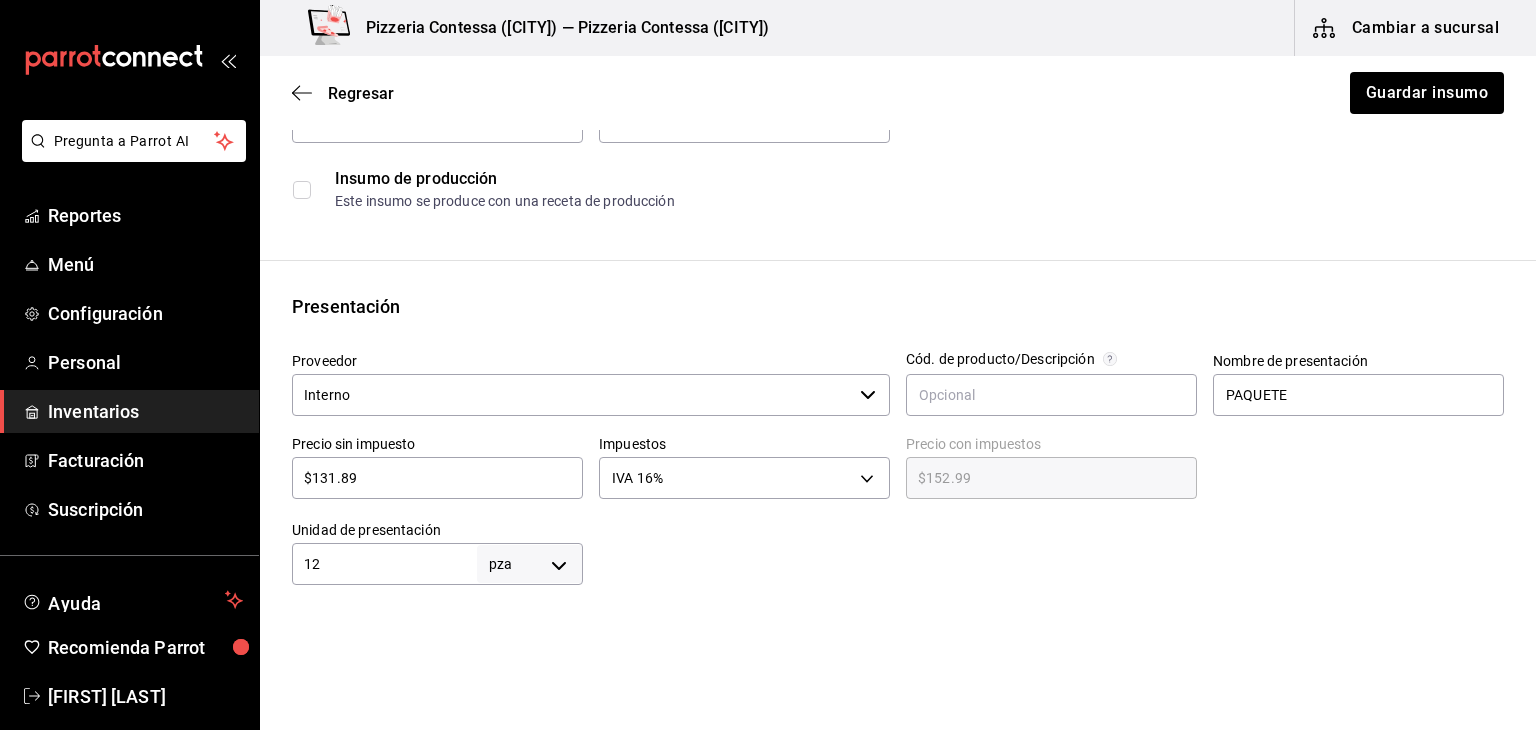 click on "Interno" at bounding box center [572, 395] 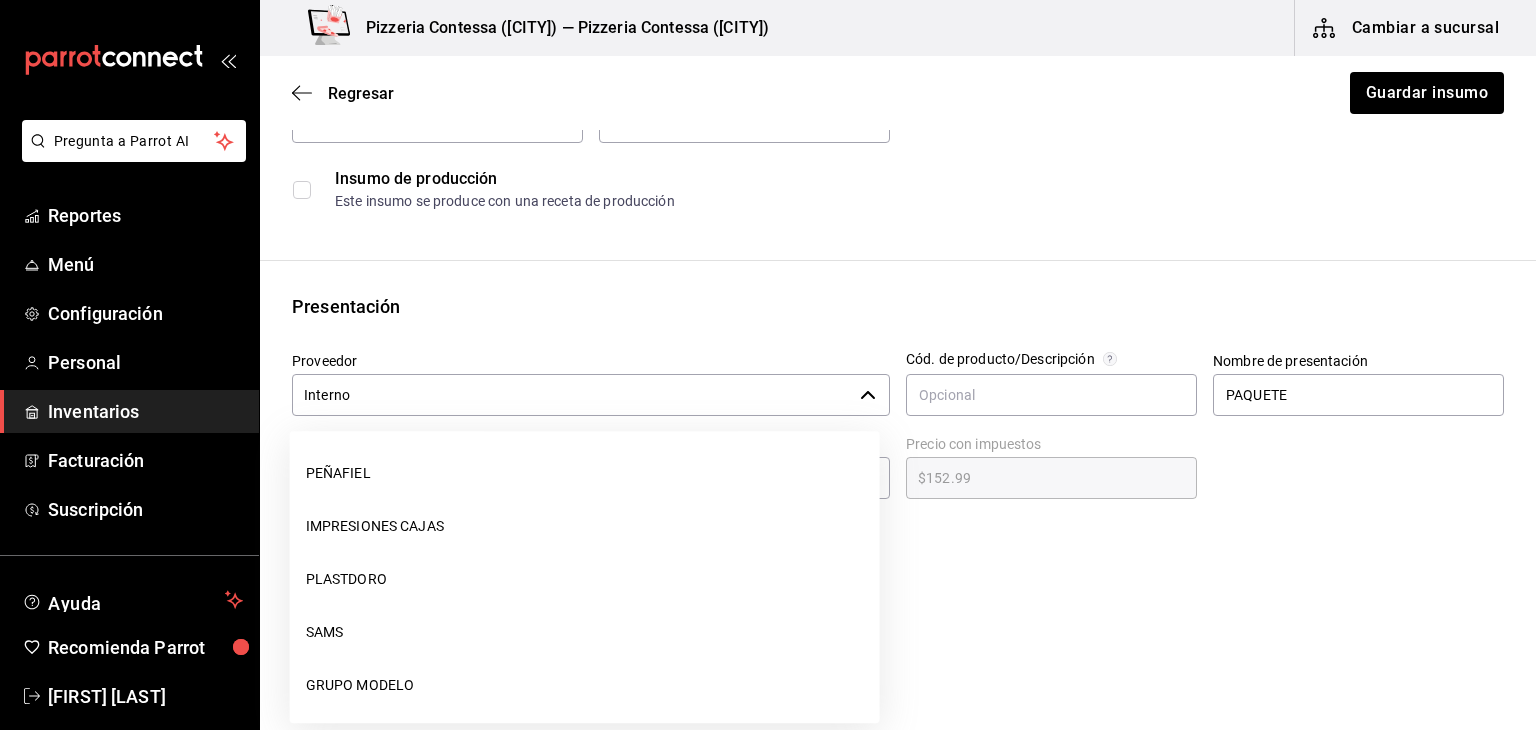 scroll, scrollTop: 164, scrollLeft: 0, axis: vertical 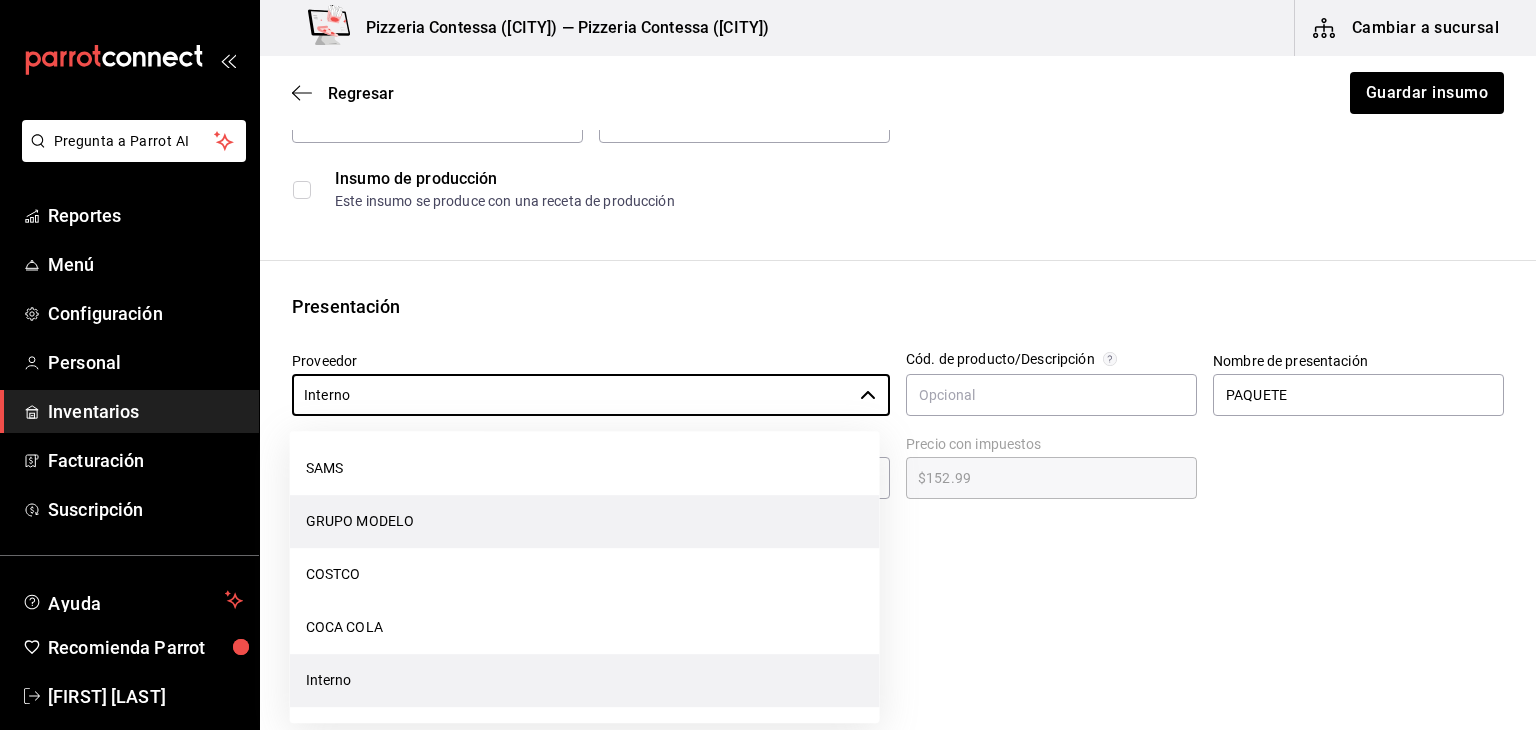 click on "GRUPO MODELO" at bounding box center (585, 521) 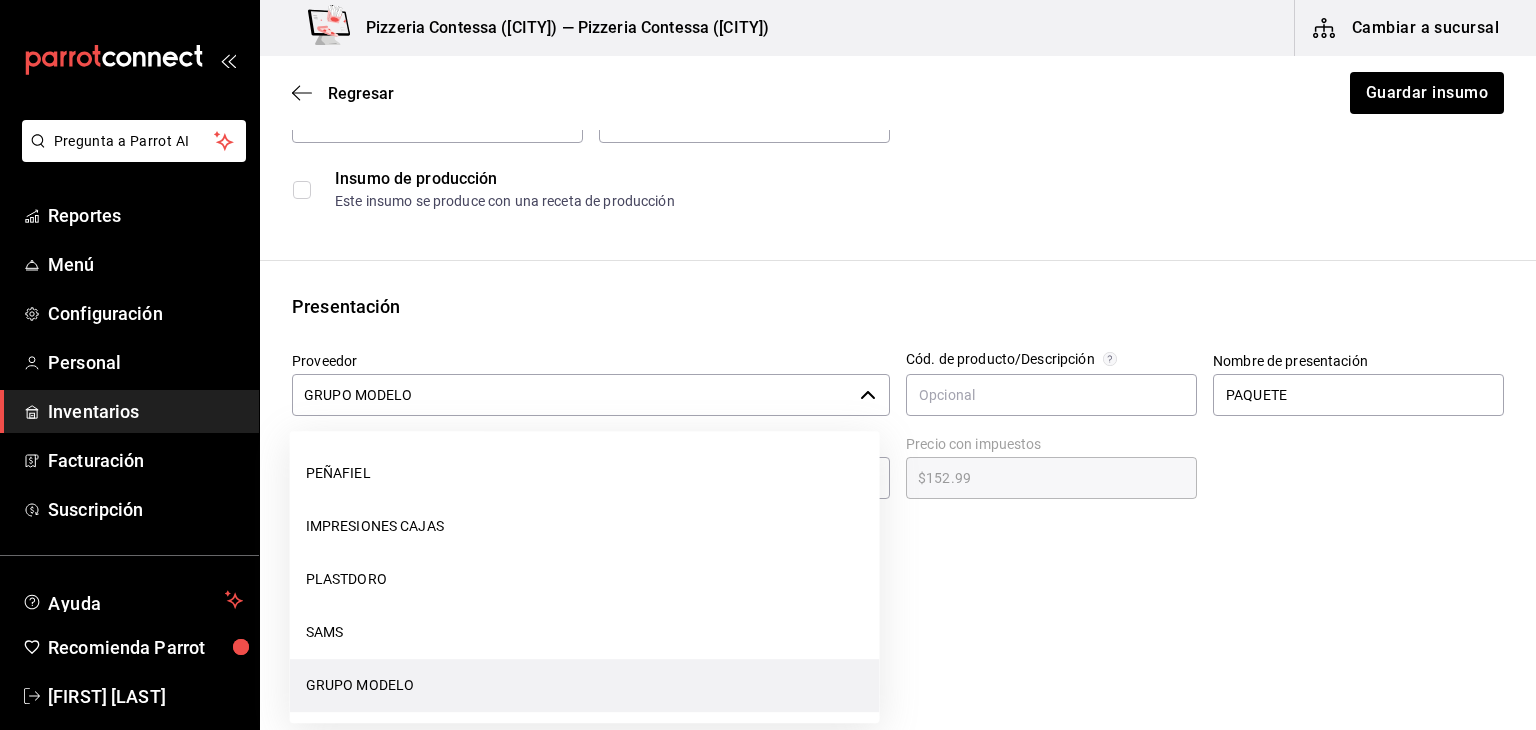 scroll, scrollTop: 4, scrollLeft: 0, axis: vertical 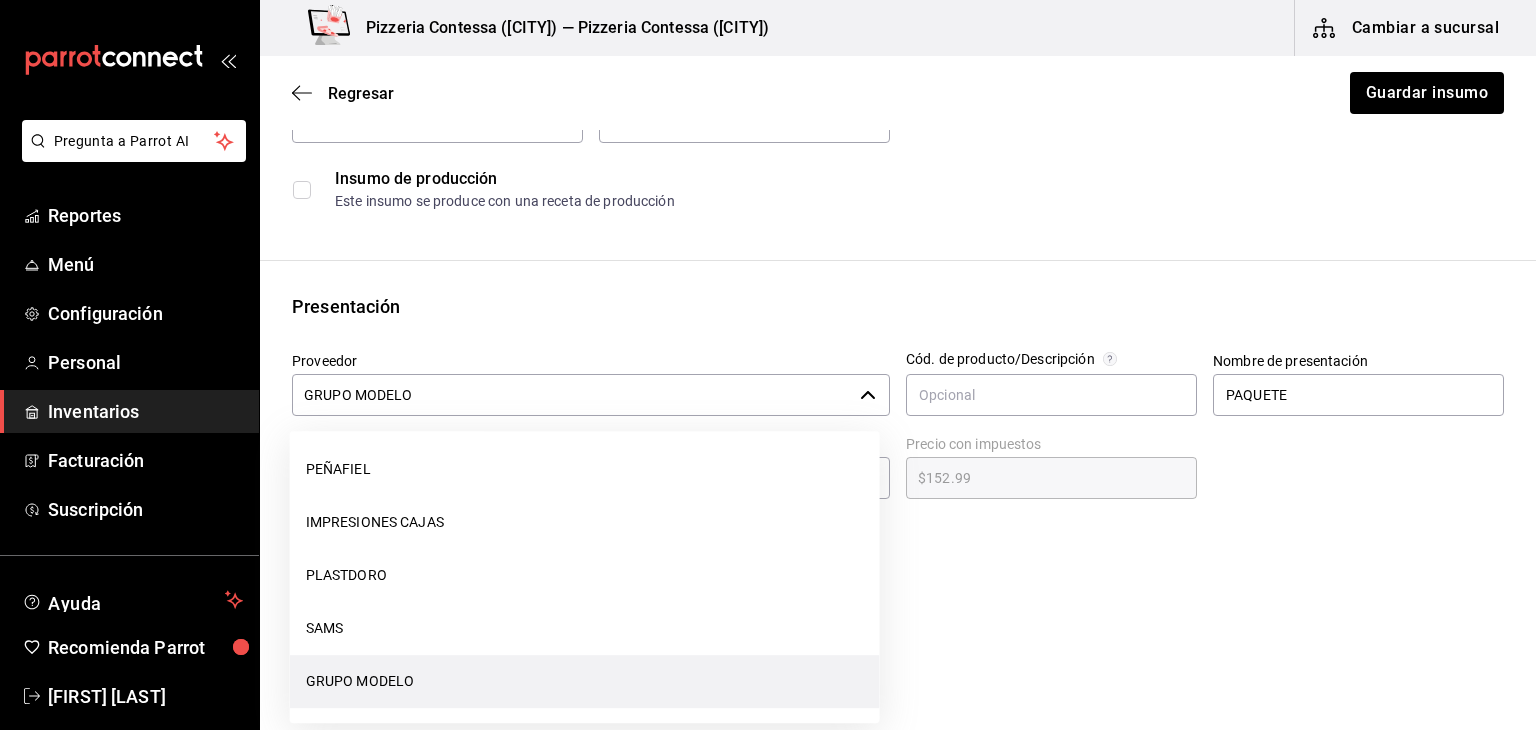 click on "GRUPO MODELO" at bounding box center (572, 395) 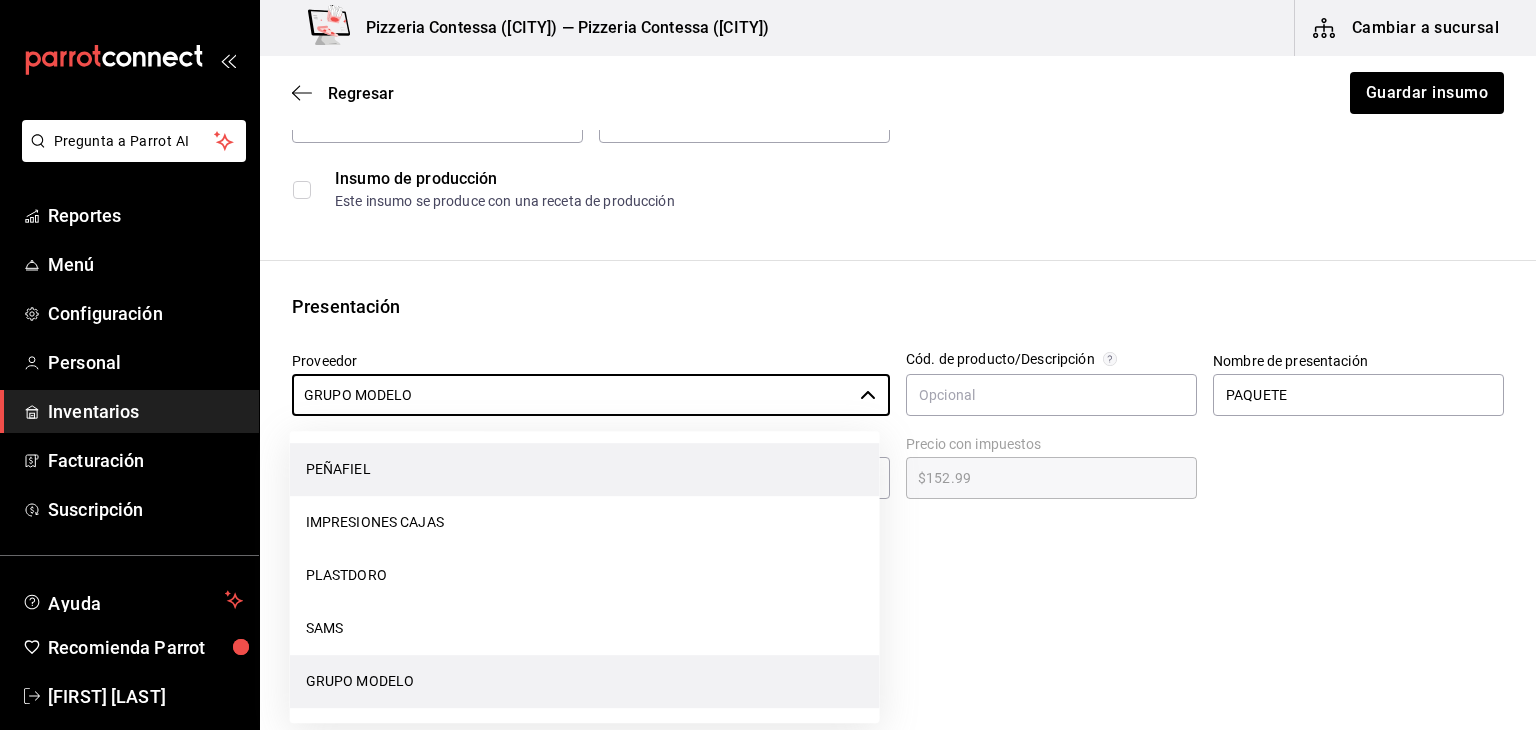 click on "PEÑAFIEL" at bounding box center [585, 469] 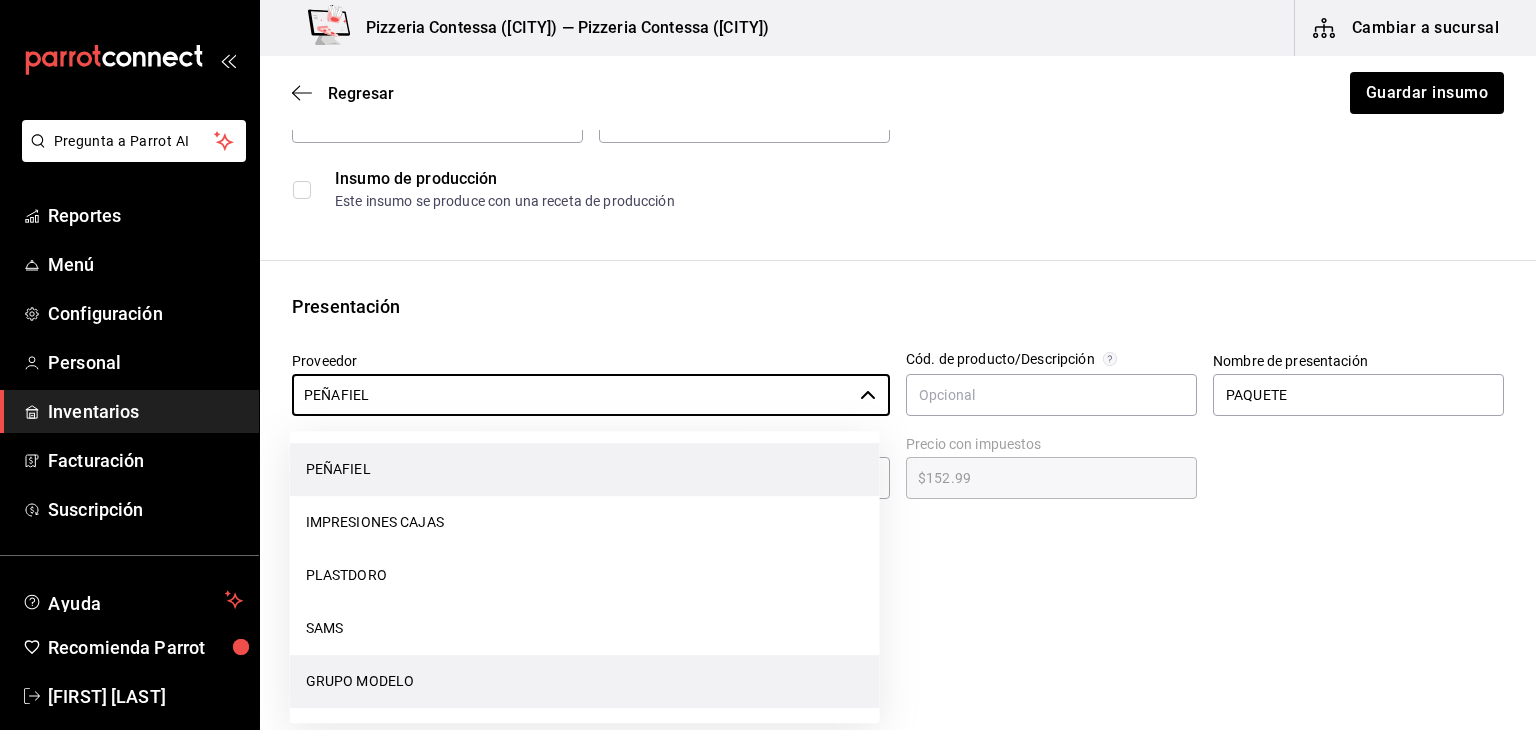 click on "Pregunta a Parrot AI Reportes   Menú   Configuración   Personal   Inventarios   Facturación   Suscripción   Ayuda Recomienda Parrot   [FIRST] [LAST]   Sugerir nueva función   Pizzeria Contessa ([CITY]) — Pizzeria Contessa ([CITY]) Cambiar a sucursal Regresar Guardar insumo Insumo IN-[NUMBER] Nombre AGUA MINERAL Categoría de inventario BEBIDAS ​ Mínimo 2 ​ Ideal 5 ​ Insumo de producción Este insumo se produce con una receta de producción Presentación Proveedor PEÑAFIEL ​ Cód. de producto/Descripción Nombre de presentación PAQUETE Precio sin impuesto $131.89 ​ Impuestos IVA 16% IVA_16 Precio con impuestos $152.99 ​ Unidad de presentación 12 pza UNIT ​ Receta Unidad de receta pza UNIT Factor de conversión 1 ​ 1 pza de PAQUETE = 1 pza receta Ver ayuda de conversiones ¿La presentación (PAQUETE) viene en otra caja? Si No Unidades de conteo pza PAQUETE (12 pza) ; GANA 1 MES GRATIS EN TU SUSCRIPCIÓN AQUÍ Ver video tutorial Ir a video Pregunta a Parrot AI Reportes   Menú" at bounding box center [768, 308] 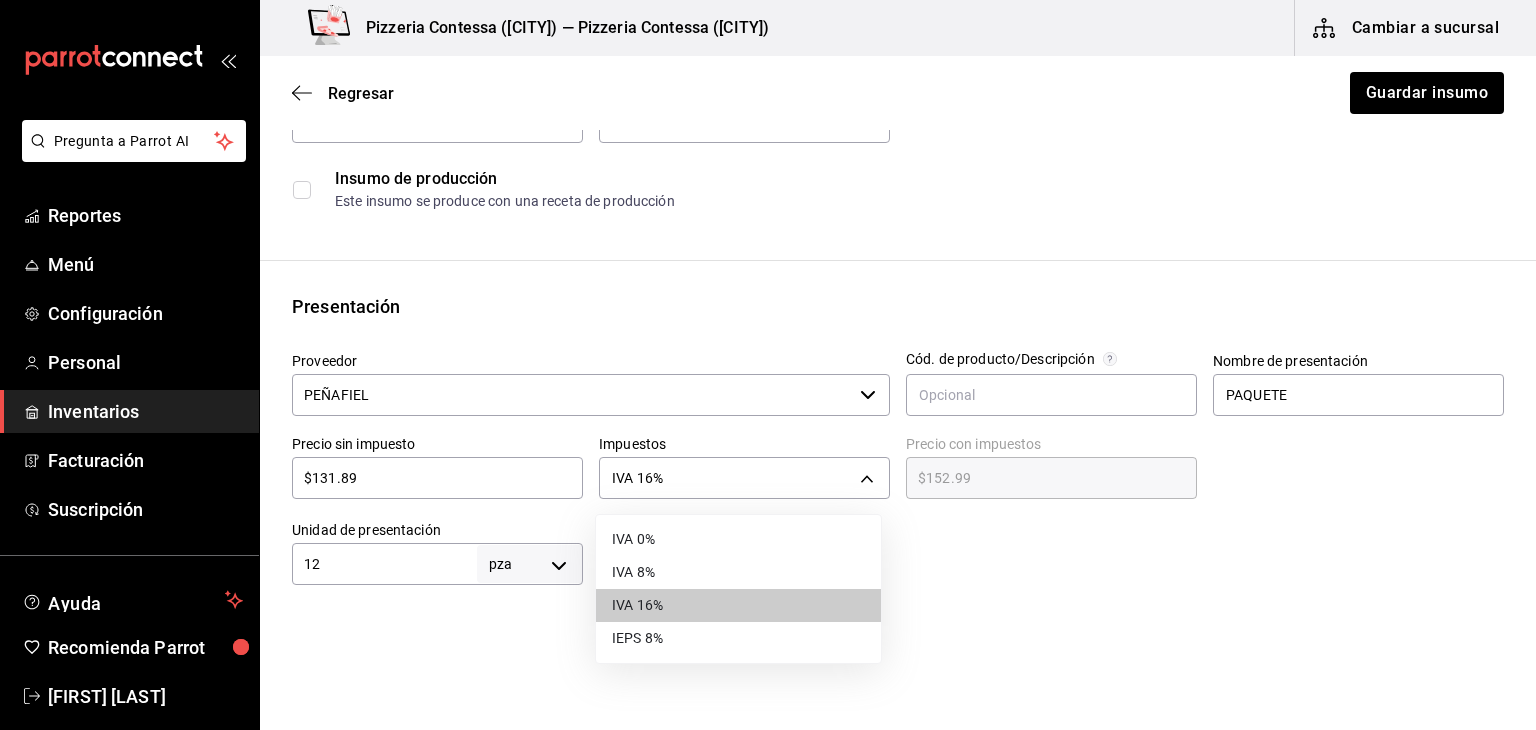 click at bounding box center (768, 365) 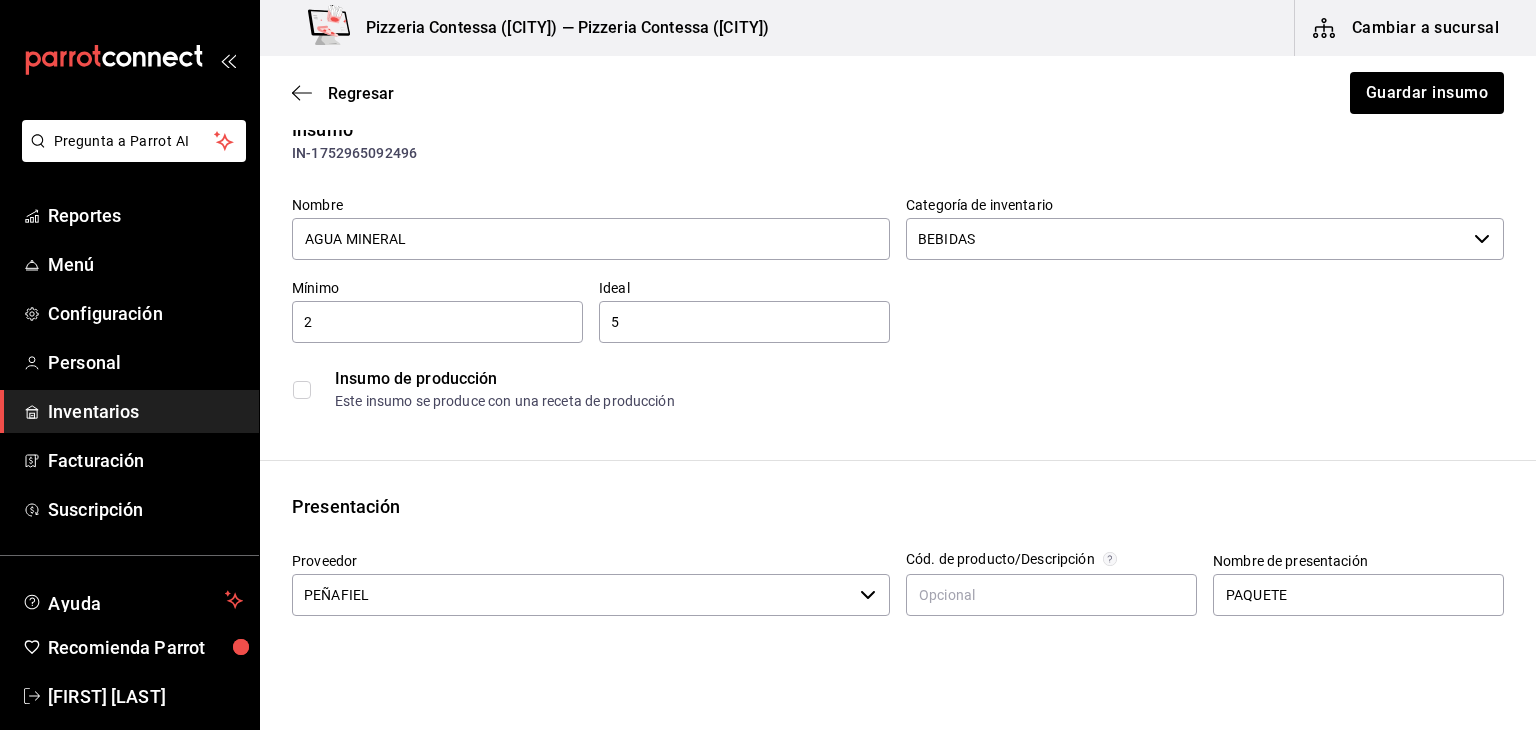 scroll, scrollTop: 38, scrollLeft: 0, axis: vertical 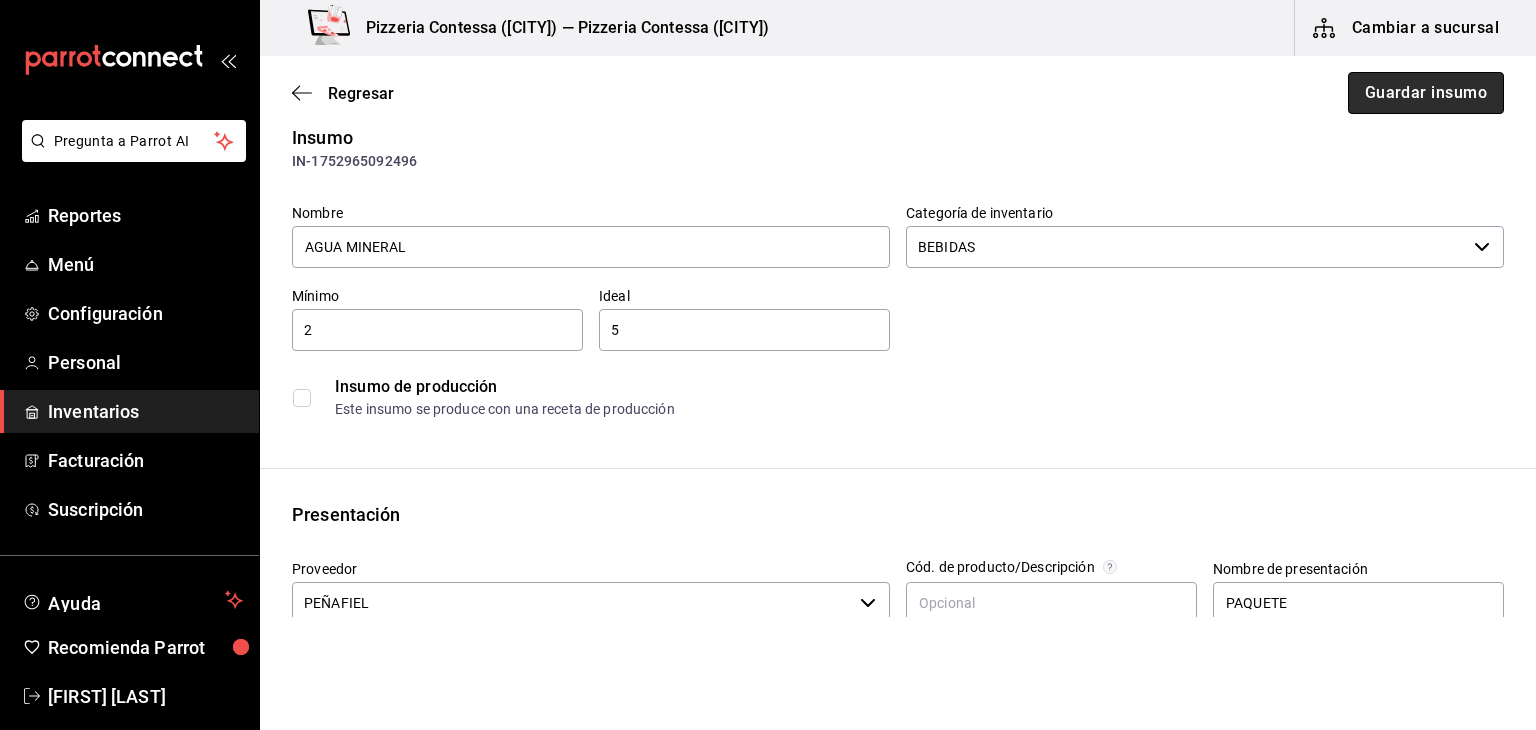 click on "Guardar insumo" at bounding box center [1426, 93] 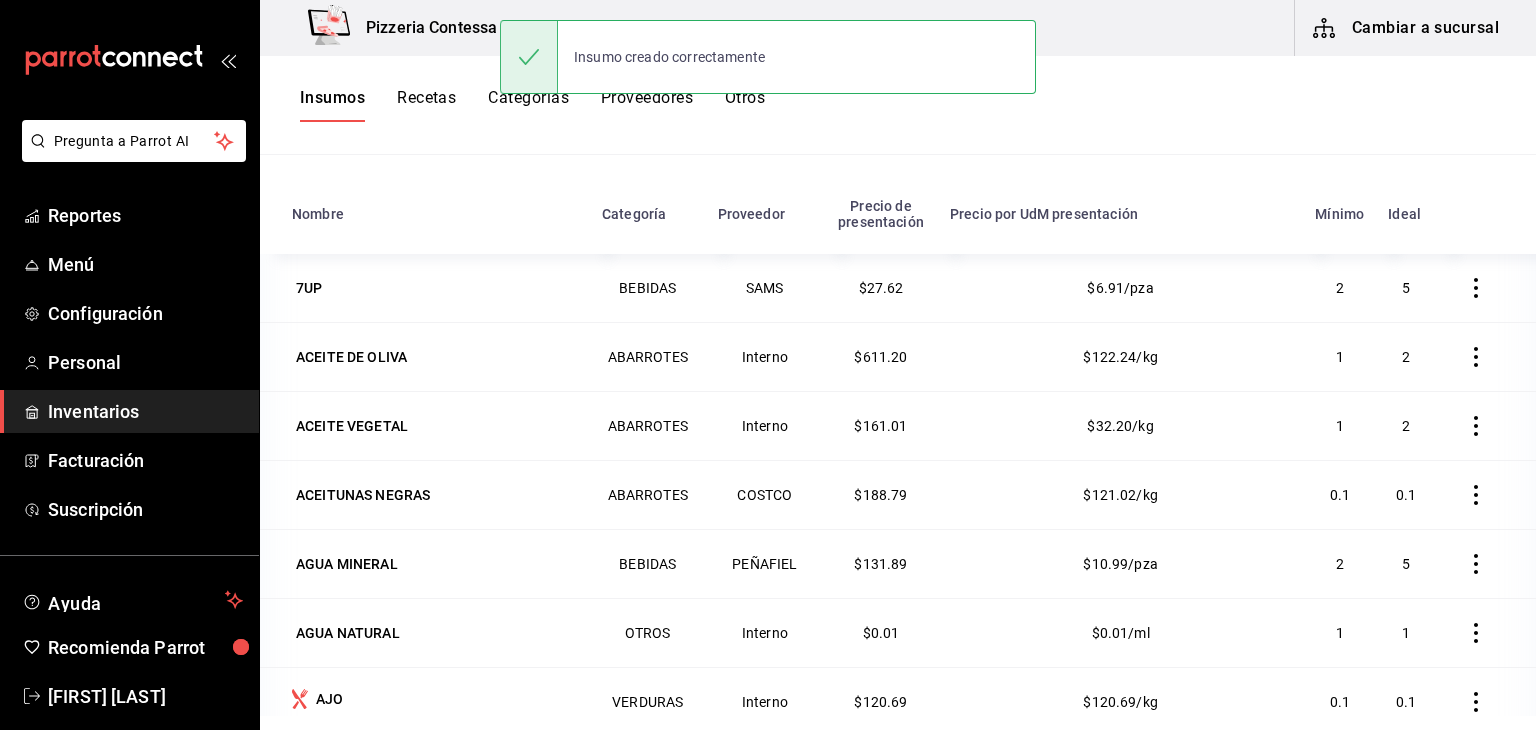 scroll, scrollTop: 216, scrollLeft: 0, axis: vertical 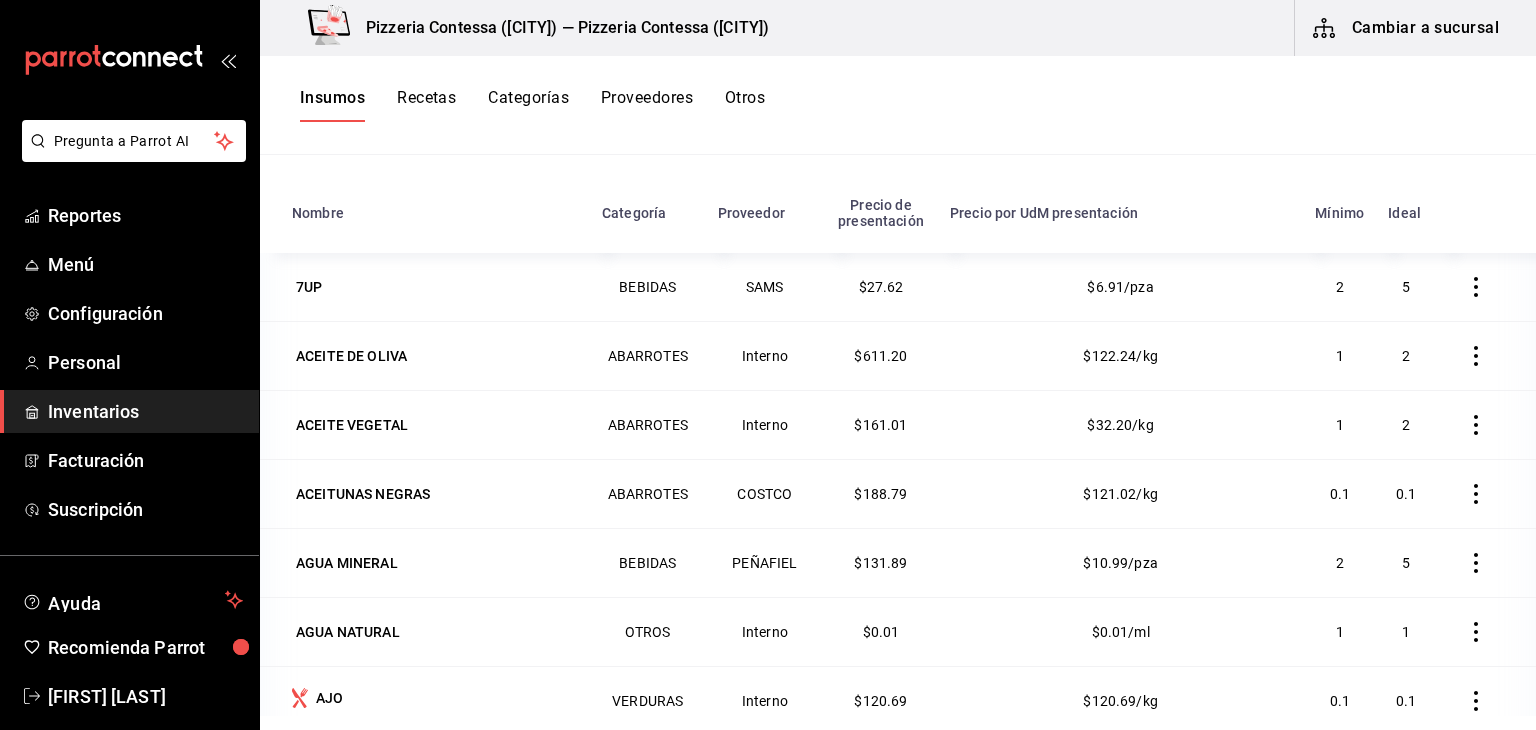 click on "Insumos" at bounding box center (332, 105) 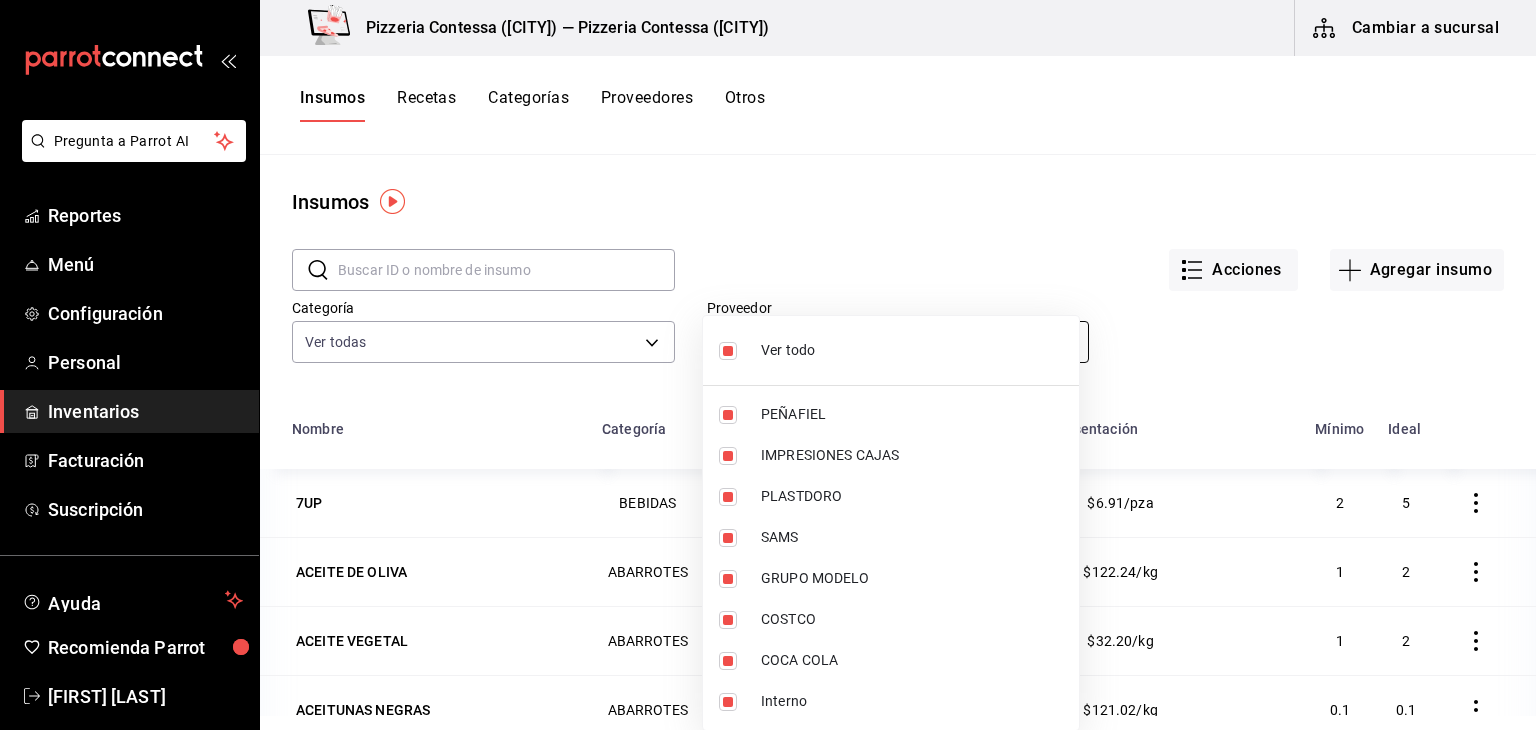 click on "Pregunta a Parrot AI Reportes   Menú   Configuración   Personal   Inventarios   Facturación   Suscripción   Ayuda Recomienda Parrot   [FIRST] [LAST]   Sugerir nueva función   Pizzeria Contessa ([CITY]) — Pizzeria Contessa ([CITY]) Cambiar a sucursal Insumos Recetas Categorías Proveedores Otros Insumos ​ ​ Acciones Agregar insumo Categoría Ver todas [UUID],[UUID],[UUID],[UUID],[UUID],[UUID],[UUID],[UUID],[UUID],[UUID] Proveedor Ver todos Nombre Categoría Proveedor Precio de presentación Precio por UdM presentación Mínimo Ideal 7UP BEBIDAS SAMS $27.62 $6.91/pza 2 5 ACEITE DE OLIVA ABARROTES Interno $611.20 $122.24/kg 1 2 ACEITE VEGETAL ABARROTES Interno $161.01 $32.20/kg 1 2 ACEITUNAS NEGRAS  0.1 2" at bounding box center [768, 358] 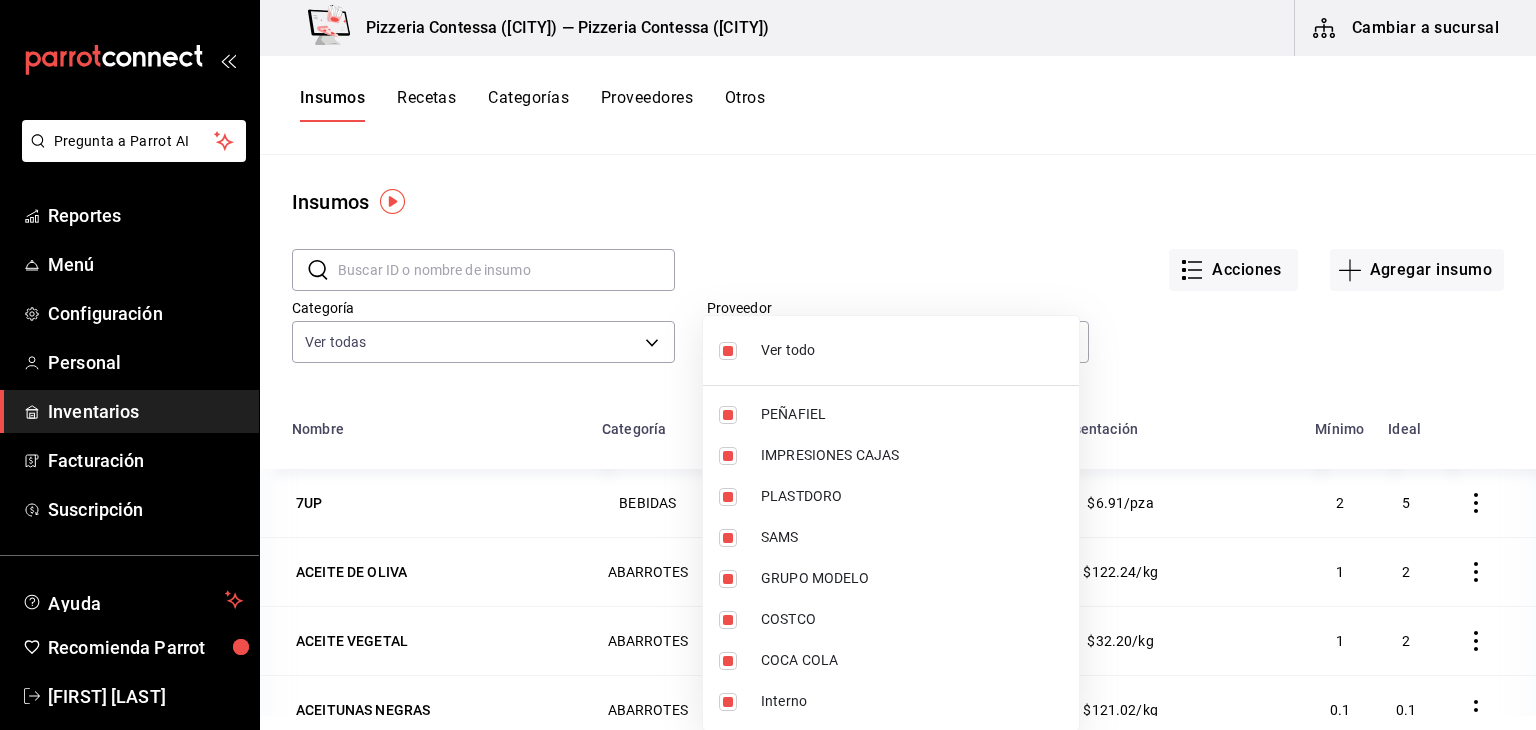 click at bounding box center [768, 365] 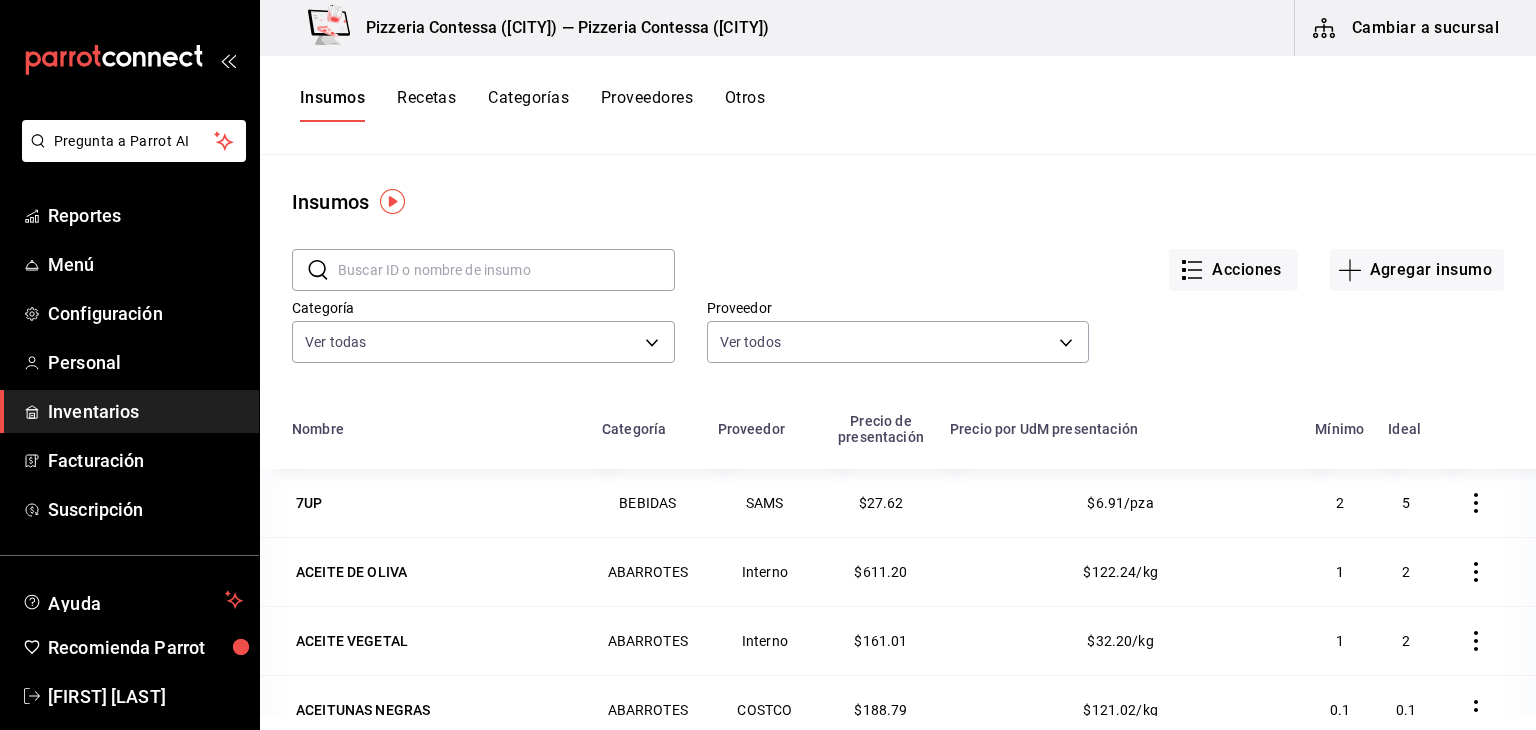 click at bounding box center (506, 270) 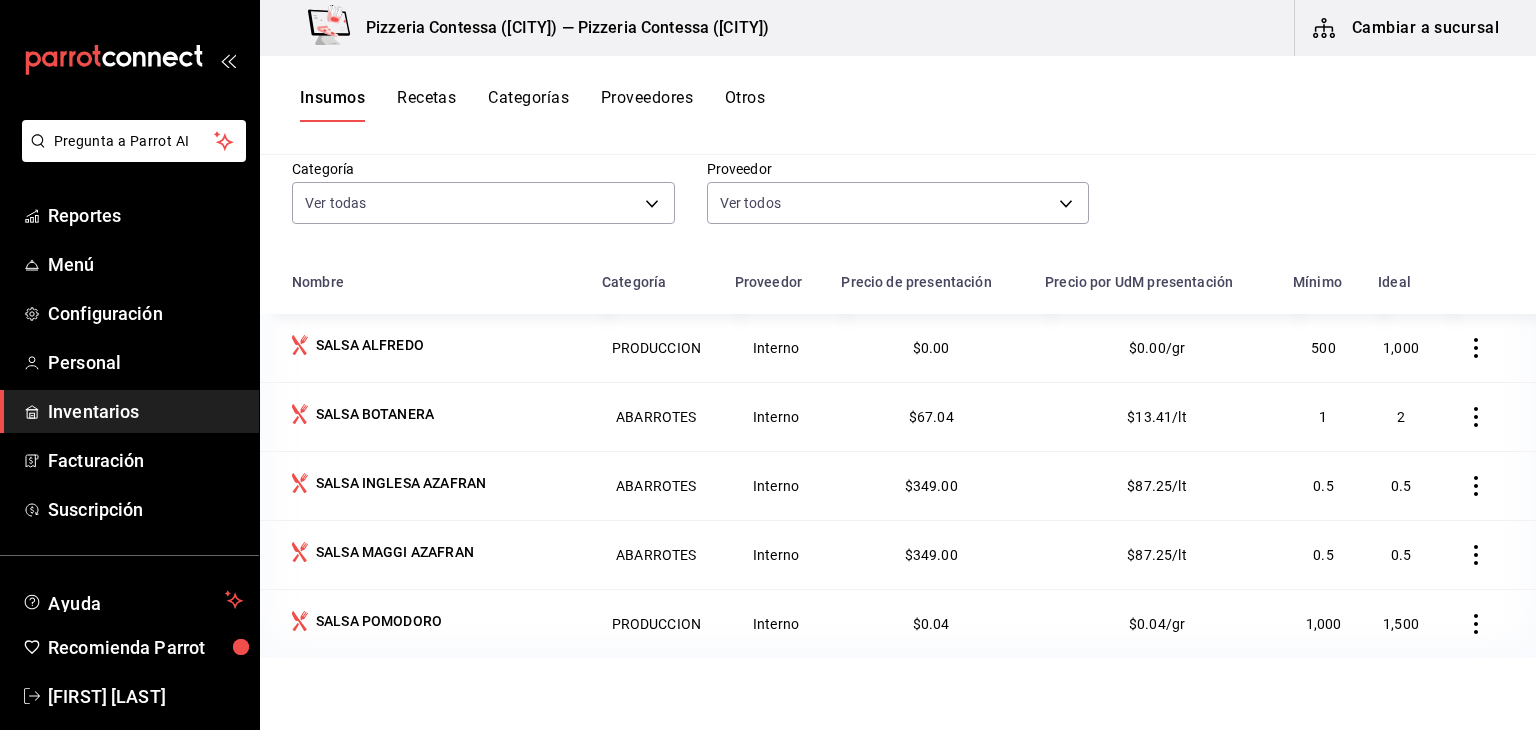 scroll, scrollTop: 148, scrollLeft: 0, axis: vertical 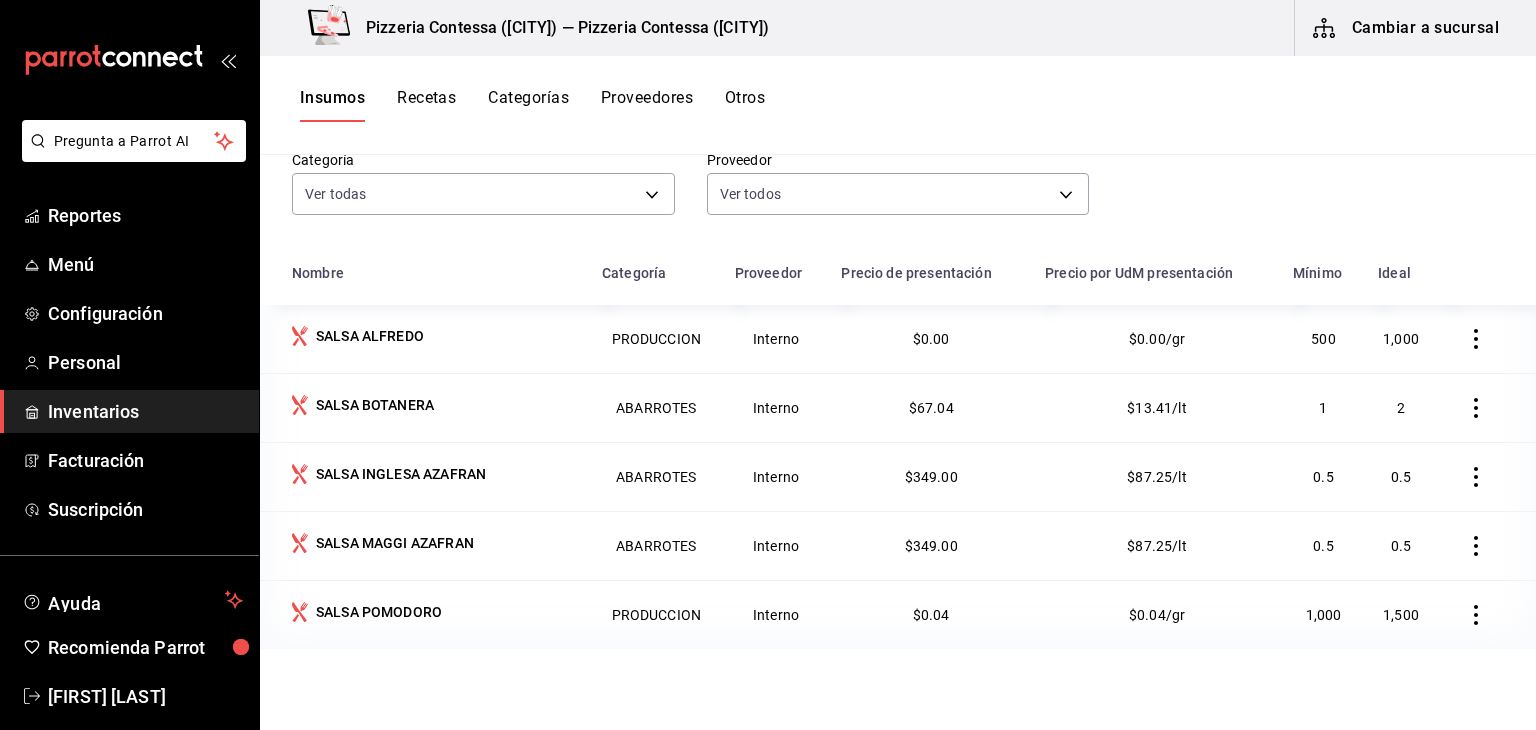 type on "SALSA" 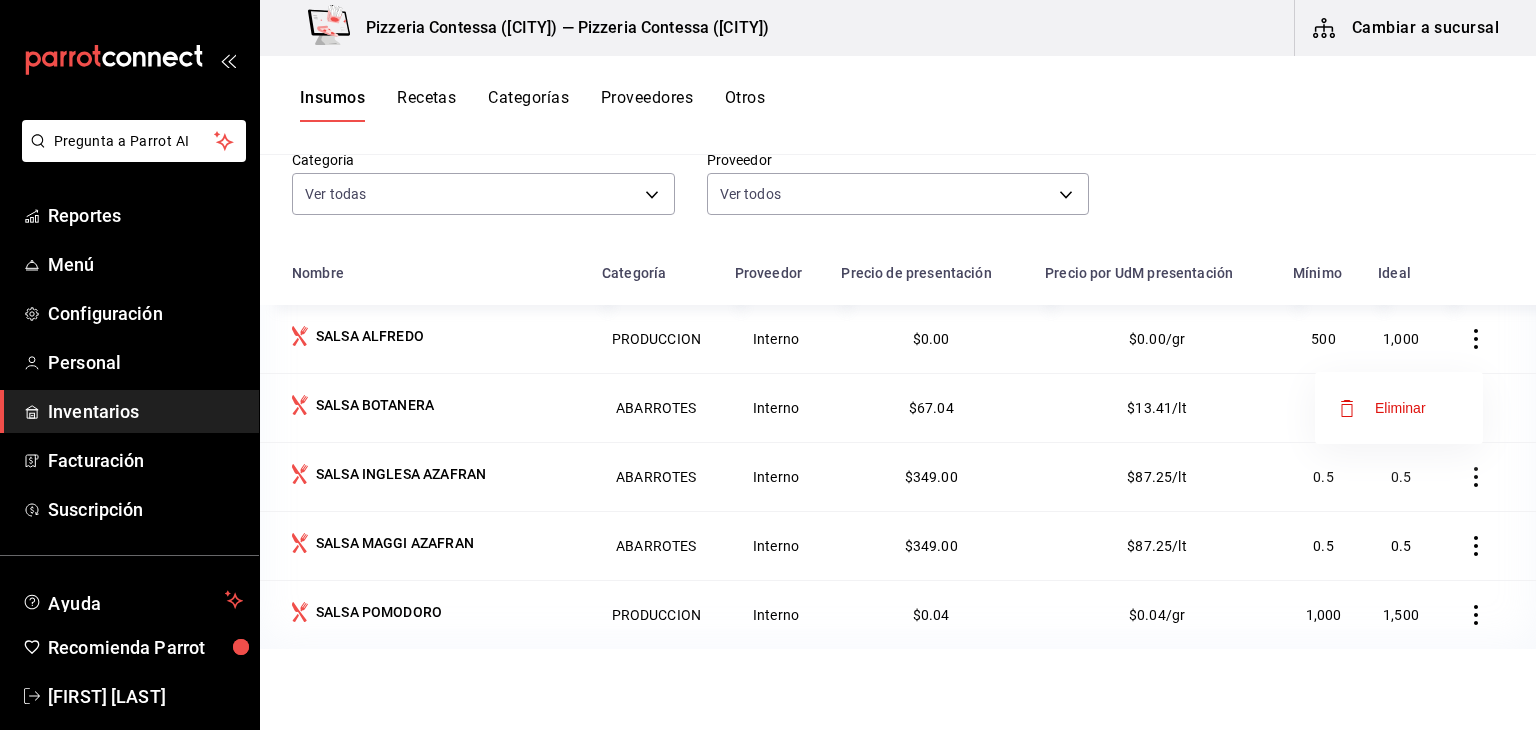 click at bounding box center (768, 365) 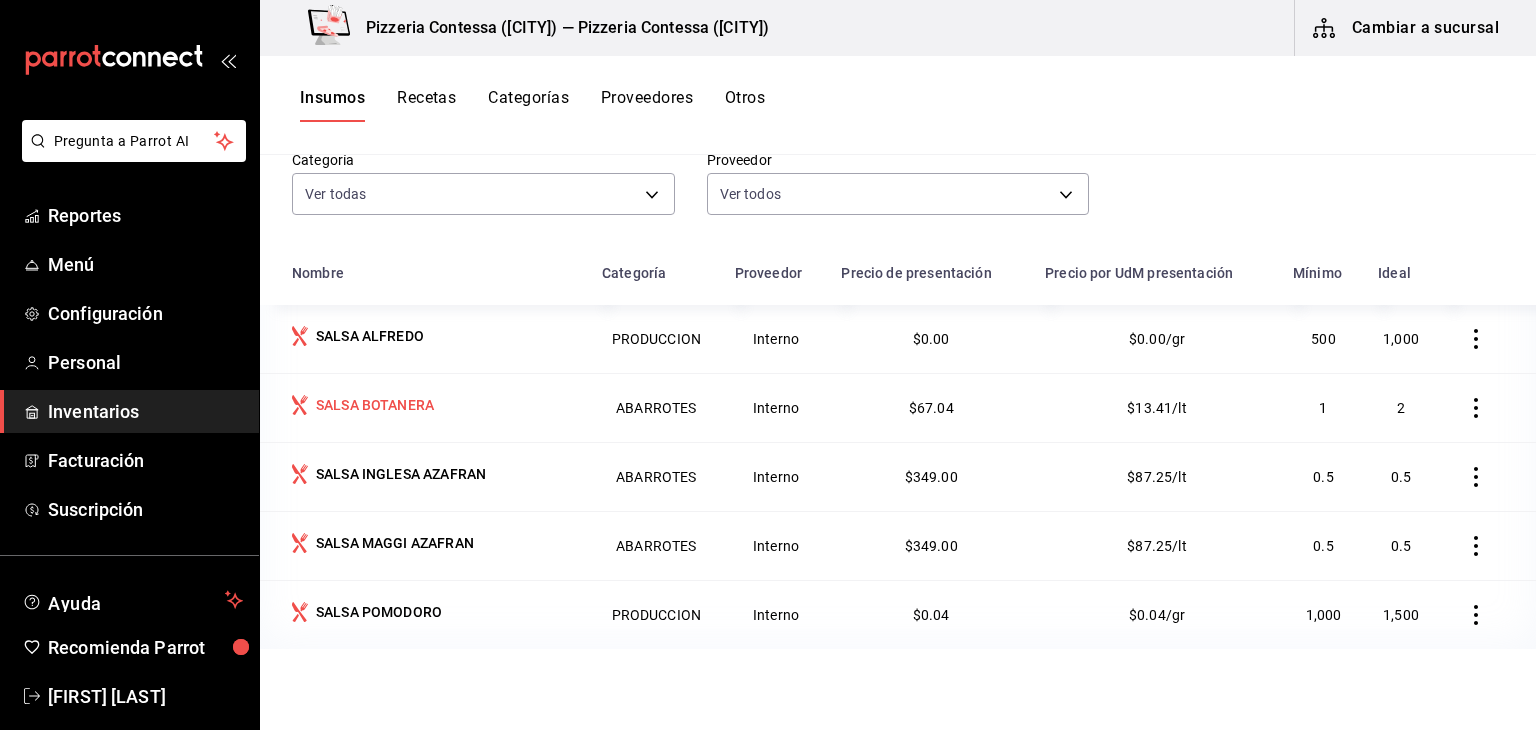 click on "SALSA BOTANERA" at bounding box center [375, 405] 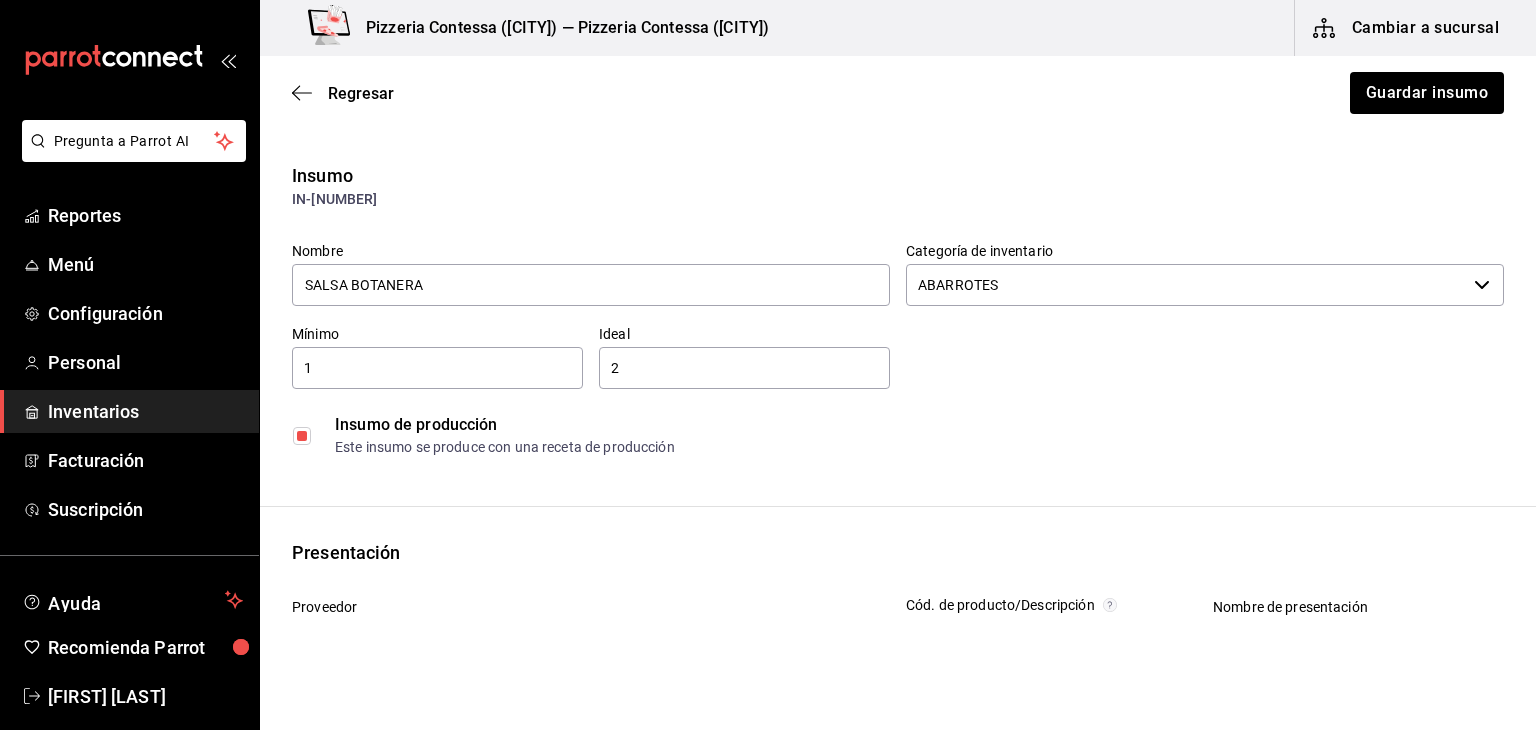 click at bounding box center (302, 436) 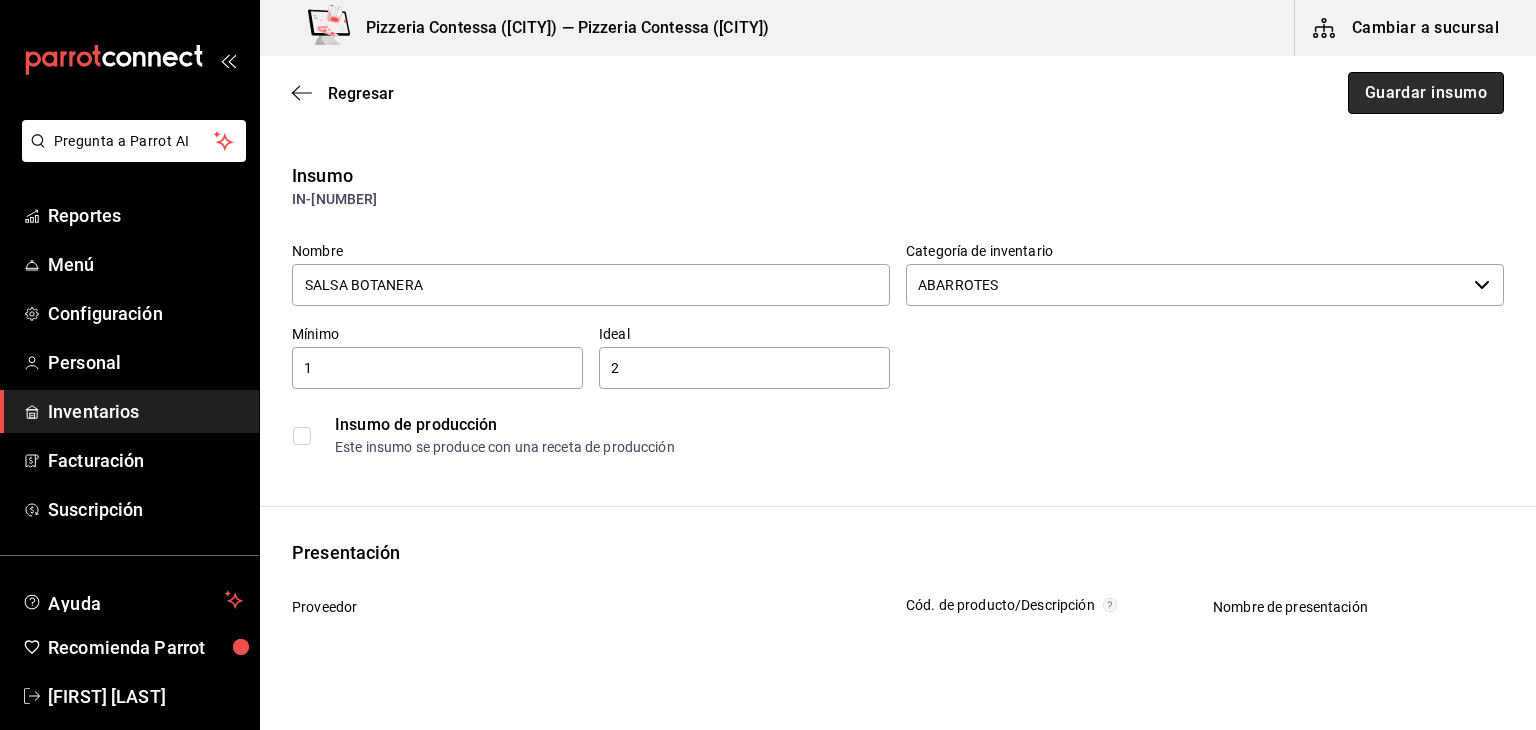 click on "Guardar insumo" at bounding box center [1426, 93] 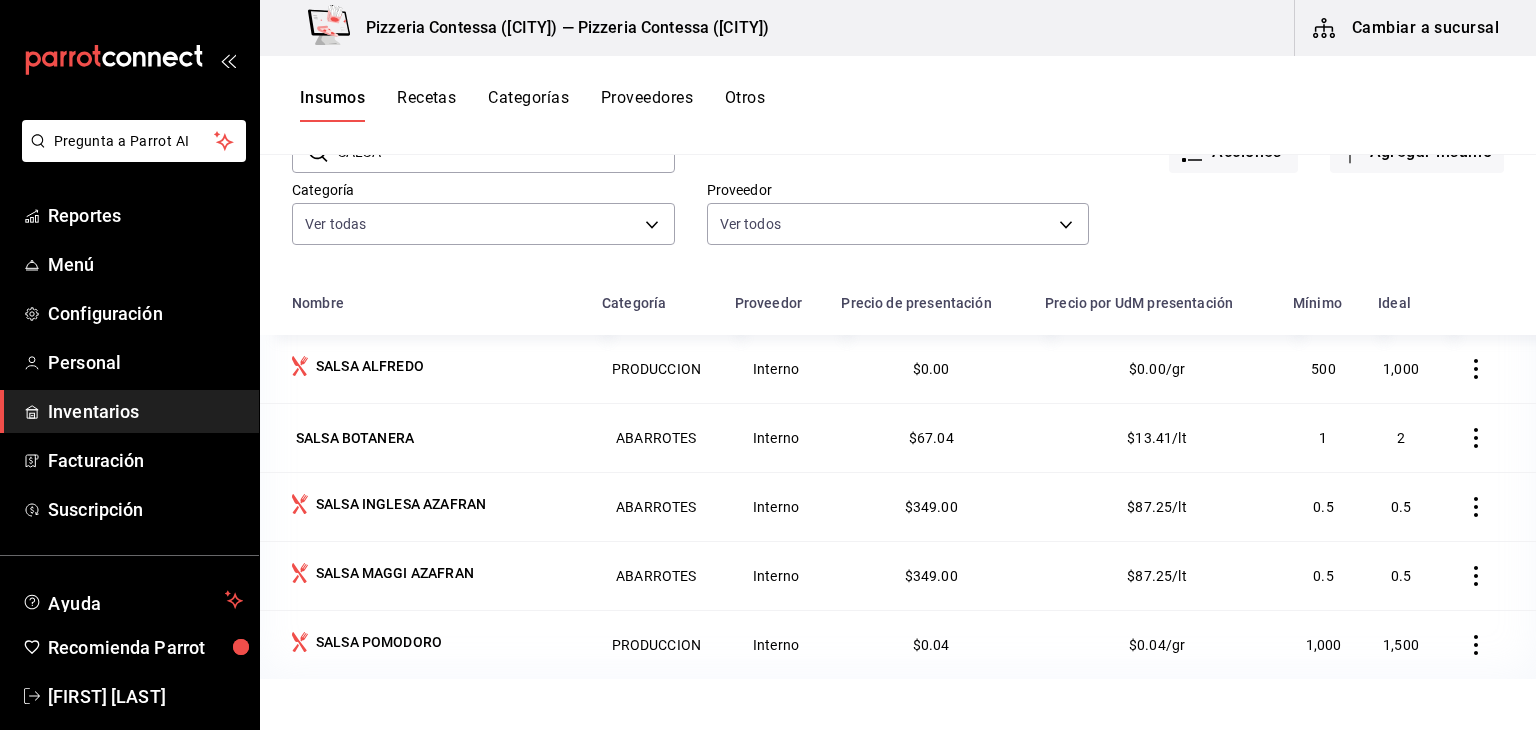 scroll, scrollTop: 119, scrollLeft: 0, axis: vertical 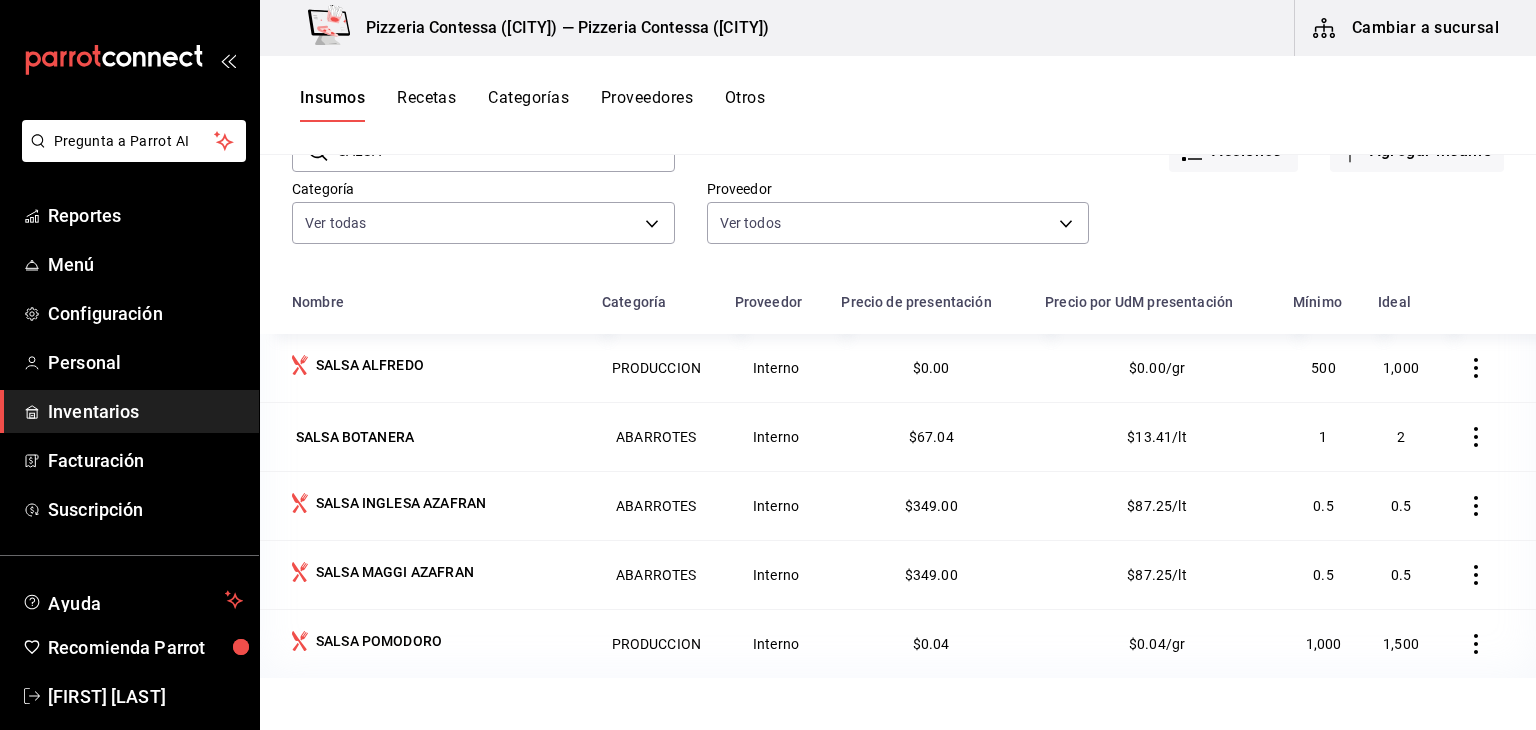 click on "Precio por UdM presentación" at bounding box center [1157, 308] 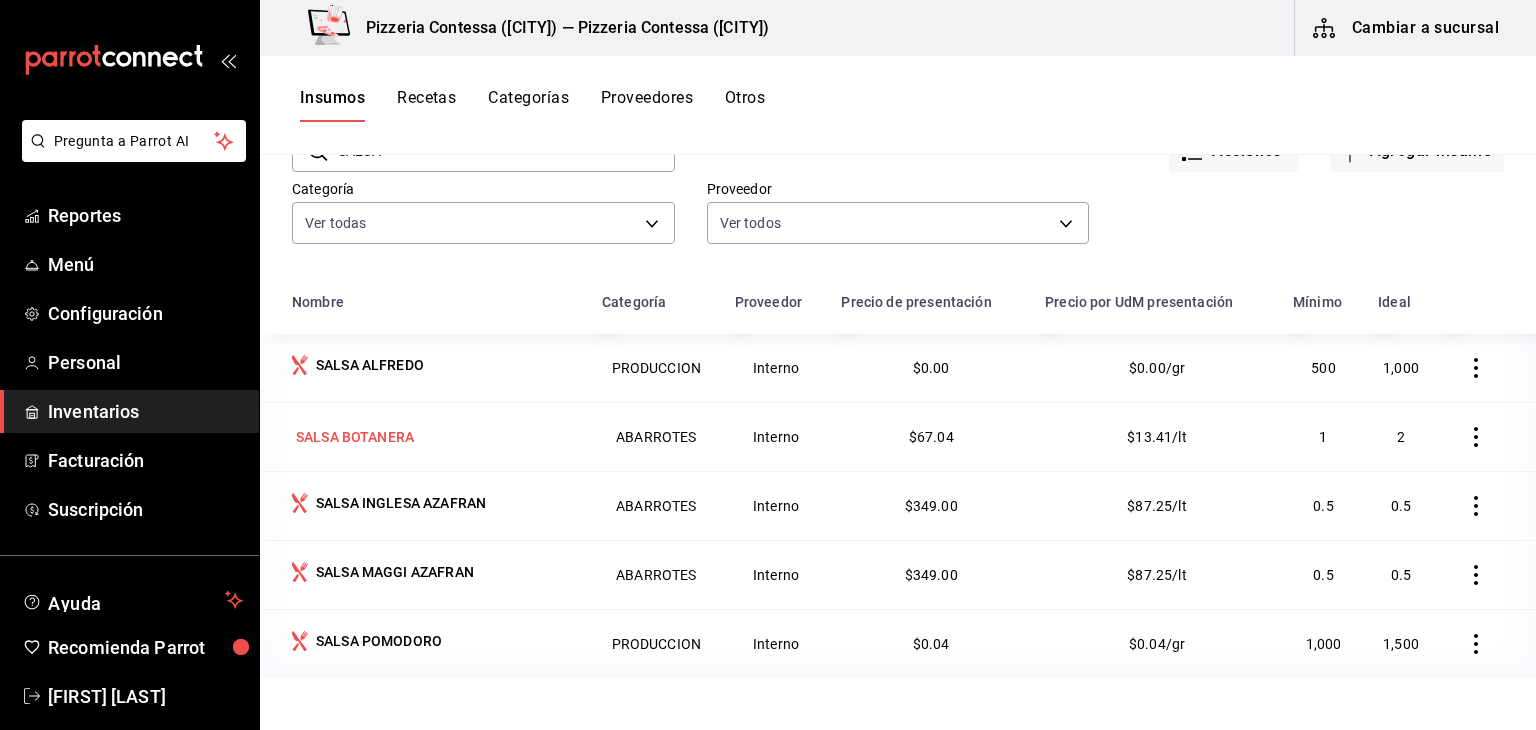 click on "SALSA BOTANERA" at bounding box center (355, 437) 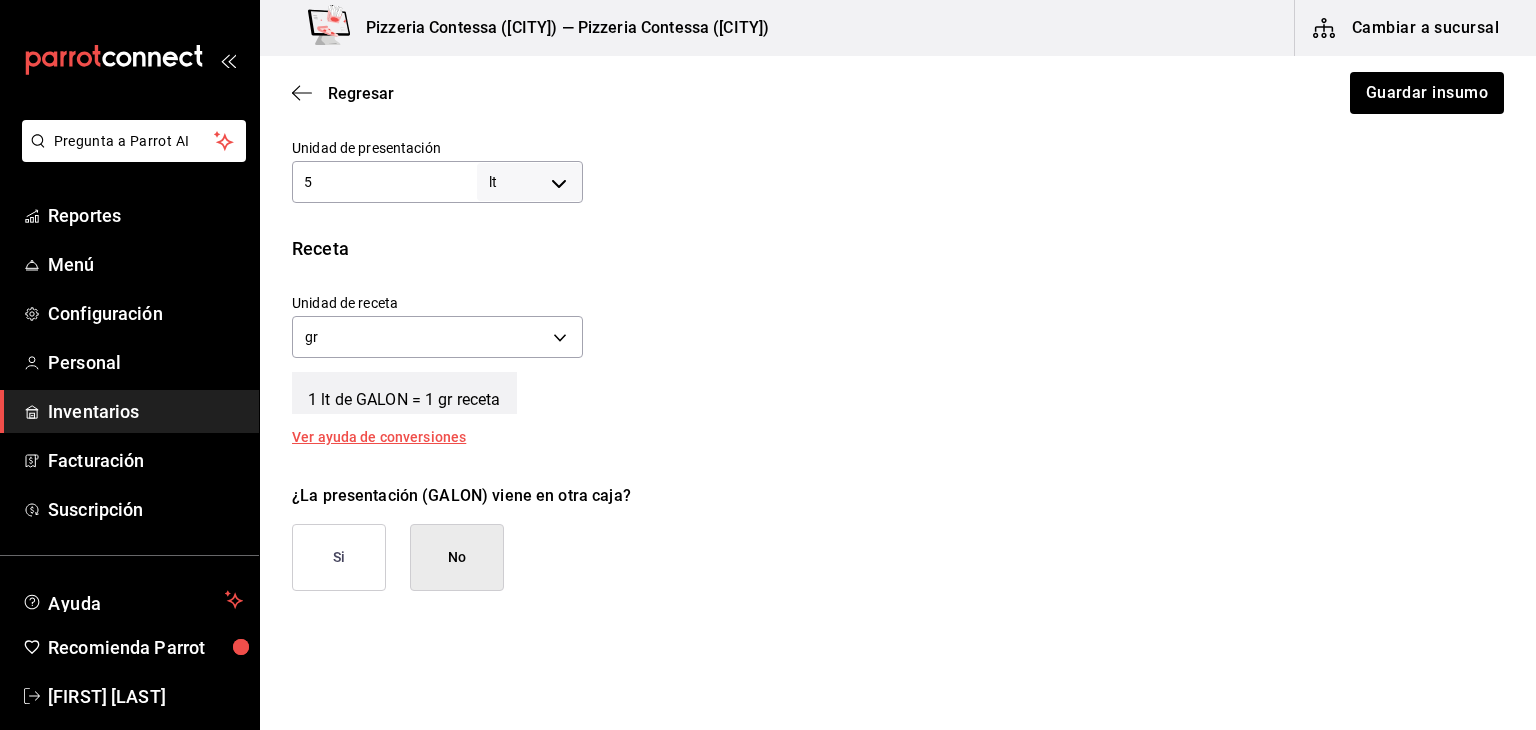 scroll, scrollTop: 628, scrollLeft: 0, axis: vertical 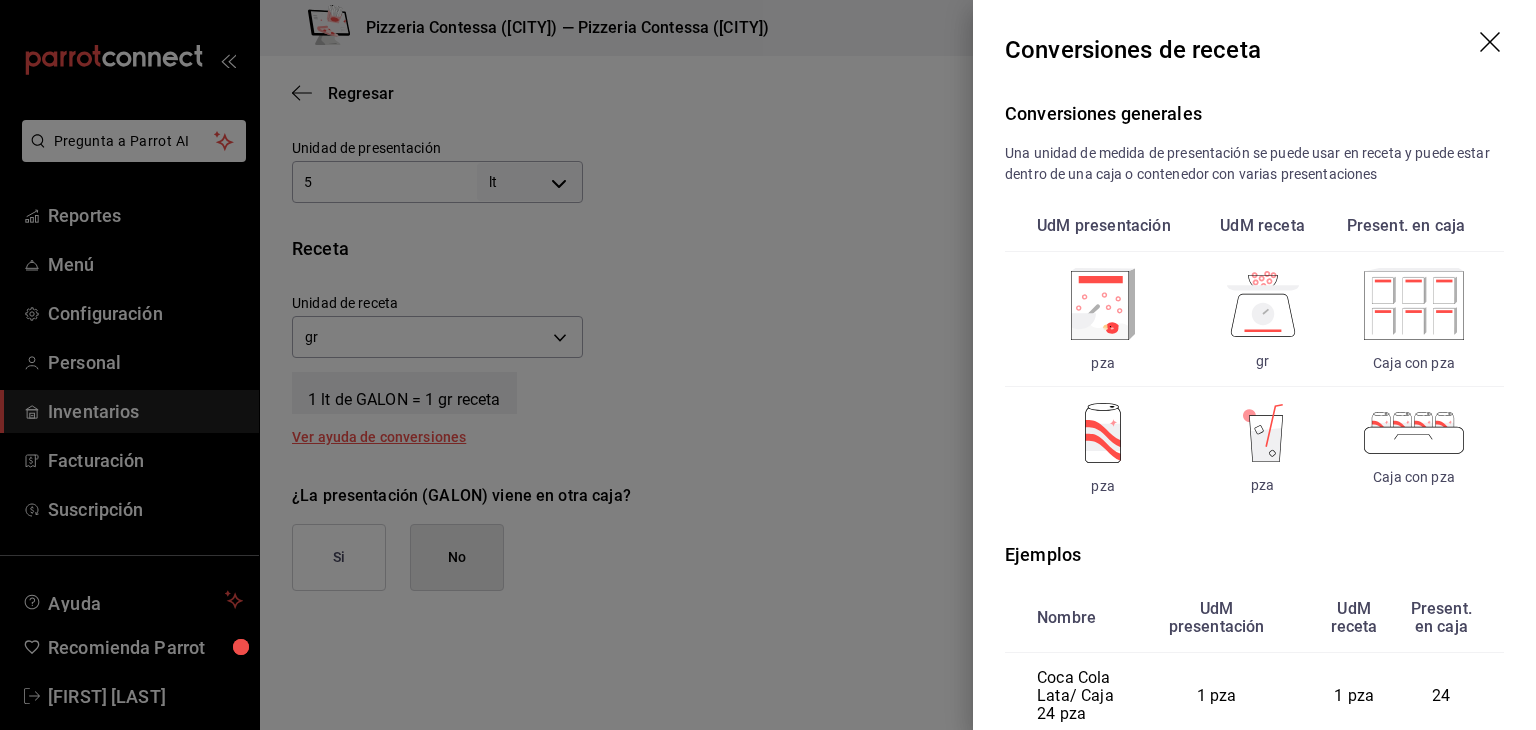 click at bounding box center (768, 365) 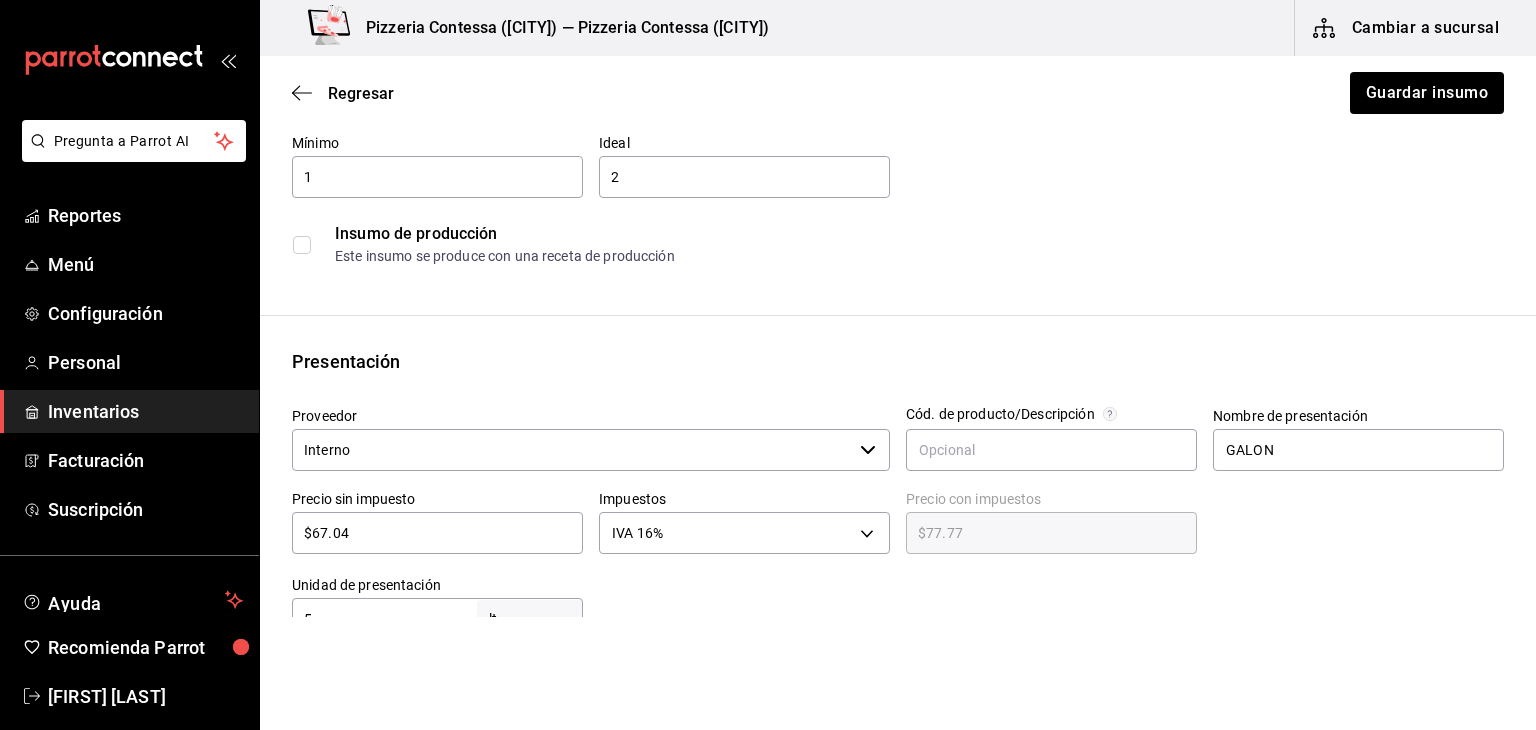 scroll, scrollTop: 0, scrollLeft: 0, axis: both 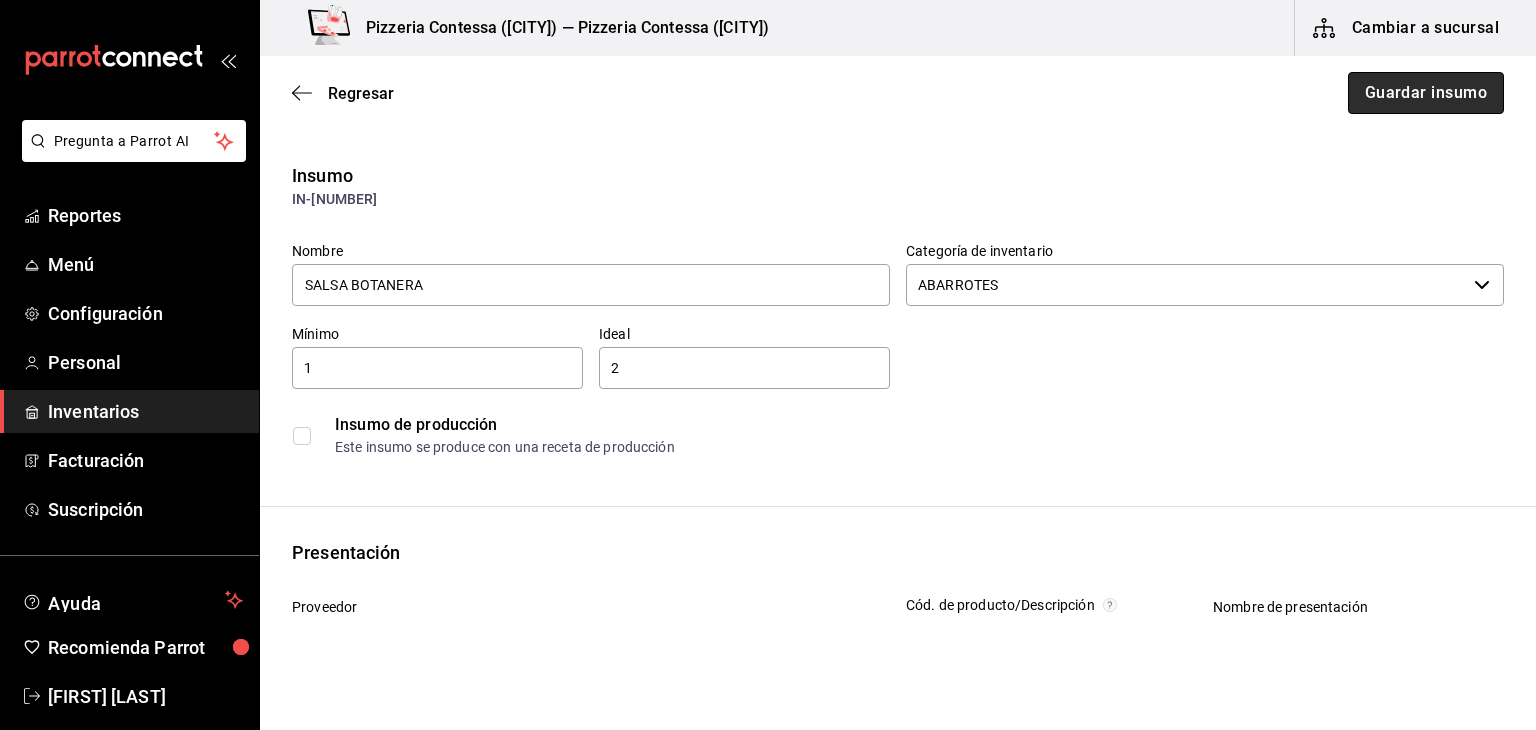 click on "Guardar insumo" at bounding box center (1426, 93) 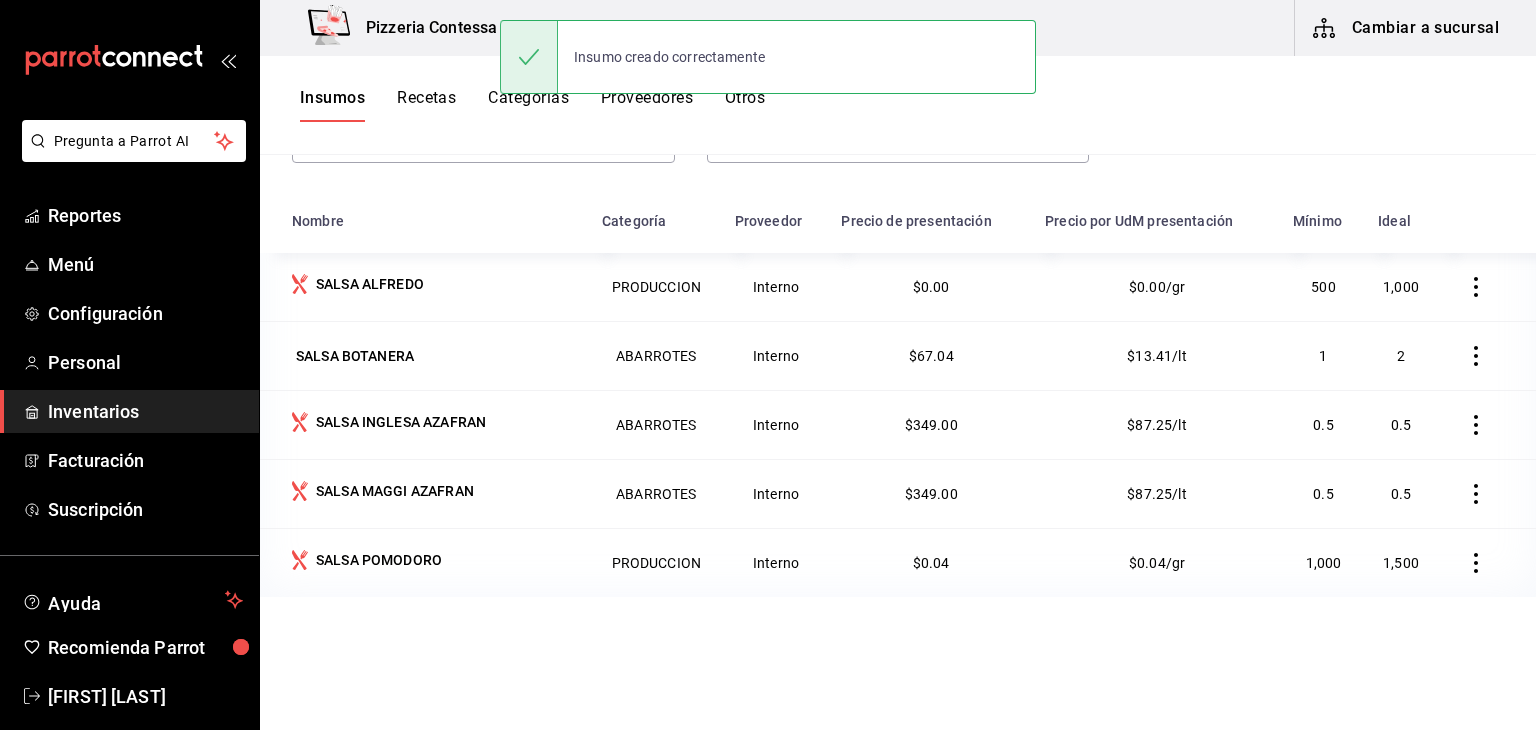 scroll, scrollTop: 202, scrollLeft: 0, axis: vertical 